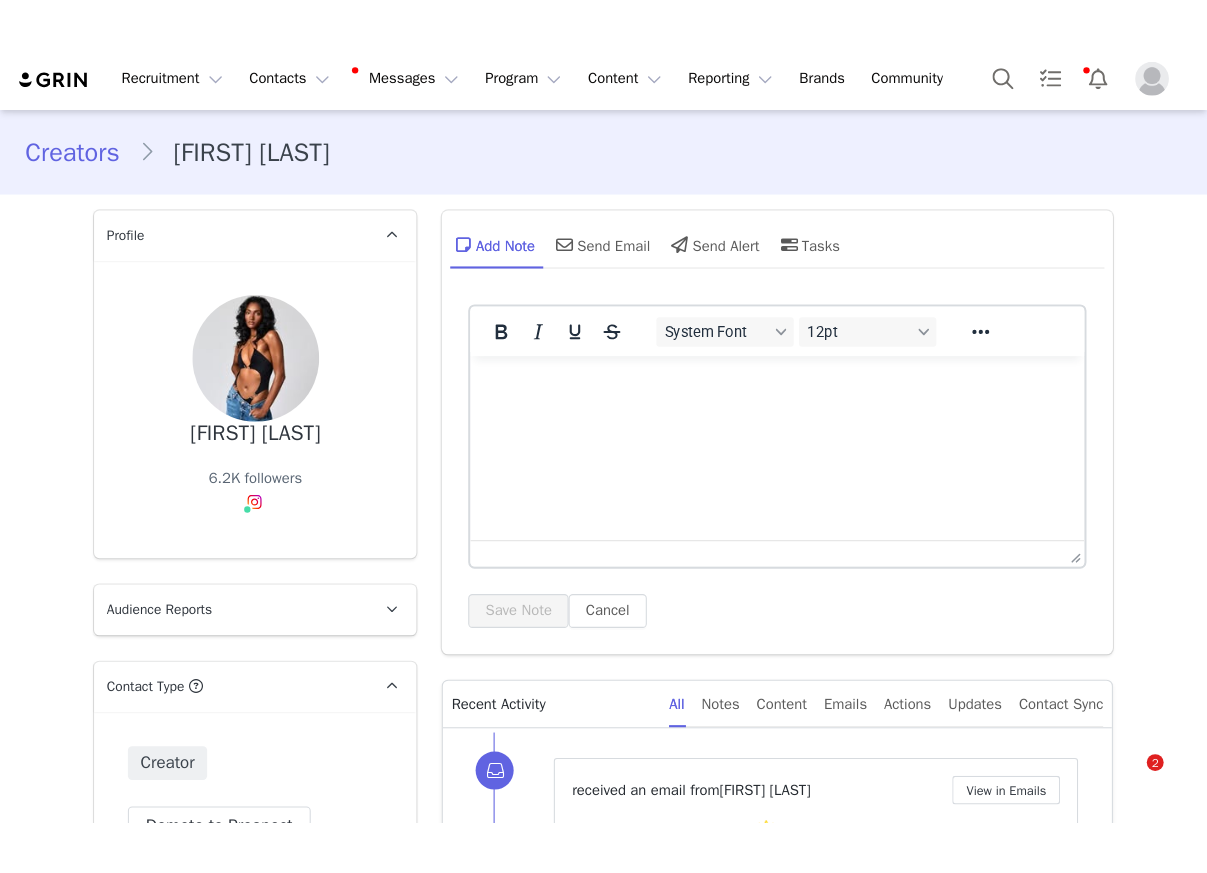 scroll, scrollTop: 0, scrollLeft: 0, axis: both 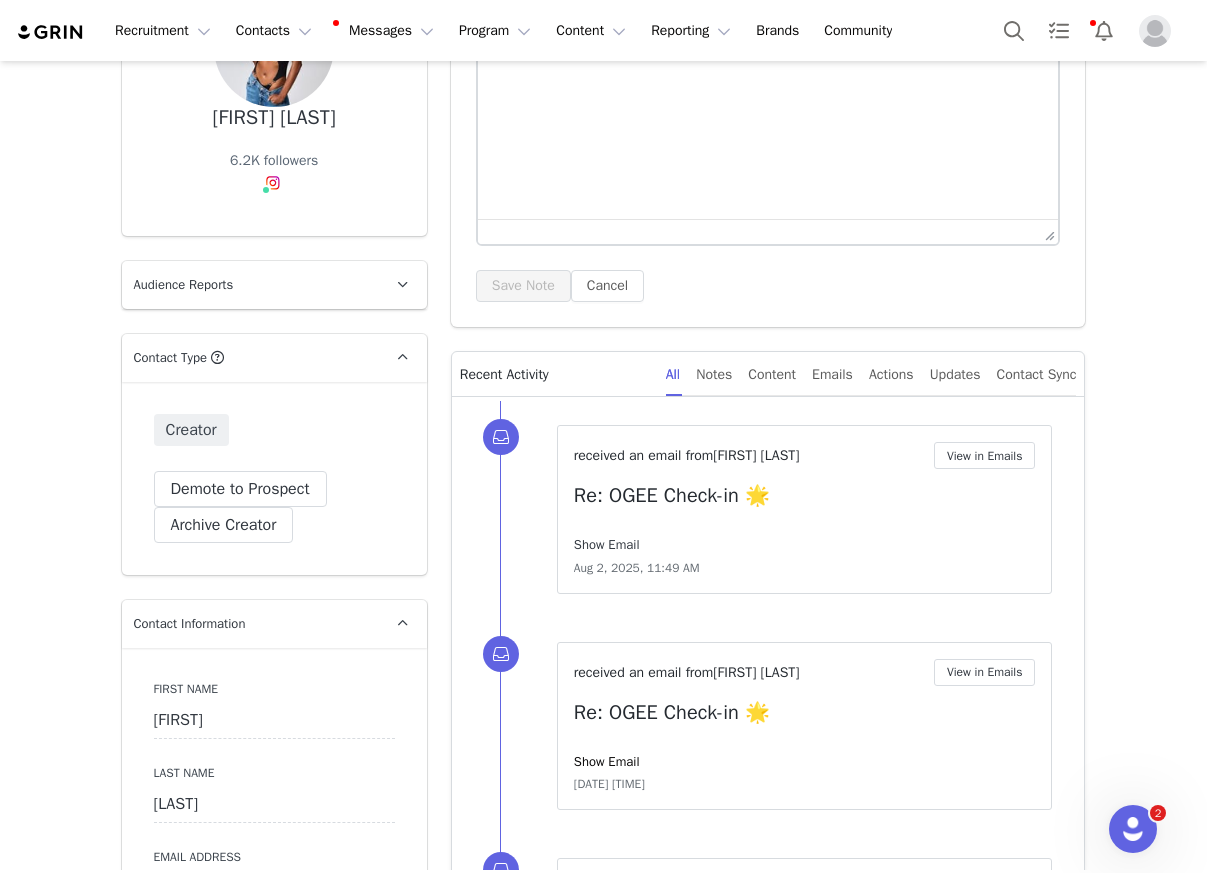 click on "Show Email" at bounding box center [607, 544] 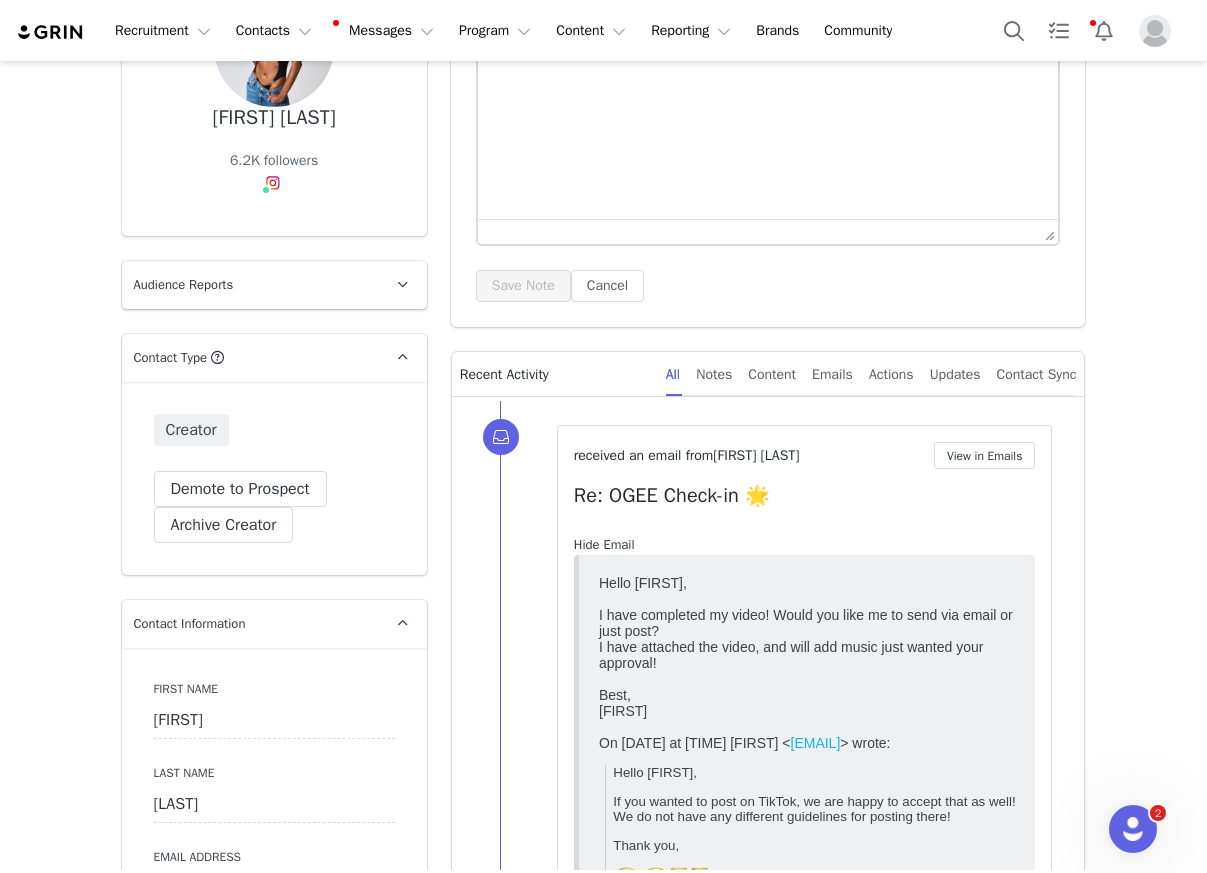 scroll, scrollTop: 0, scrollLeft: 0, axis: both 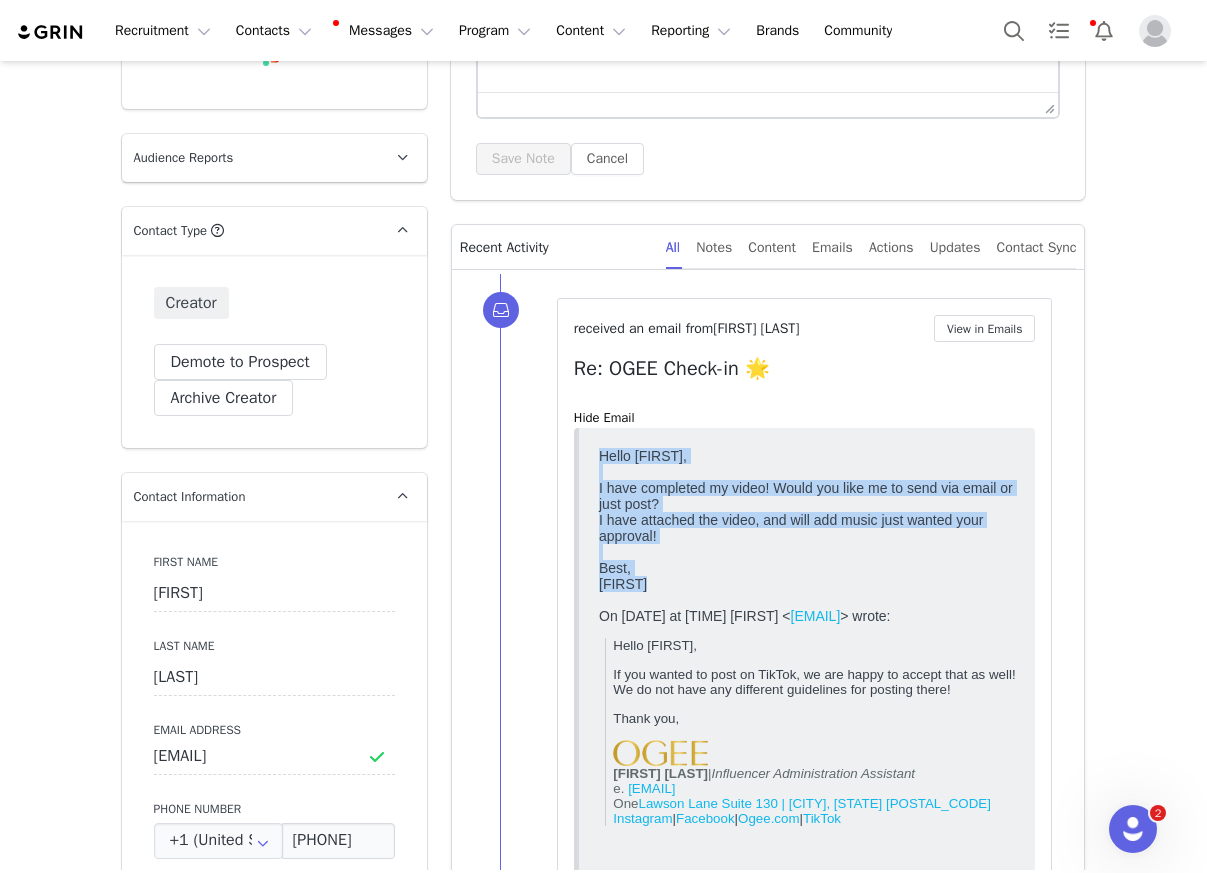 drag, startPoint x: 647, startPoint y: 584, endPoint x: 1173, endPoint y: 882, distance: 604.54944 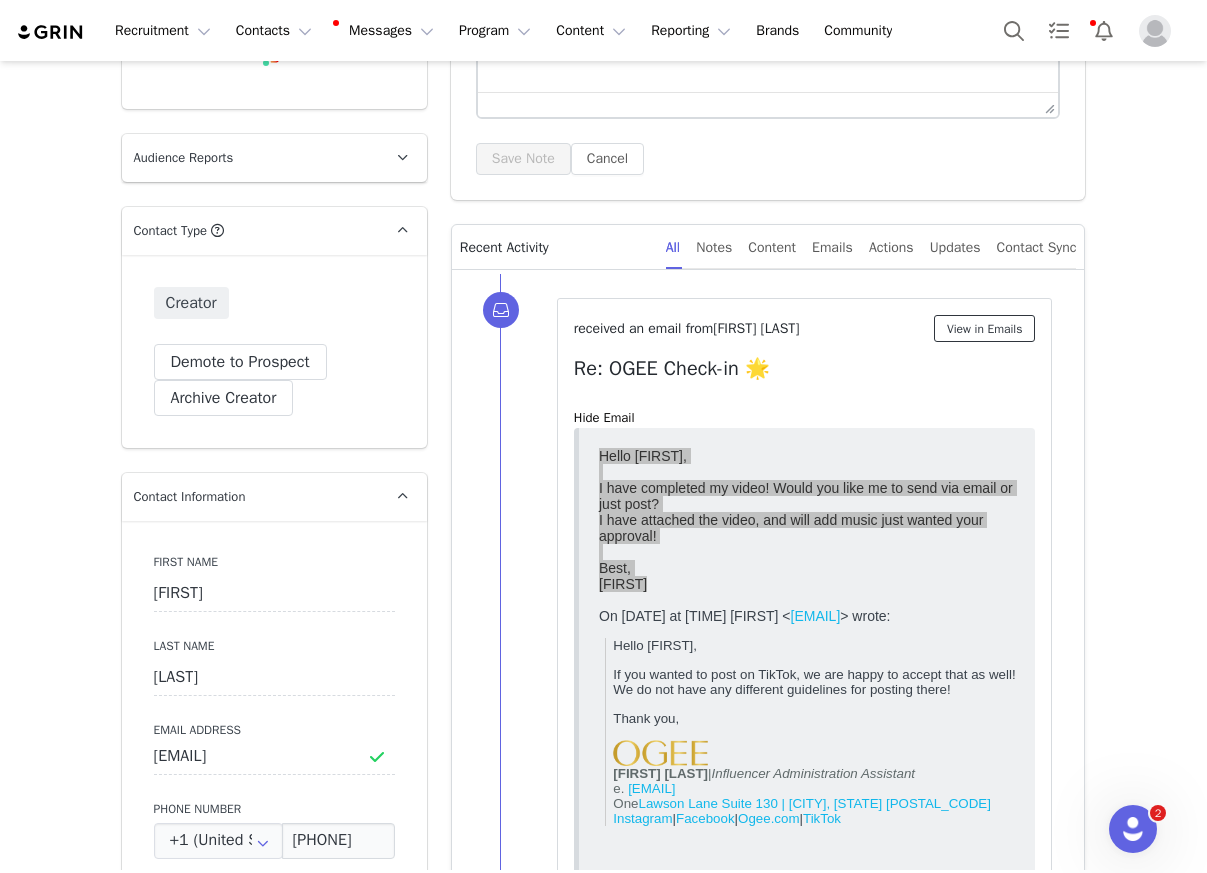 click on "View in Emails" at bounding box center [985, 328] 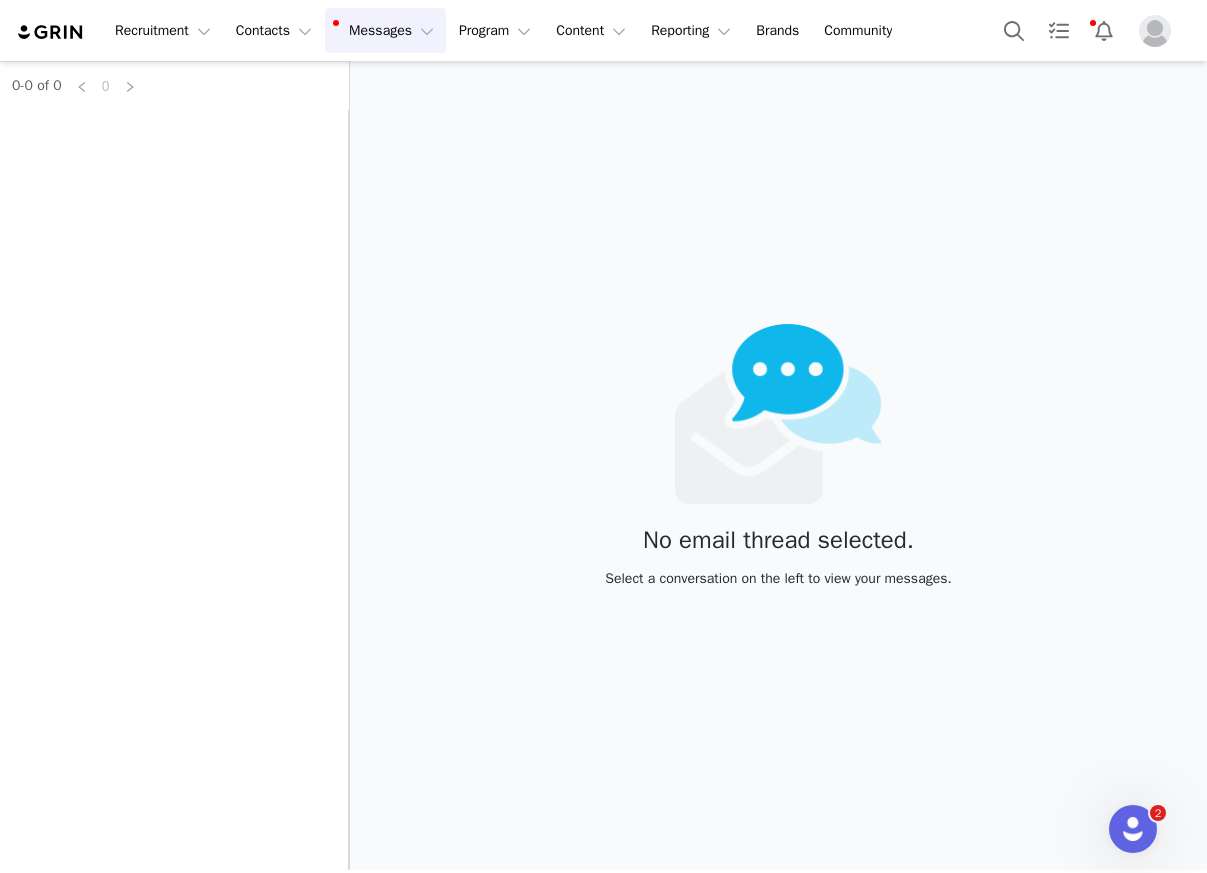 scroll, scrollTop: 0, scrollLeft: 0, axis: both 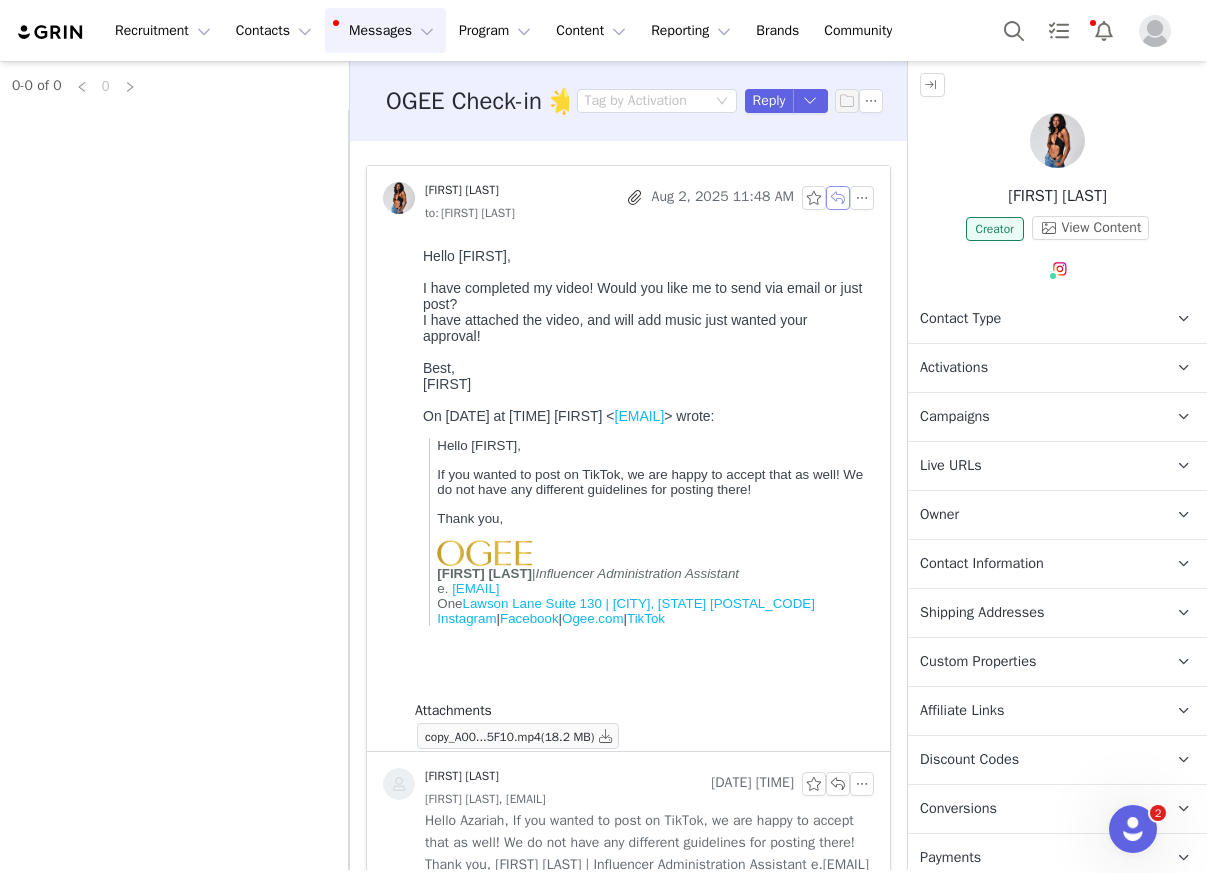 click at bounding box center [838, 198] 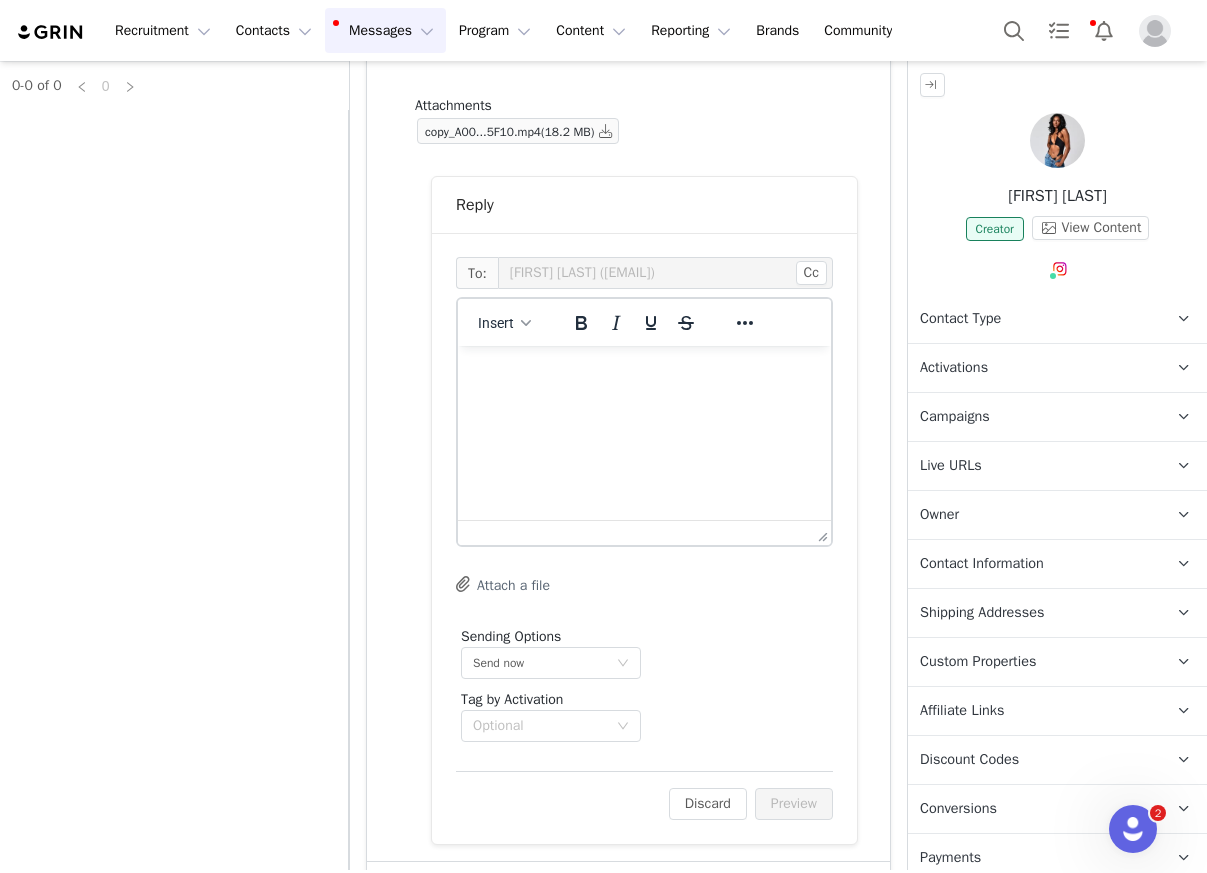 scroll, scrollTop: 682, scrollLeft: 0, axis: vertical 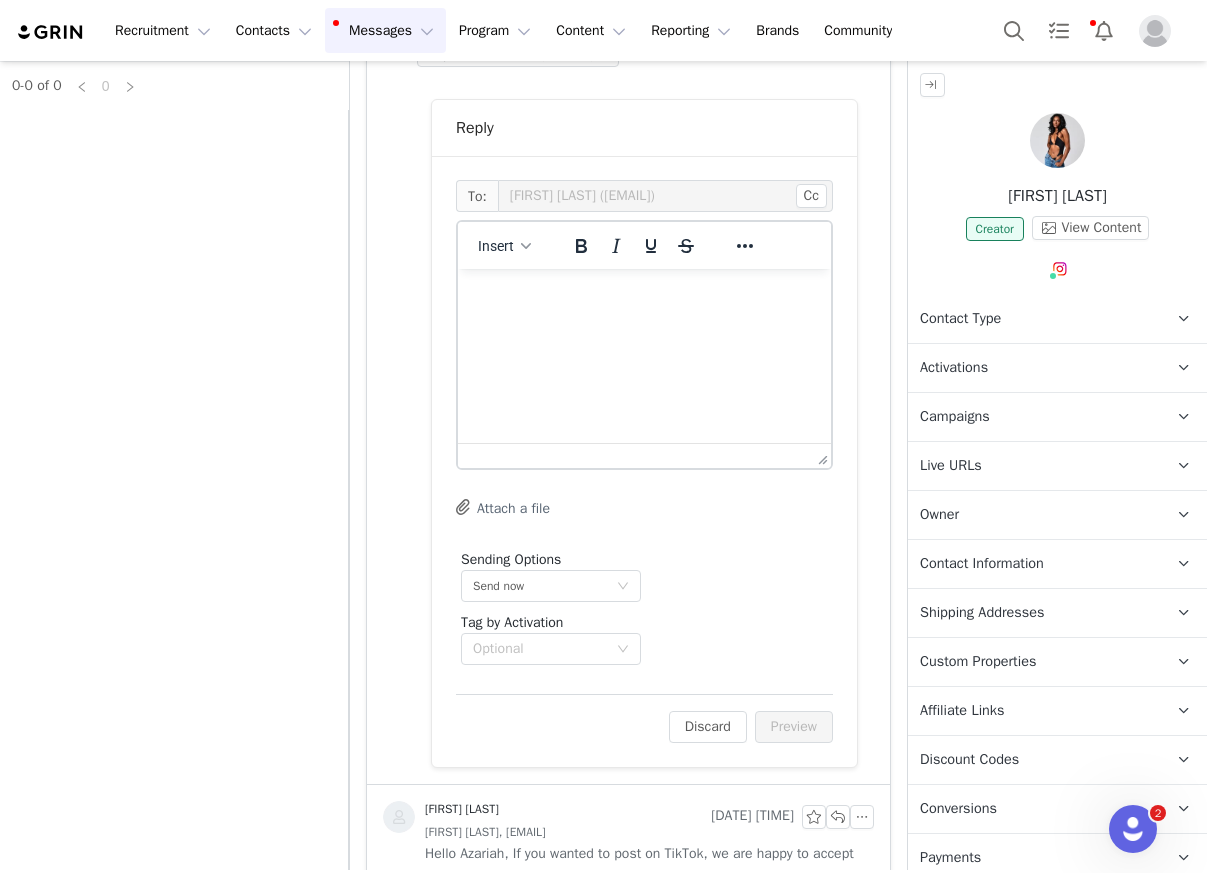 click at bounding box center [644, 296] 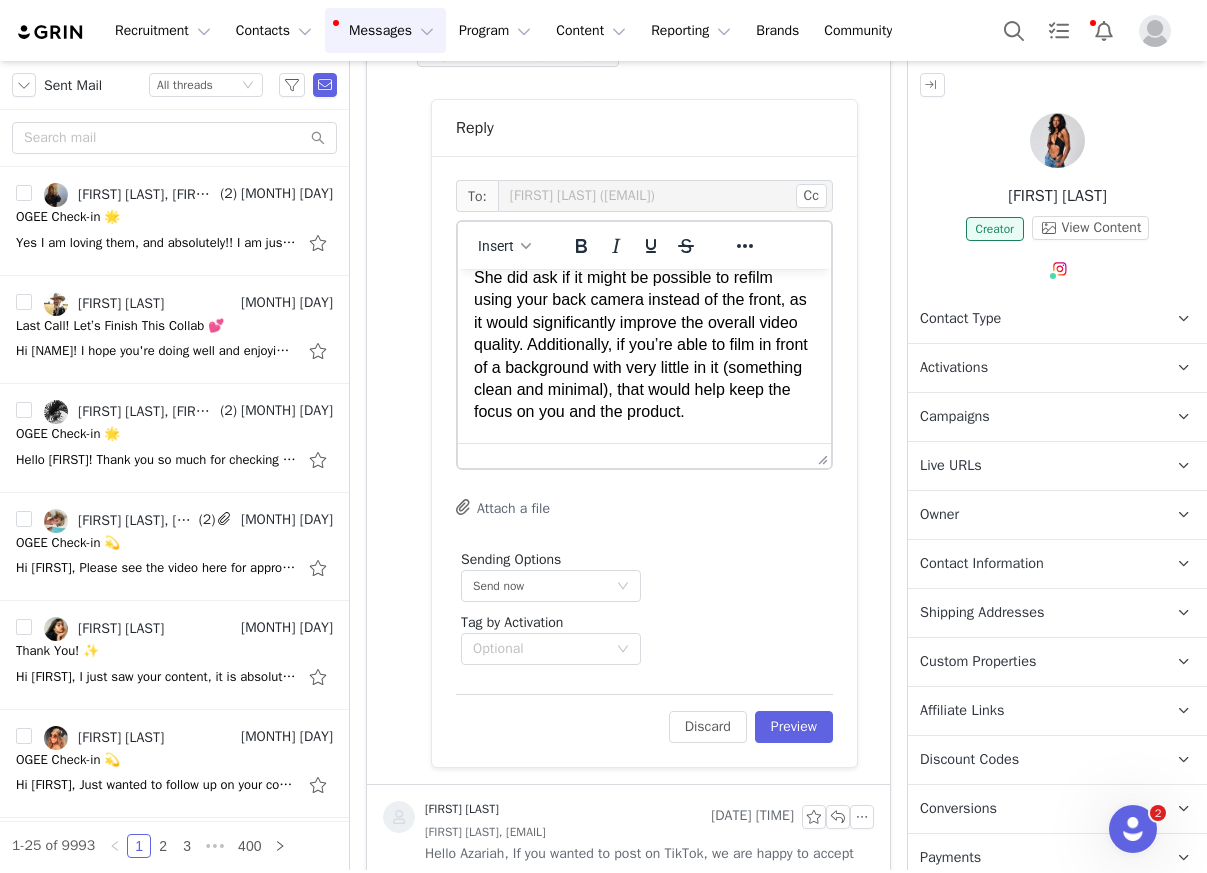 scroll, scrollTop: 158, scrollLeft: 0, axis: vertical 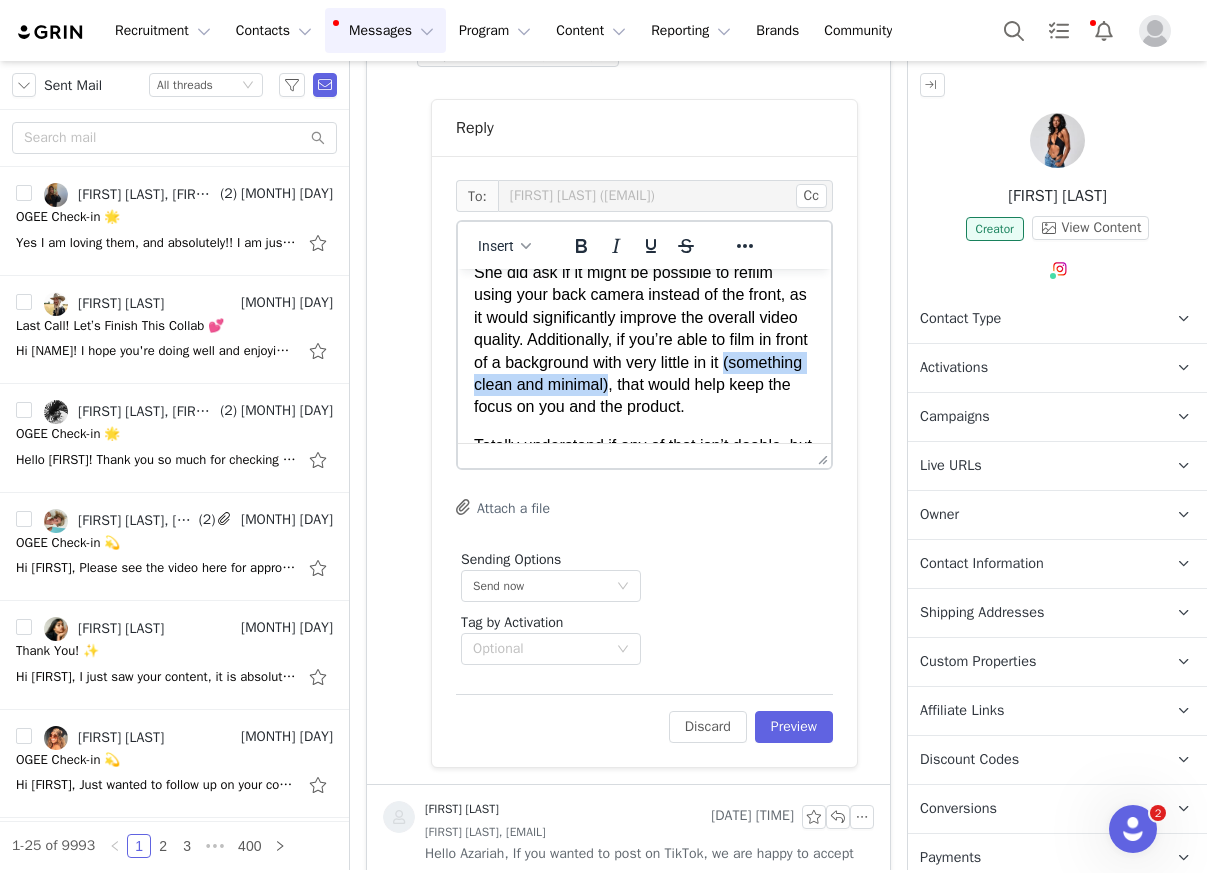 drag, startPoint x: 696, startPoint y: 395, endPoint x: 470, endPoint y: 390, distance: 226.0553 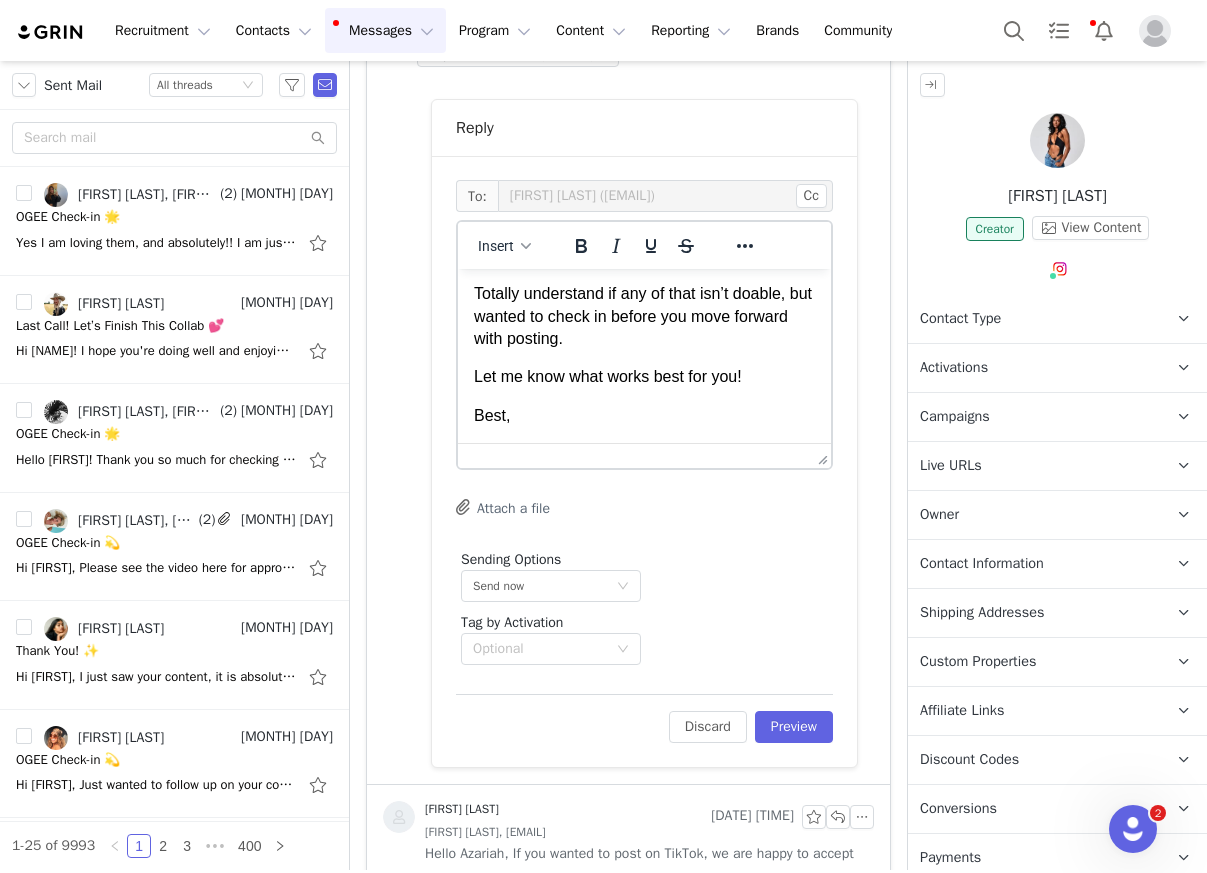 scroll, scrollTop: 301, scrollLeft: 0, axis: vertical 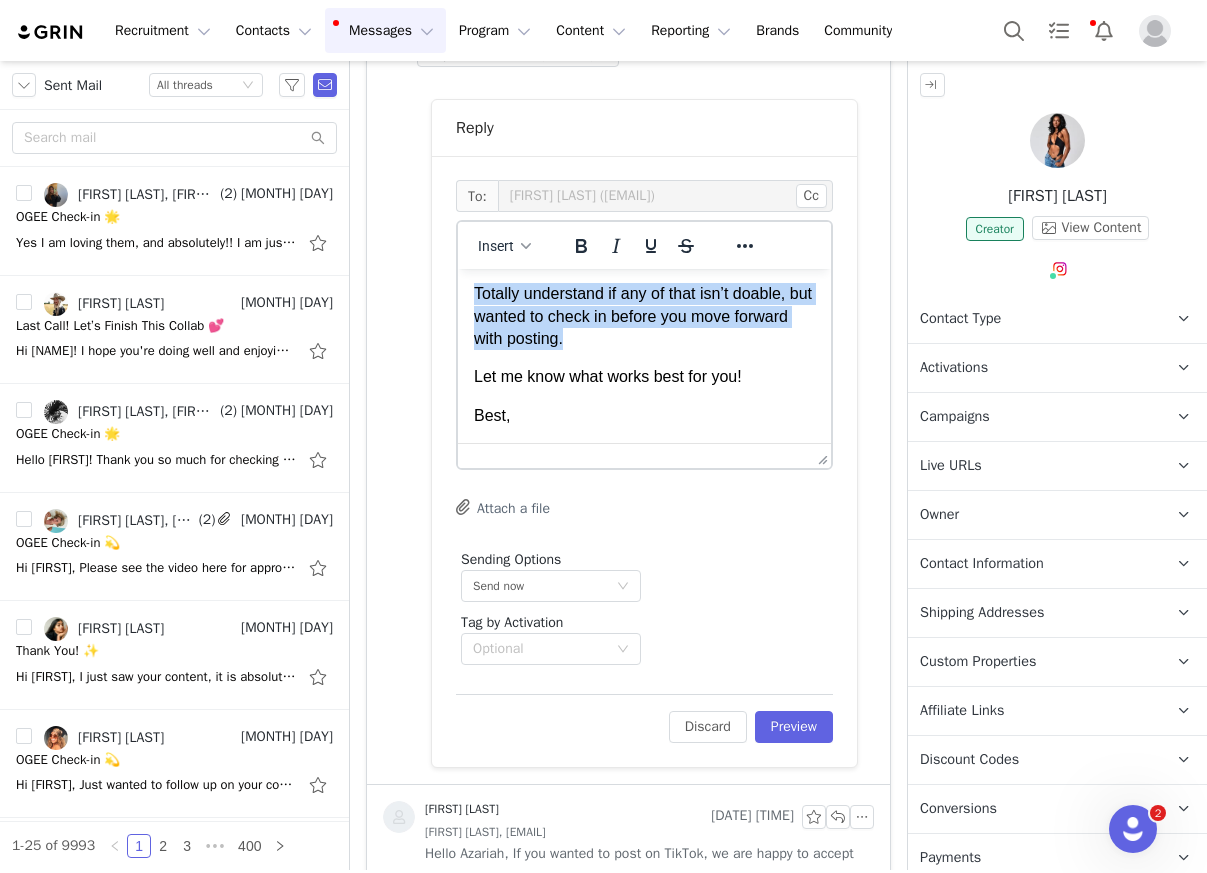 drag, startPoint x: 630, startPoint y: 358, endPoint x: 446, endPoint y: 296, distance: 194.16487 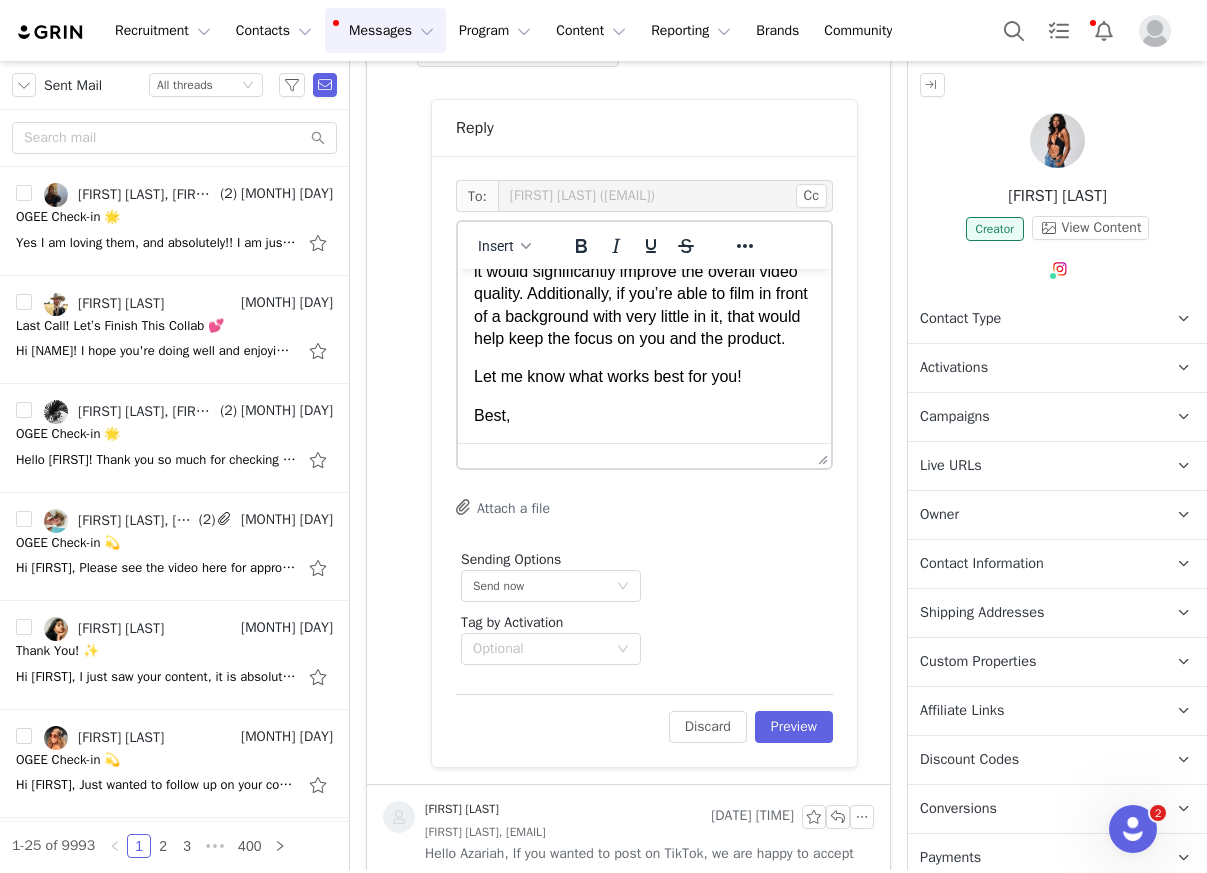 scroll, scrollTop: 235, scrollLeft: 0, axis: vertical 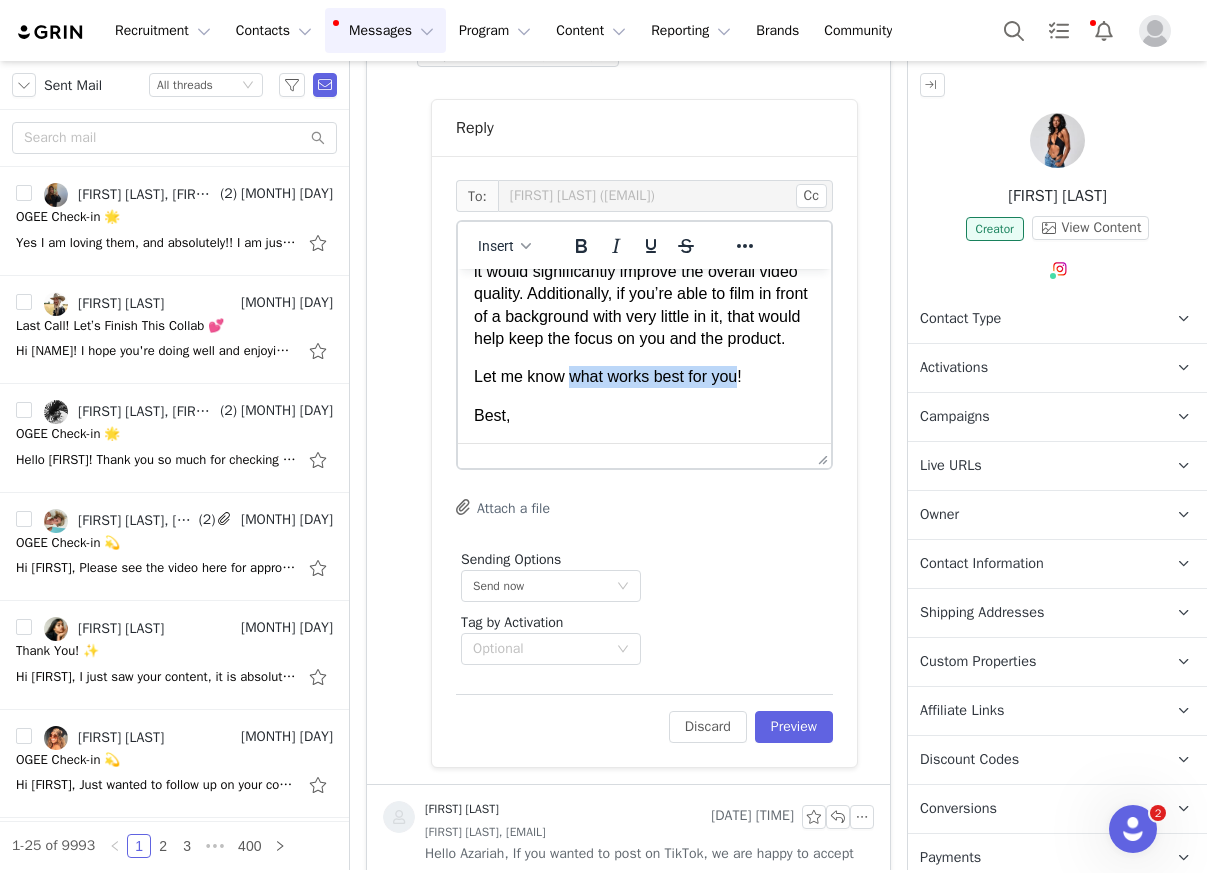 drag, startPoint x: 741, startPoint y: 381, endPoint x: 571, endPoint y: 379, distance: 170.01176 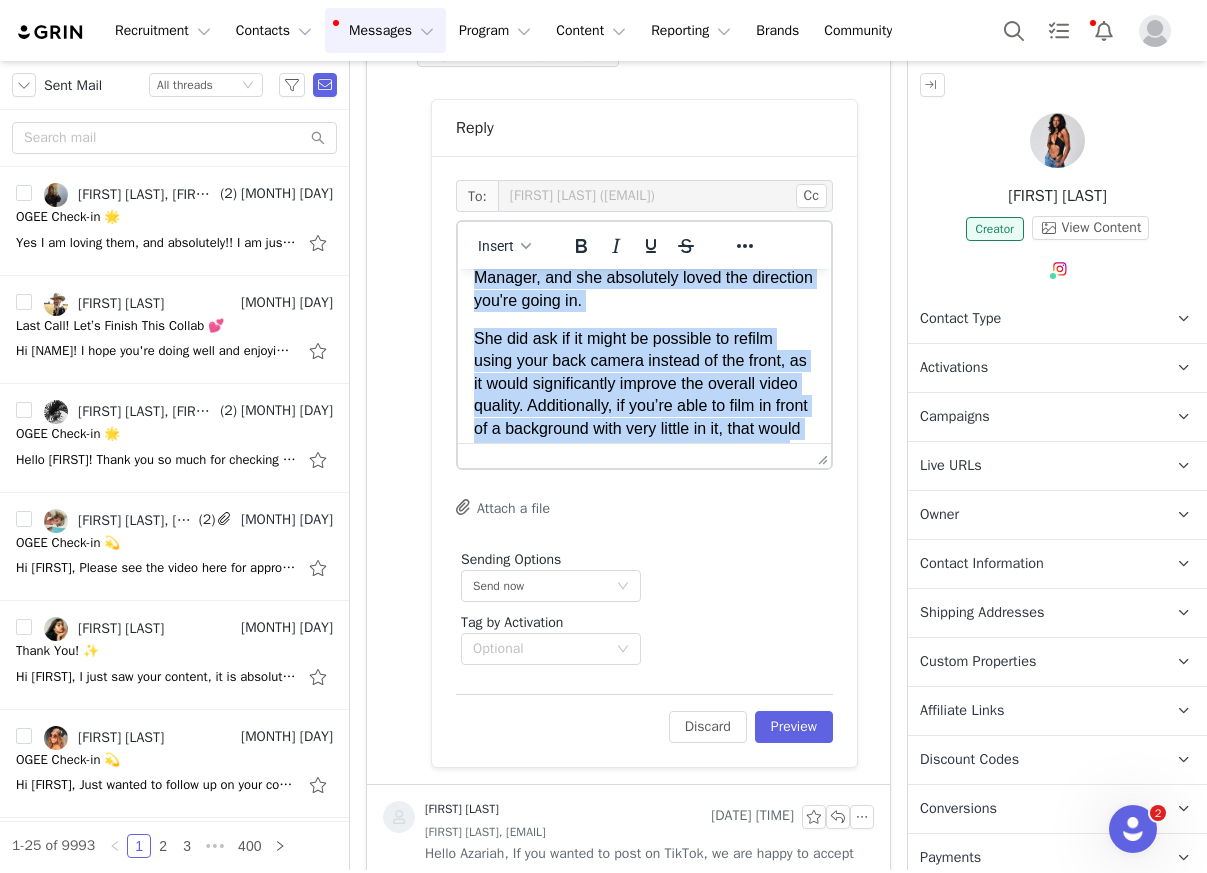 scroll, scrollTop: 0, scrollLeft: 0, axis: both 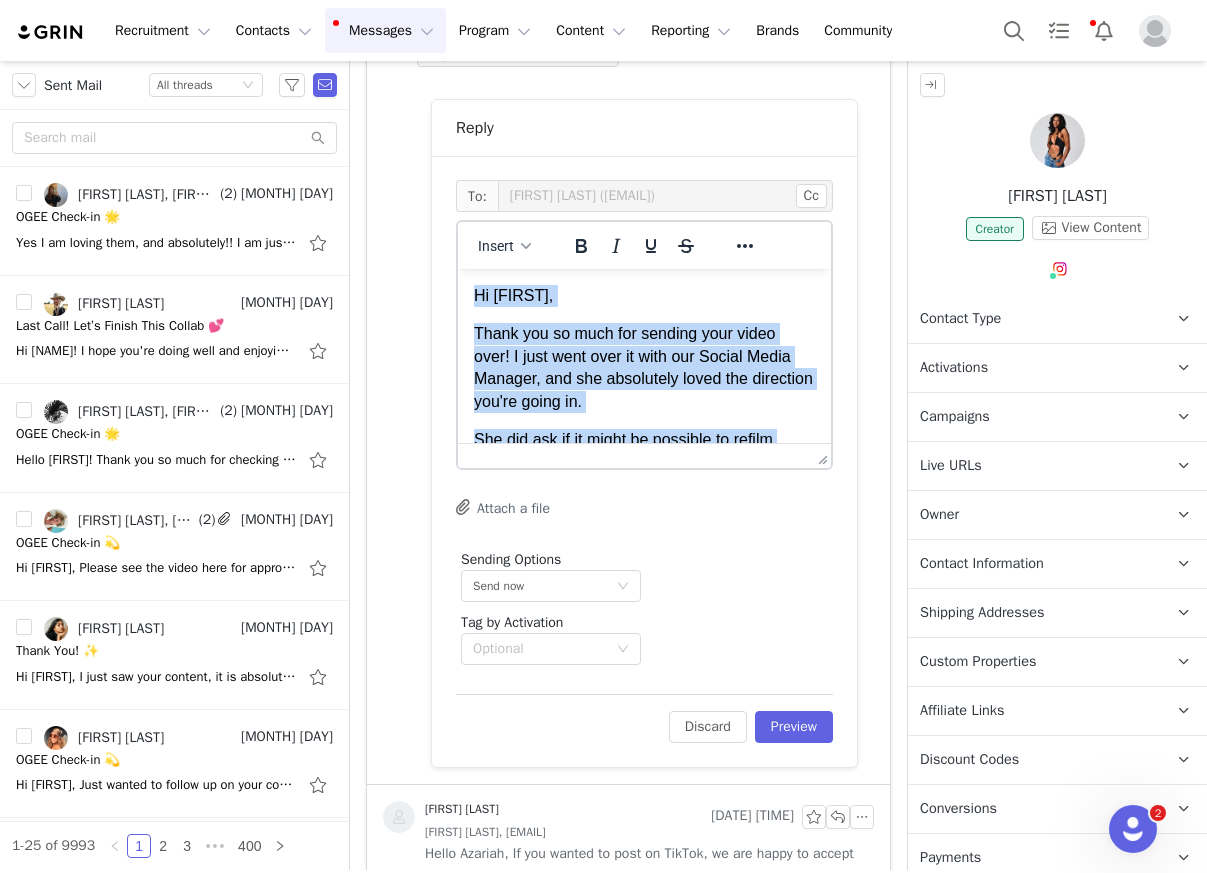 drag, startPoint x: 519, startPoint y: 420, endPoint x: 455, endPoint y: 226, distance: 204.28412 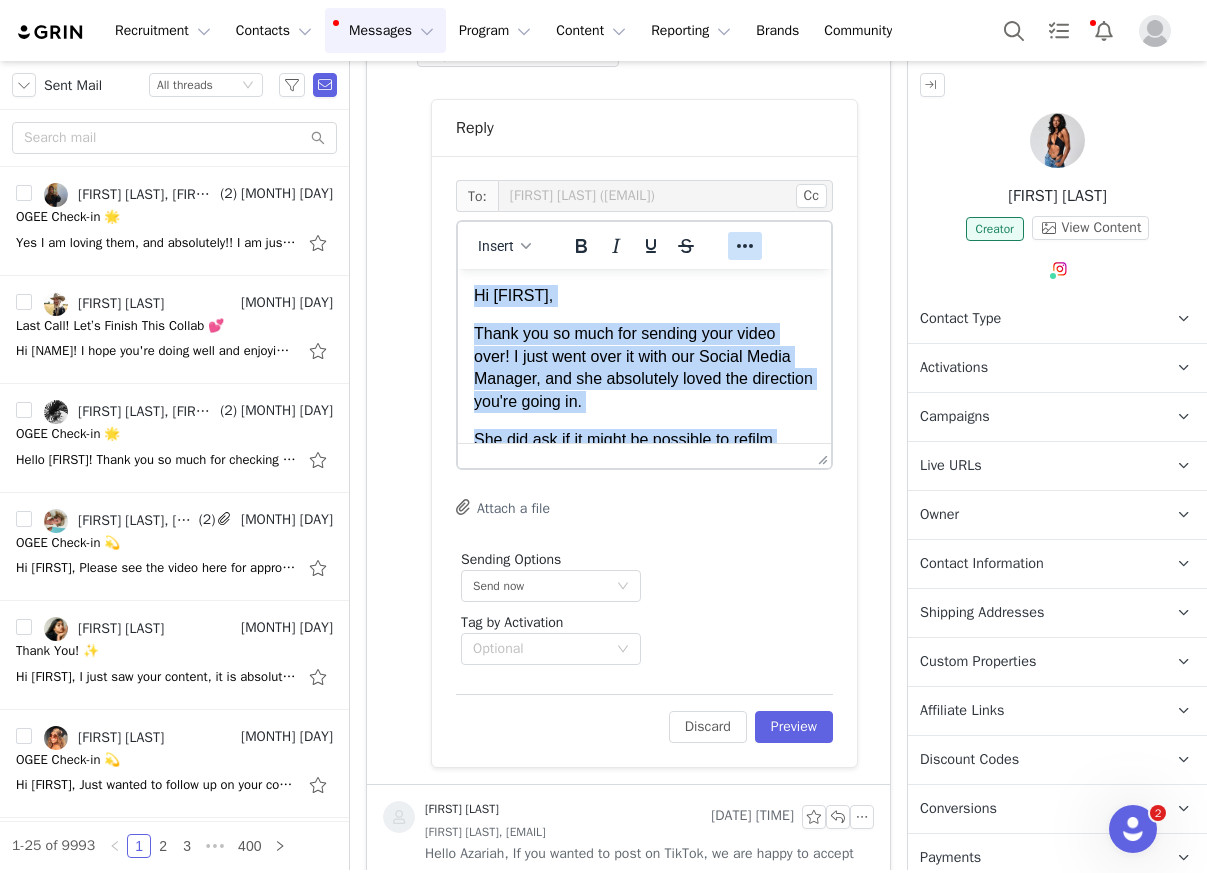 click at bounding box center (745, 246) 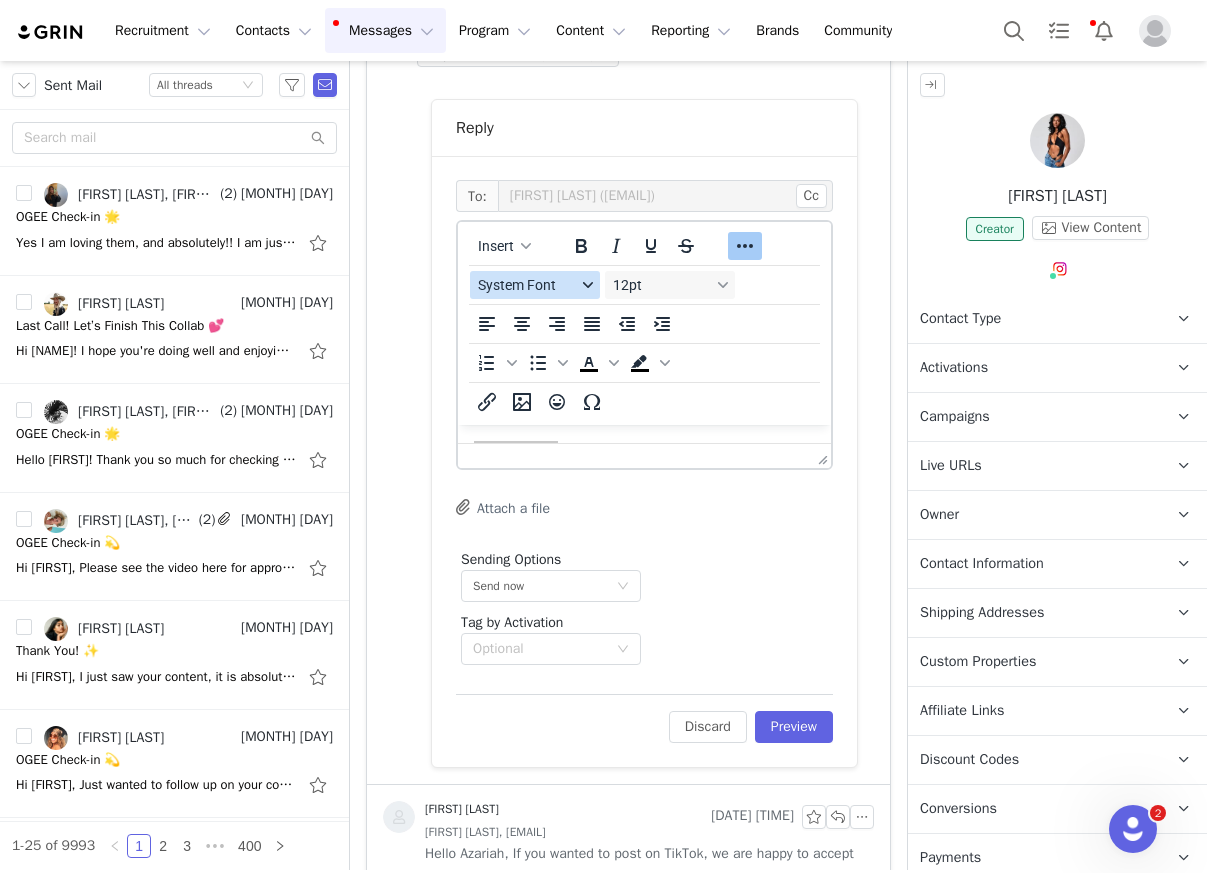 click on "System Font" at bounding box center [527, 285] 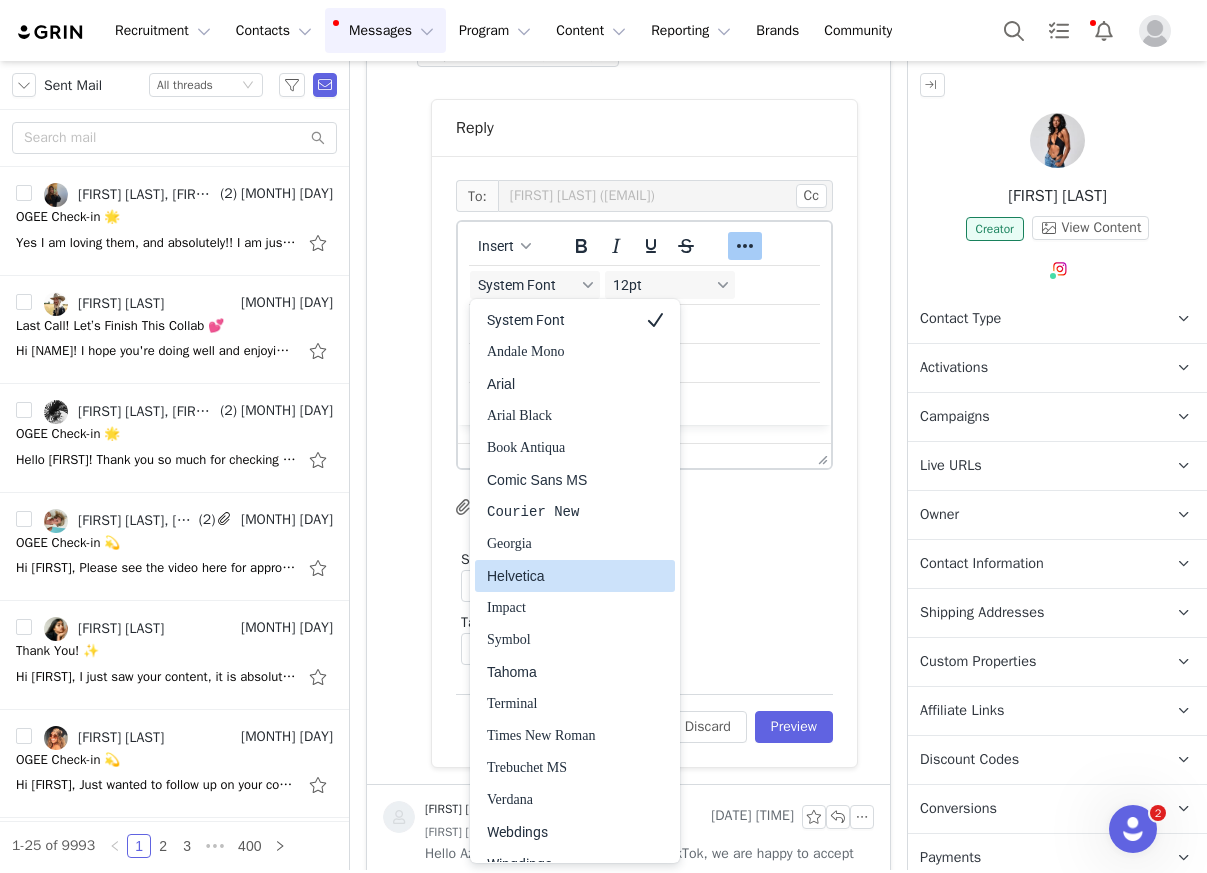 click on "Helvetica" at bounding box center (561, 576) 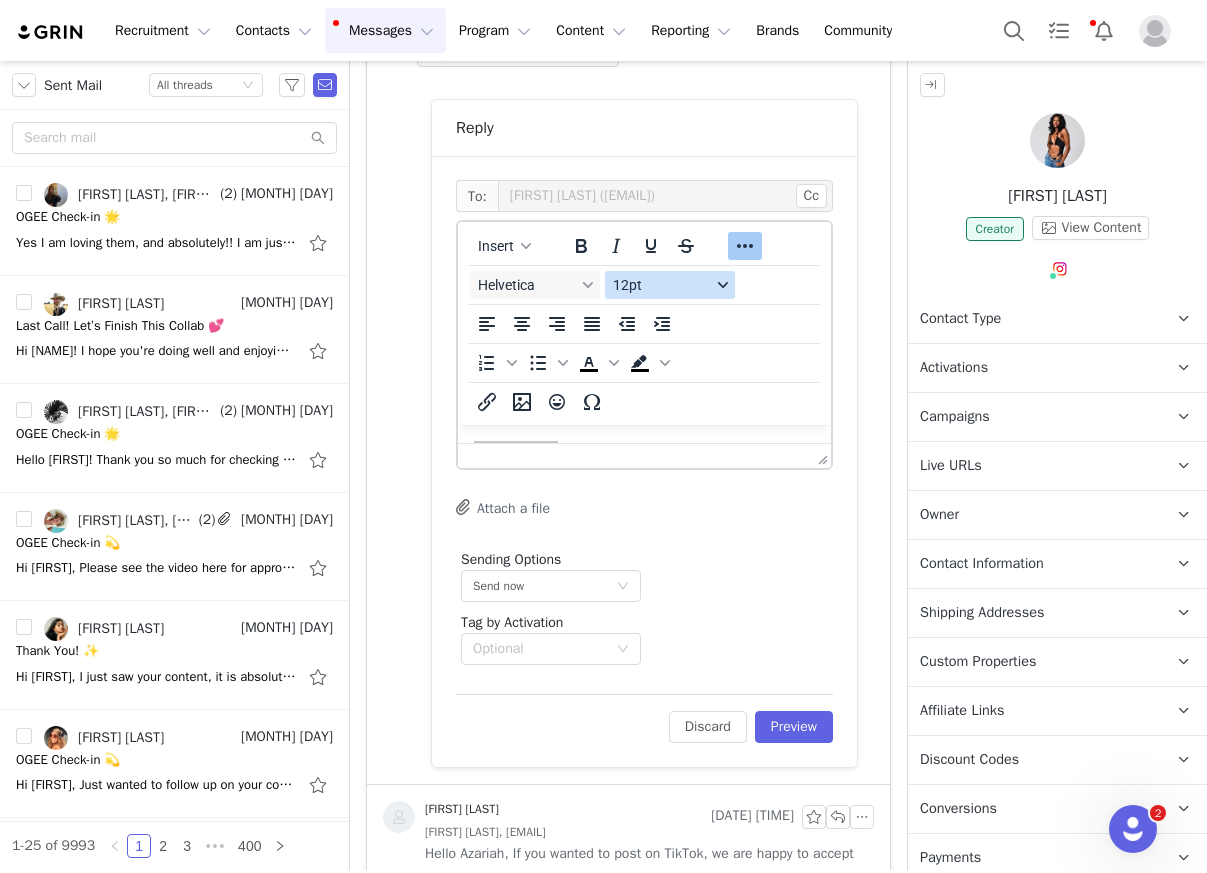 click on "12pt" at bounding box center (662, 285) 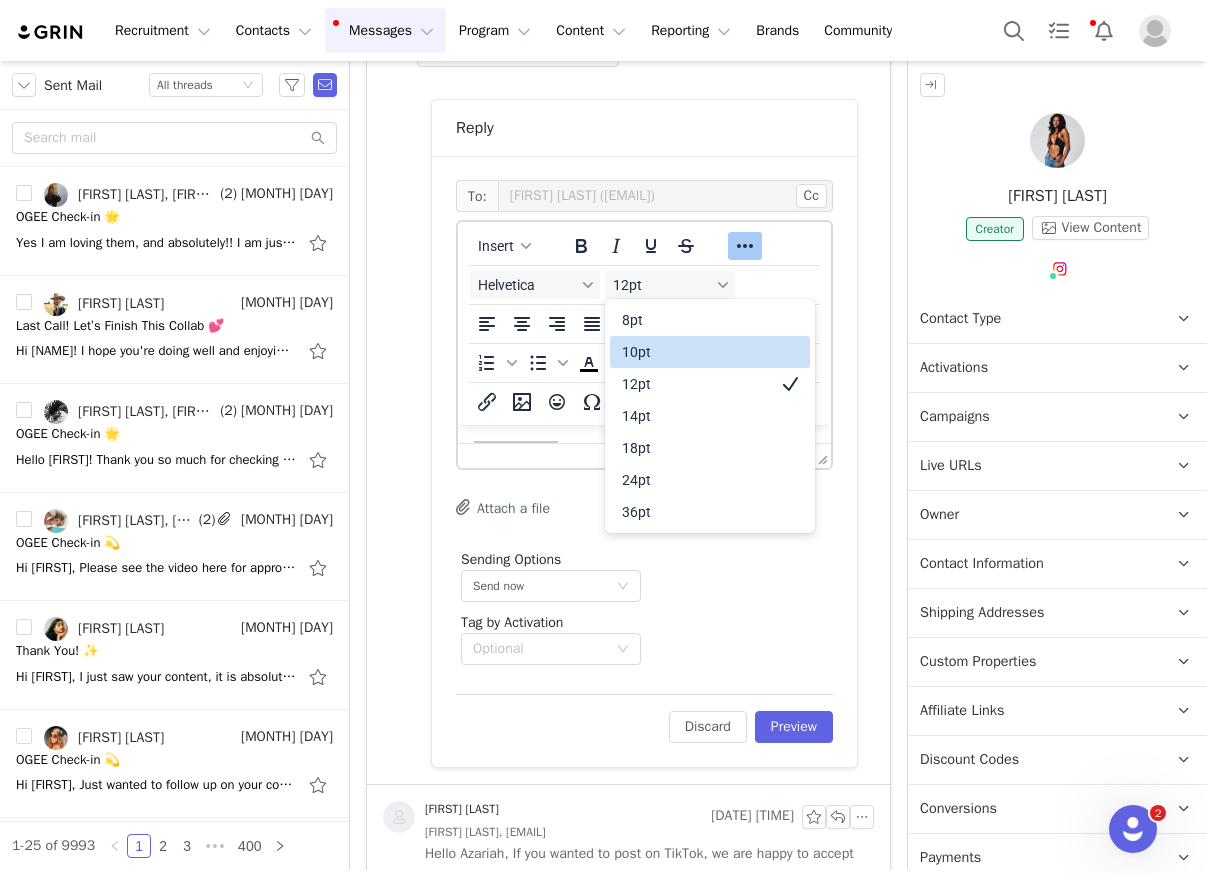 click on "10pt" at bounding box center [696, 352] 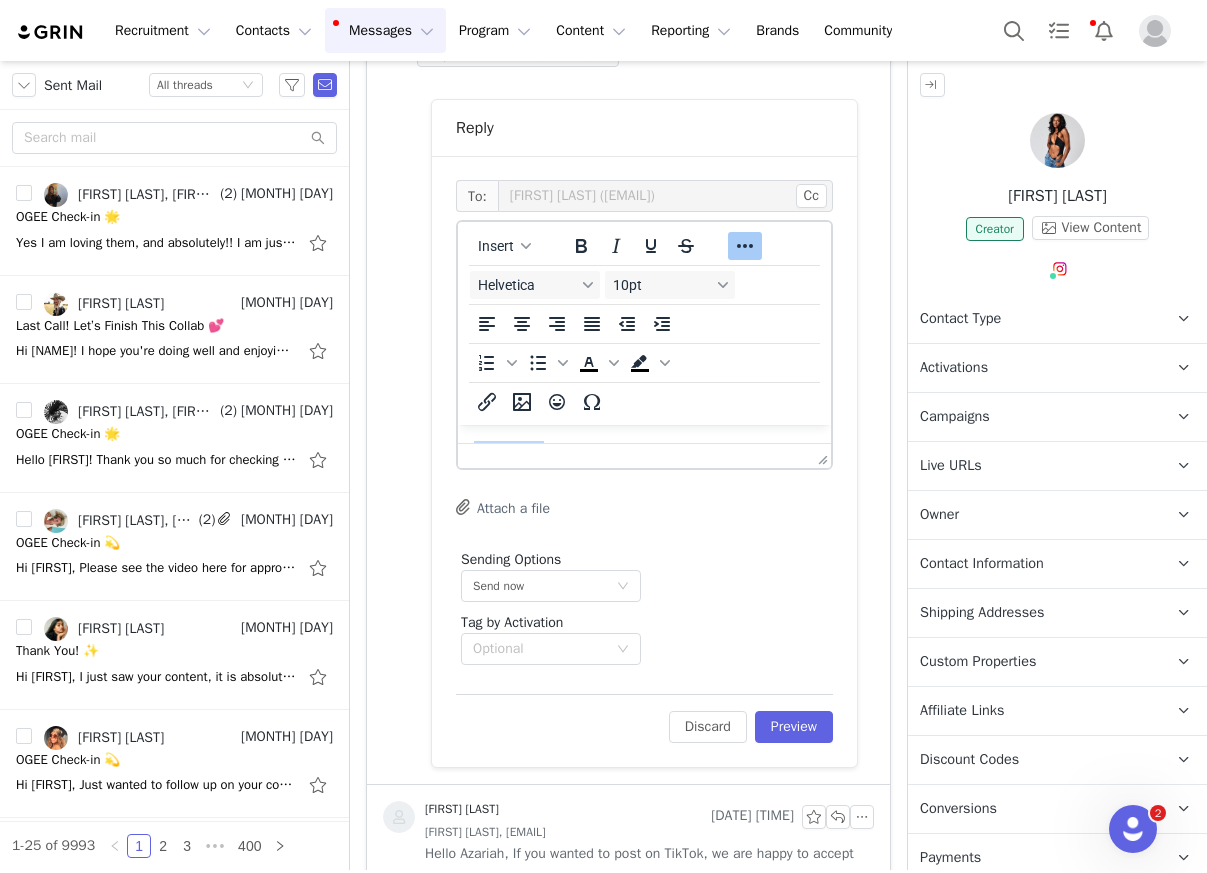 click 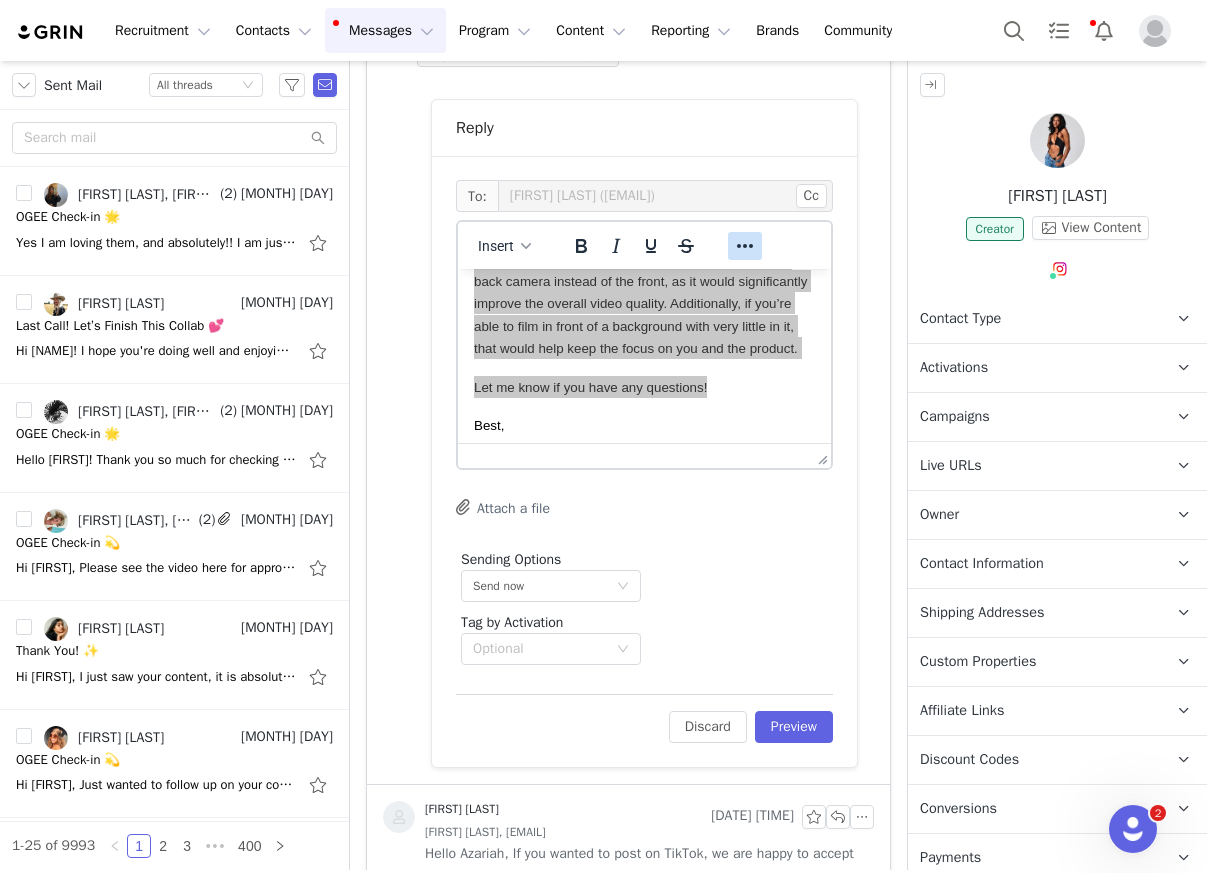 scroll, scrollTop: 171, scrollLeft: 0, axis: vertical 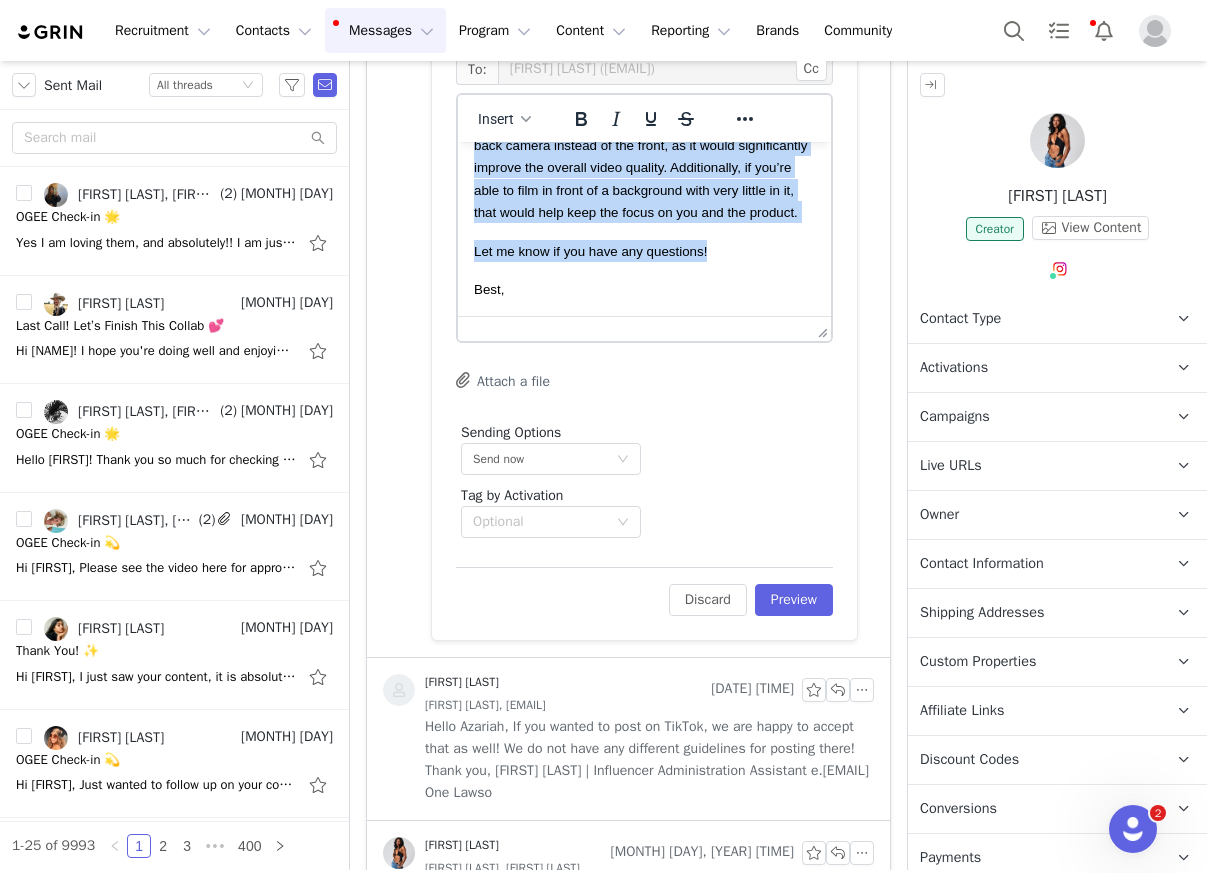 drag, startPoint x: 564, startPoint y: 298, endPoint x: 575, endPoint y: 299, distance: 11.045361 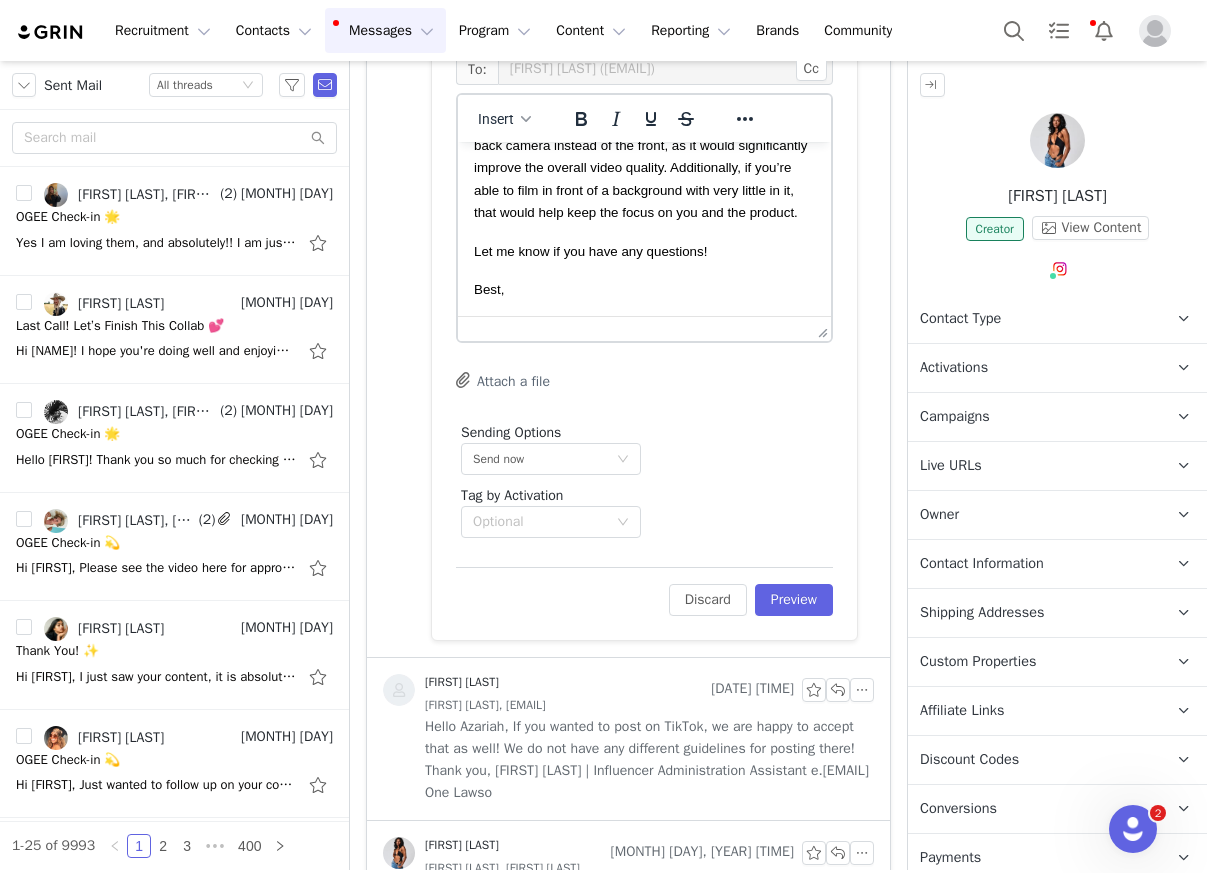 scroll, scrollTop: 194, scrollLeft: 0, axis: vertical 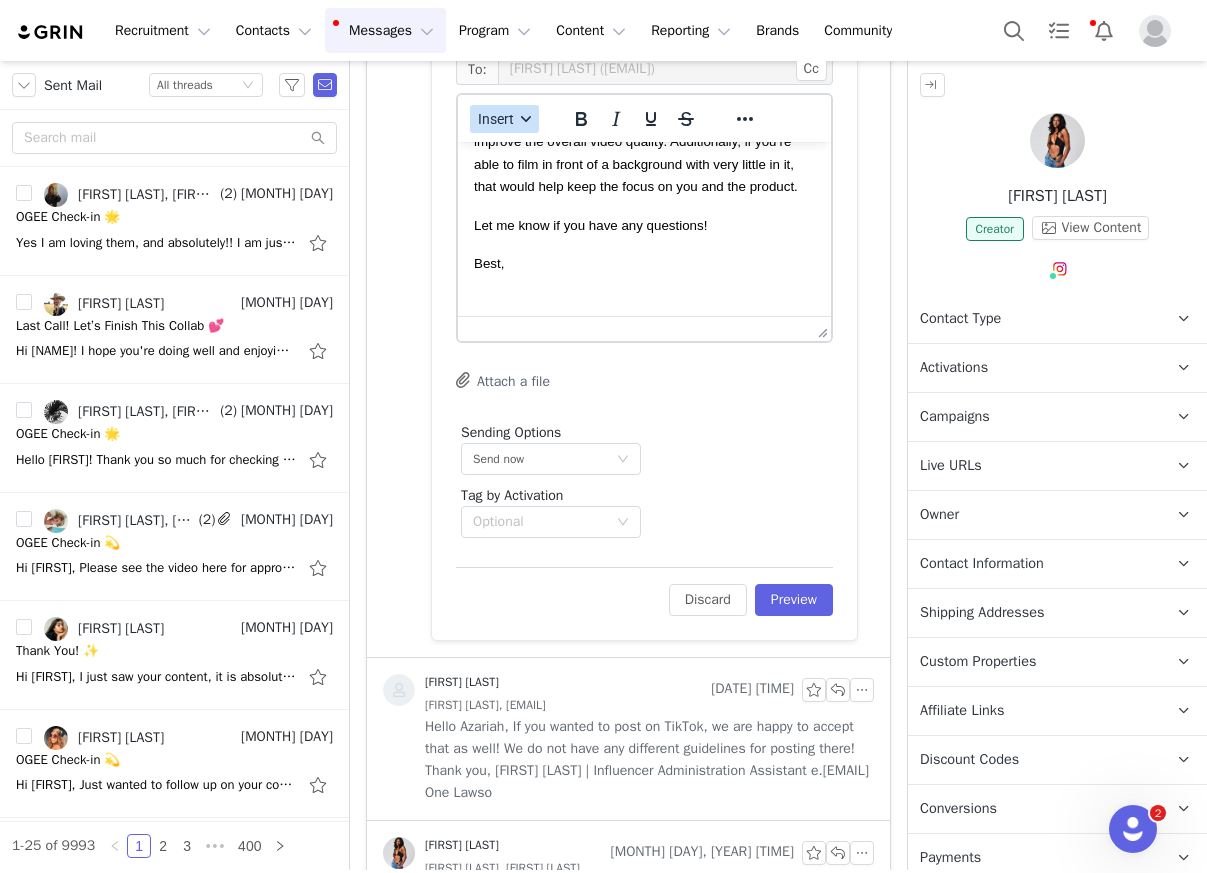 click at bounding box center (526, 119) 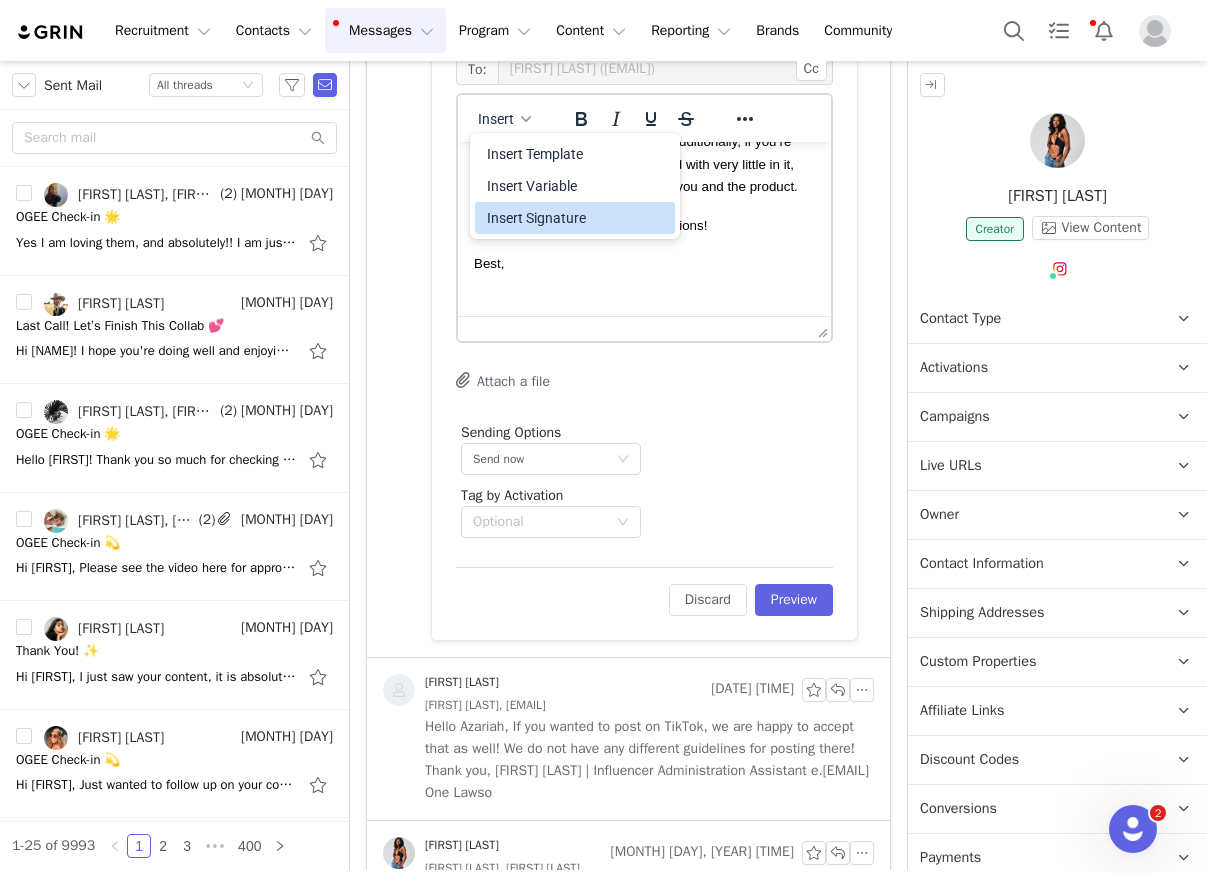 drag, startPoint x: 574, startPoint y: 217, endPoint x: 116, endPoint y: 75, distance: 479.5081 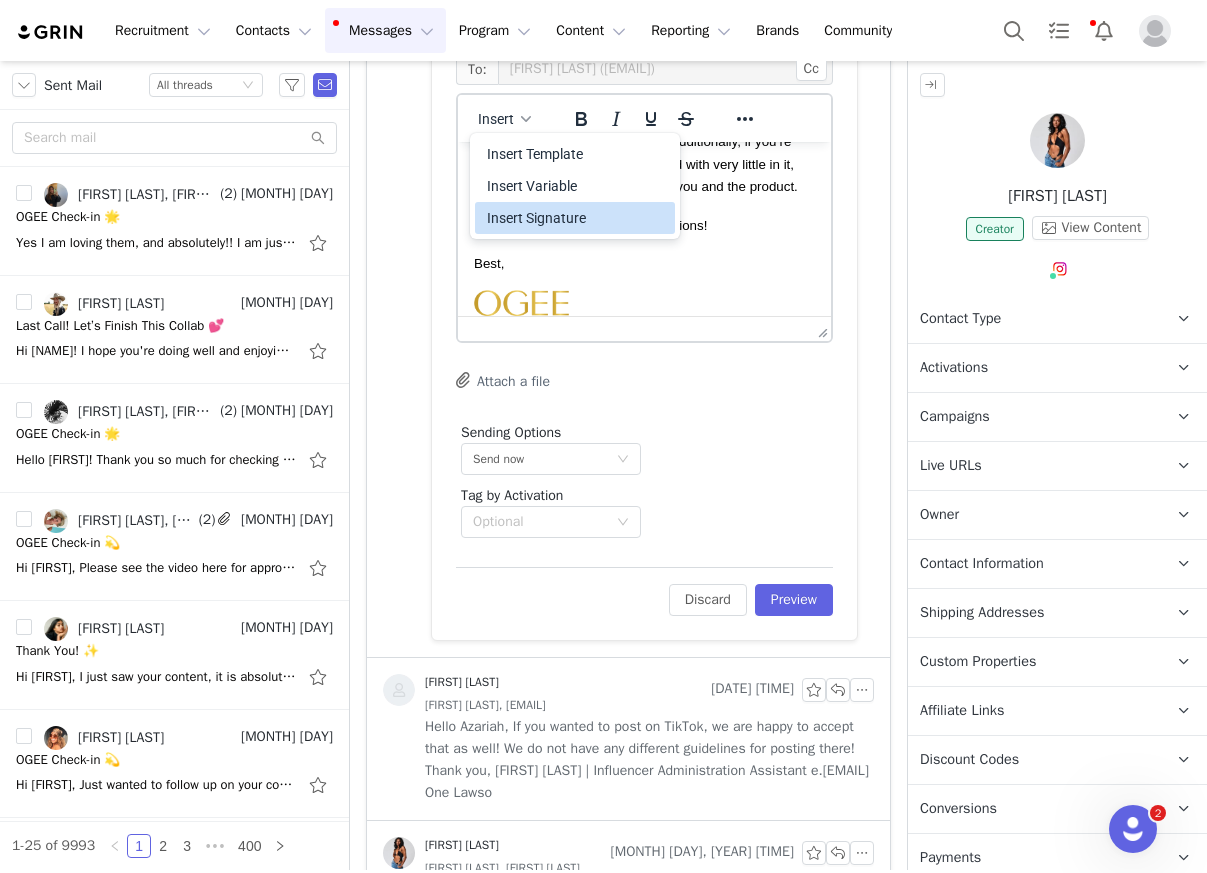 scroll, scrollTop: 293, scrollLeft: 0, axis: vertical 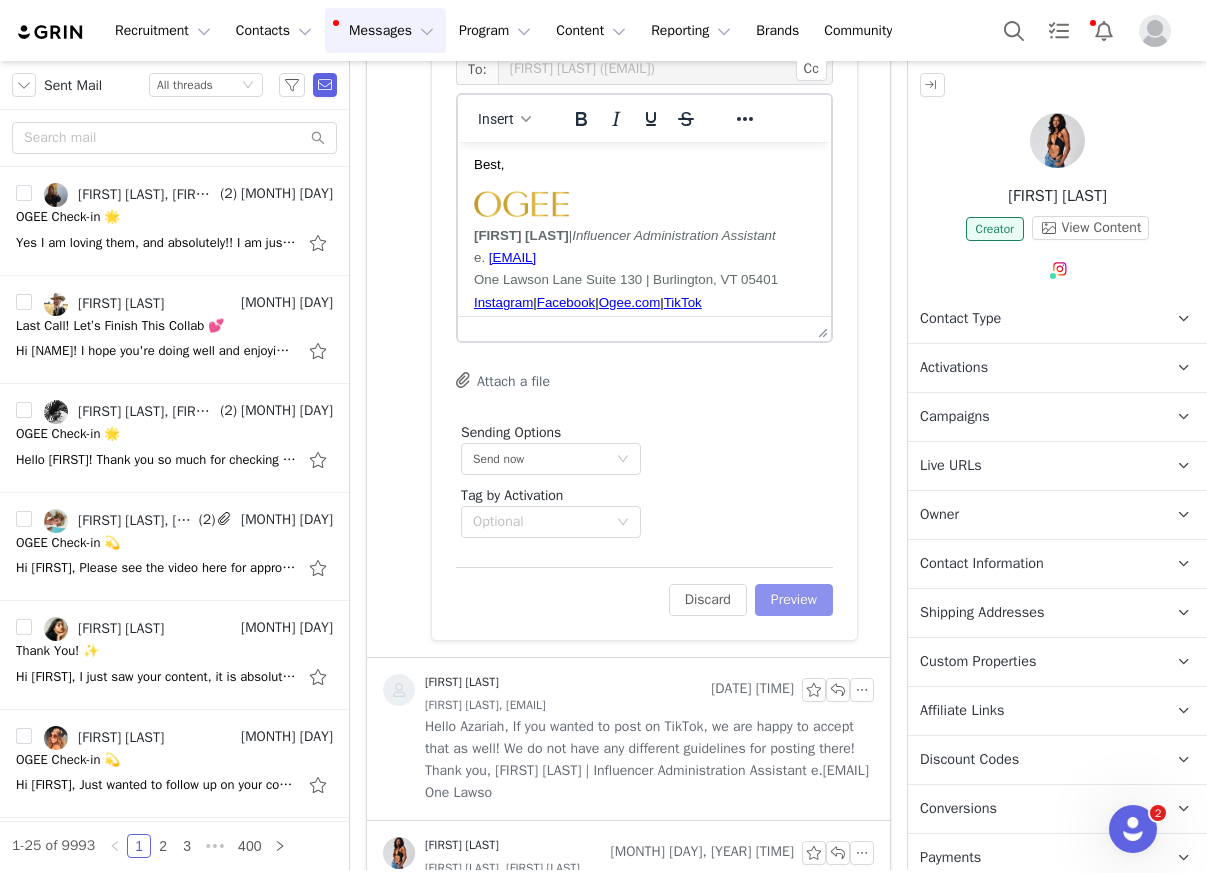 drag, startPoint x: 792, startPoint y: 593, endPoint x: 808, endPoint y: 592, distance: 16.03122 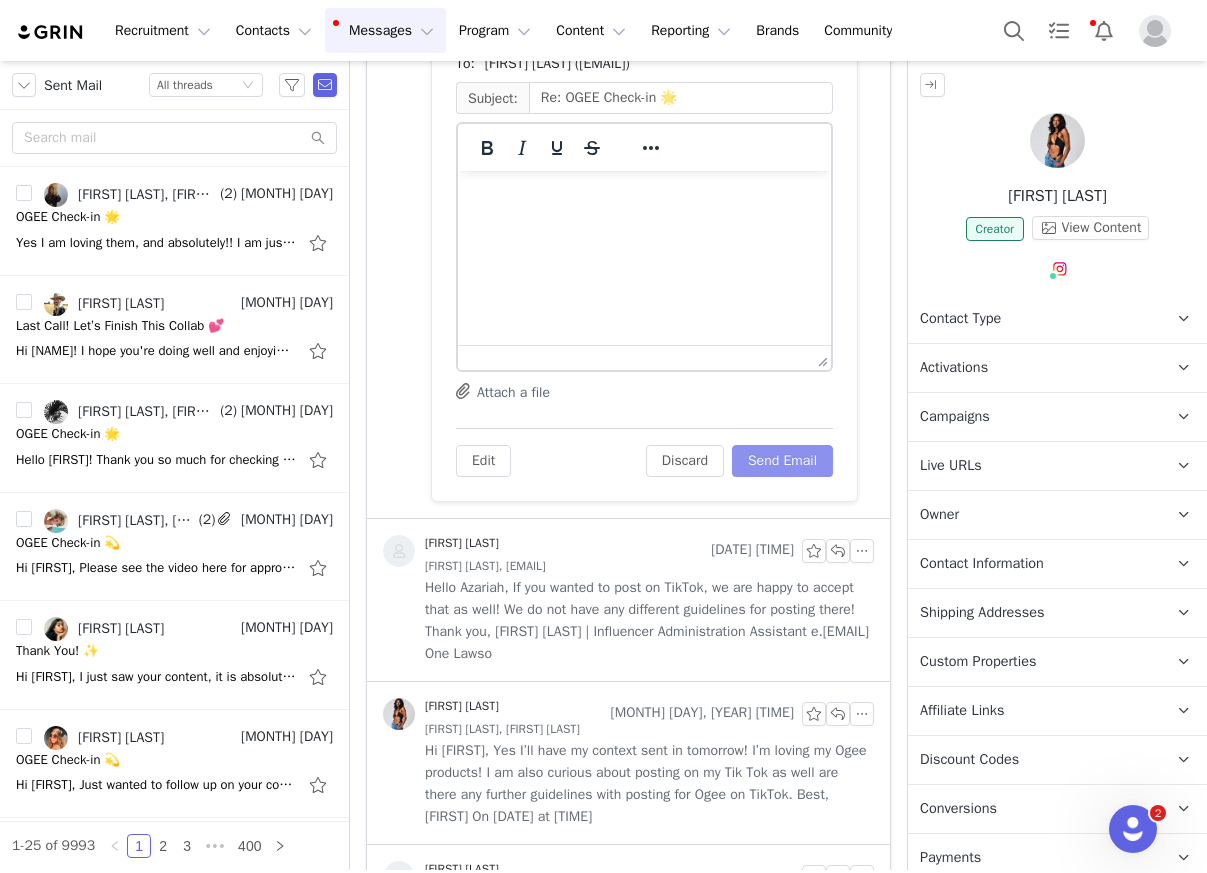 scroll, scrollTop: 670, scrollLeft: 0, axis: vertical 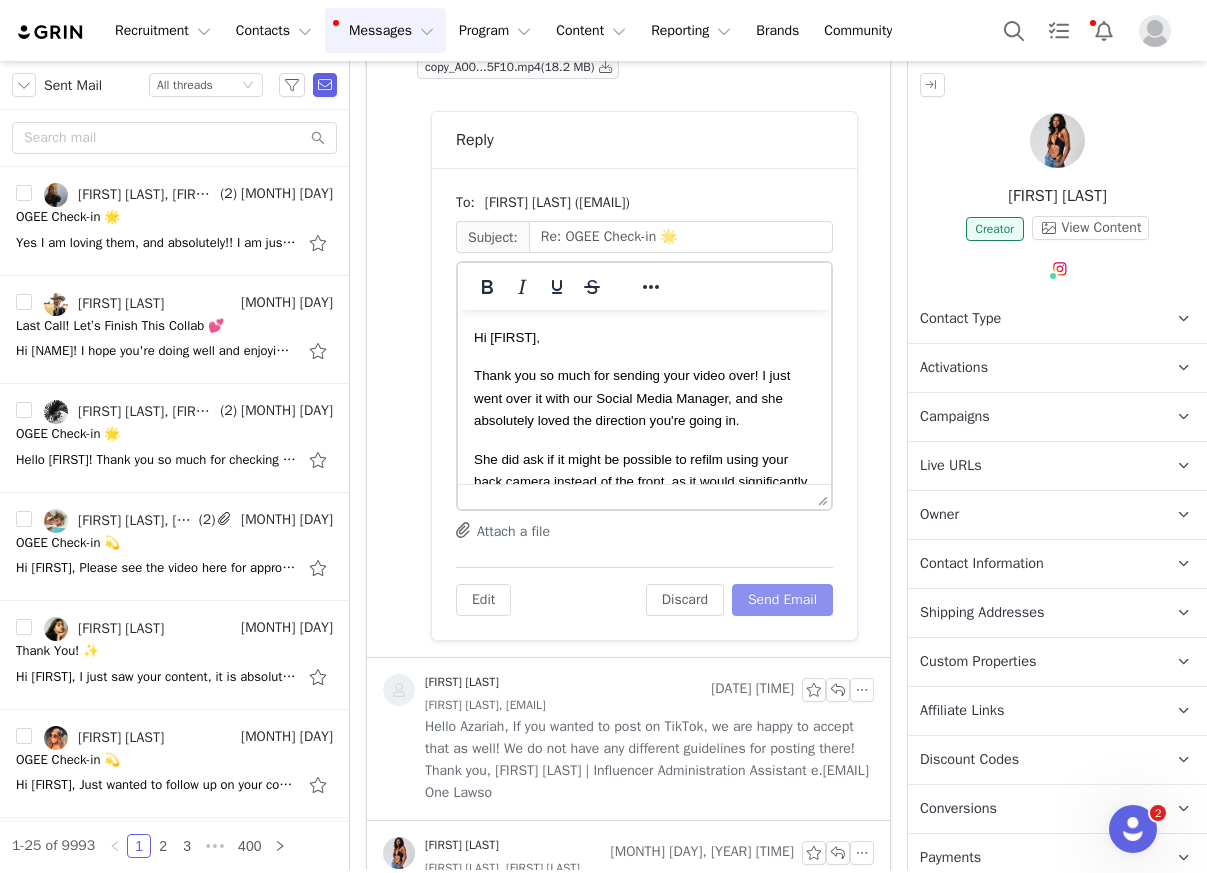 click on "Send Email" at bounding box center (782, 600) 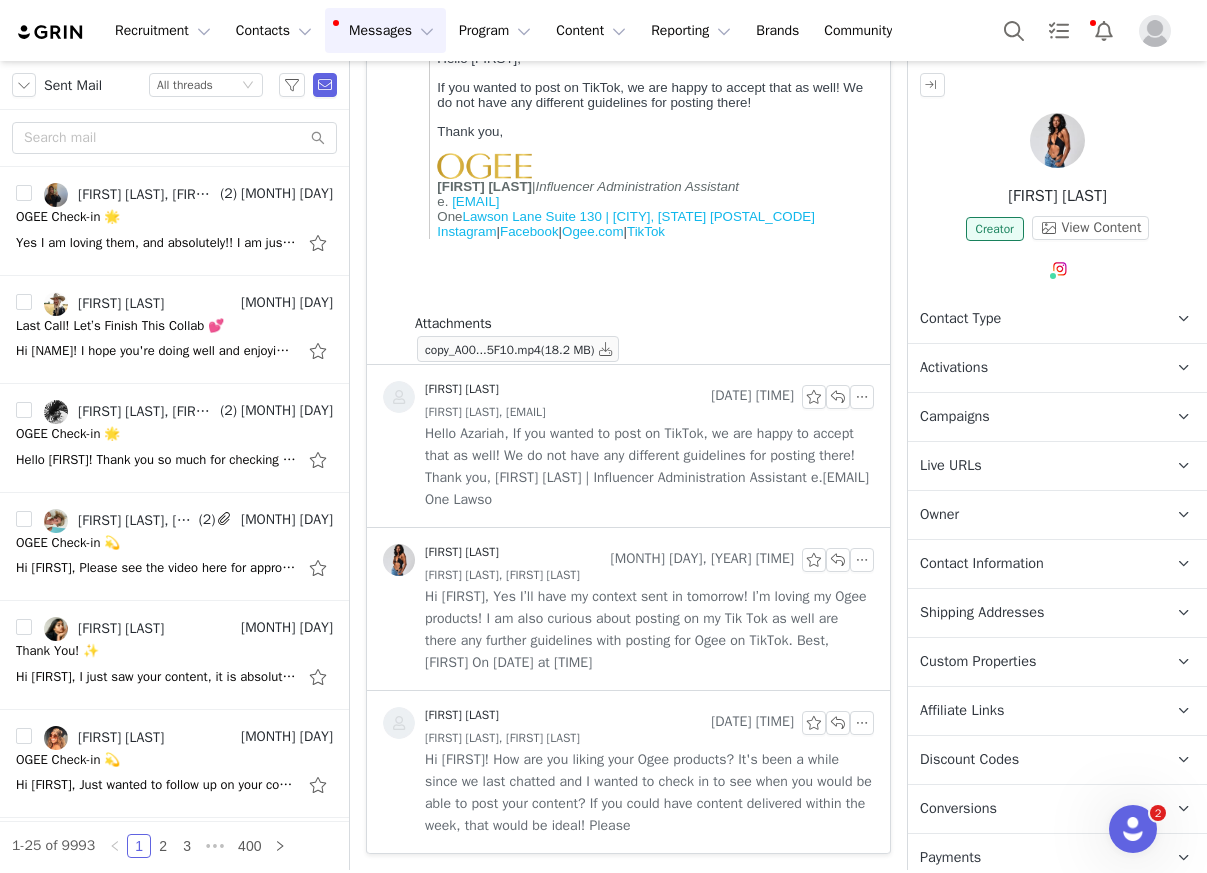 scroll, scrollTop: 0, scrollLeft: 0, axis: both 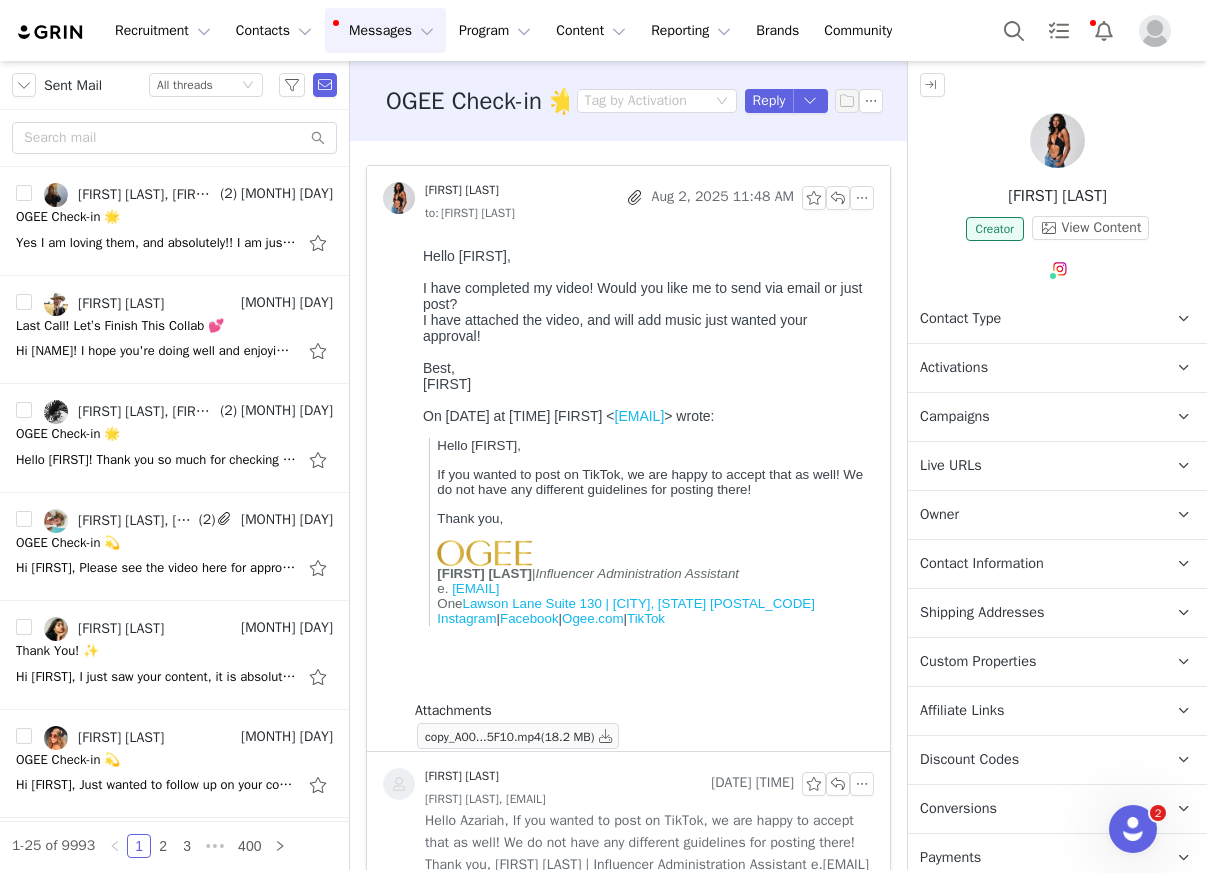 click at bounding box center [1057, 140] 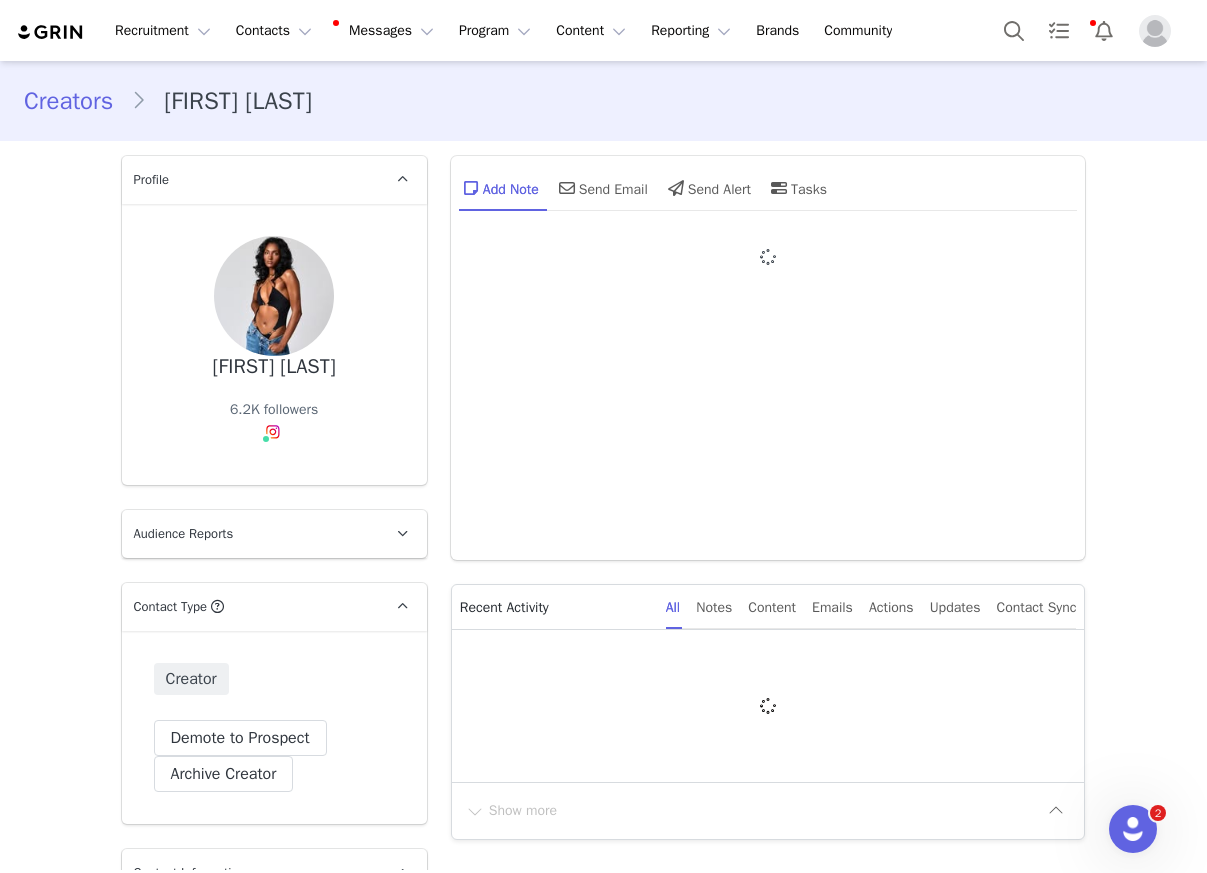 type on "+1 (United States)" 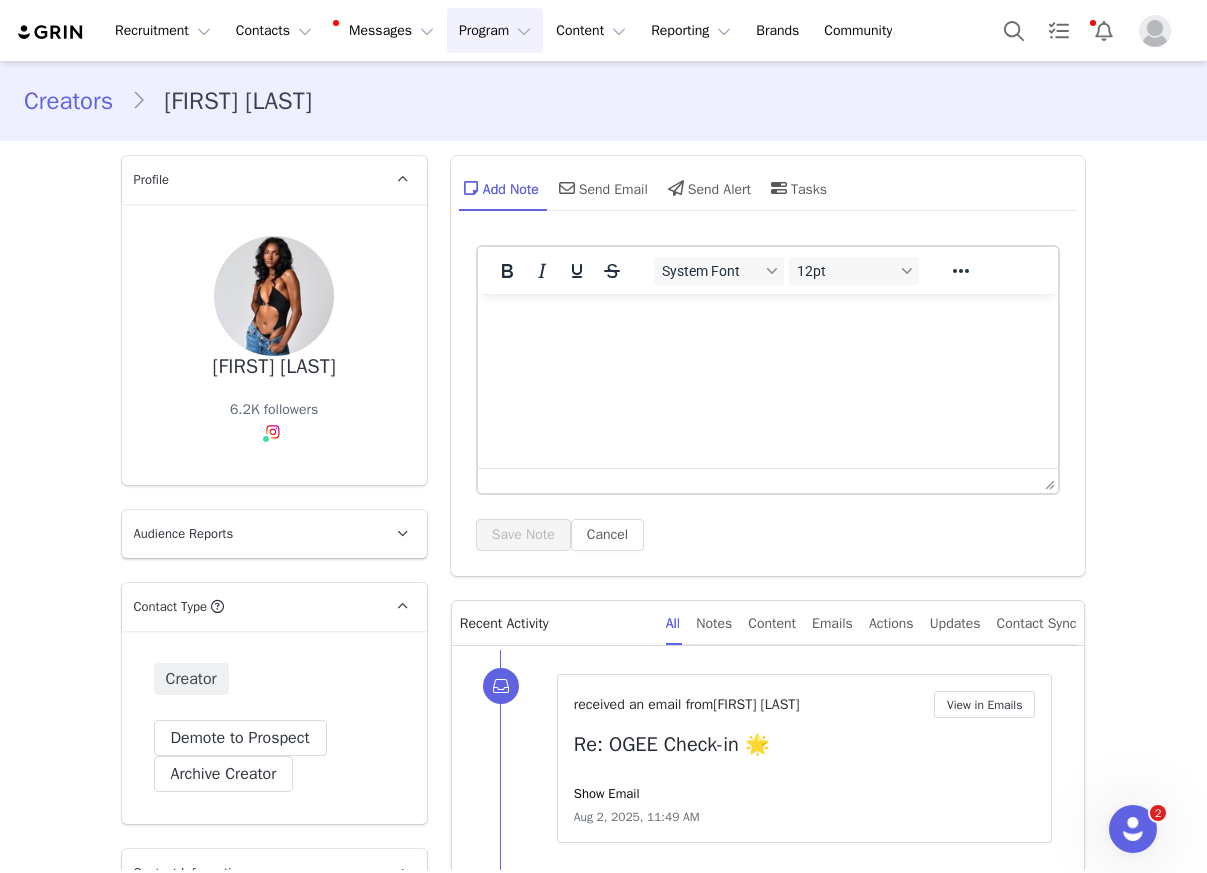 scroll, scrollTop: 0, scrollLeft: 0, axis: both 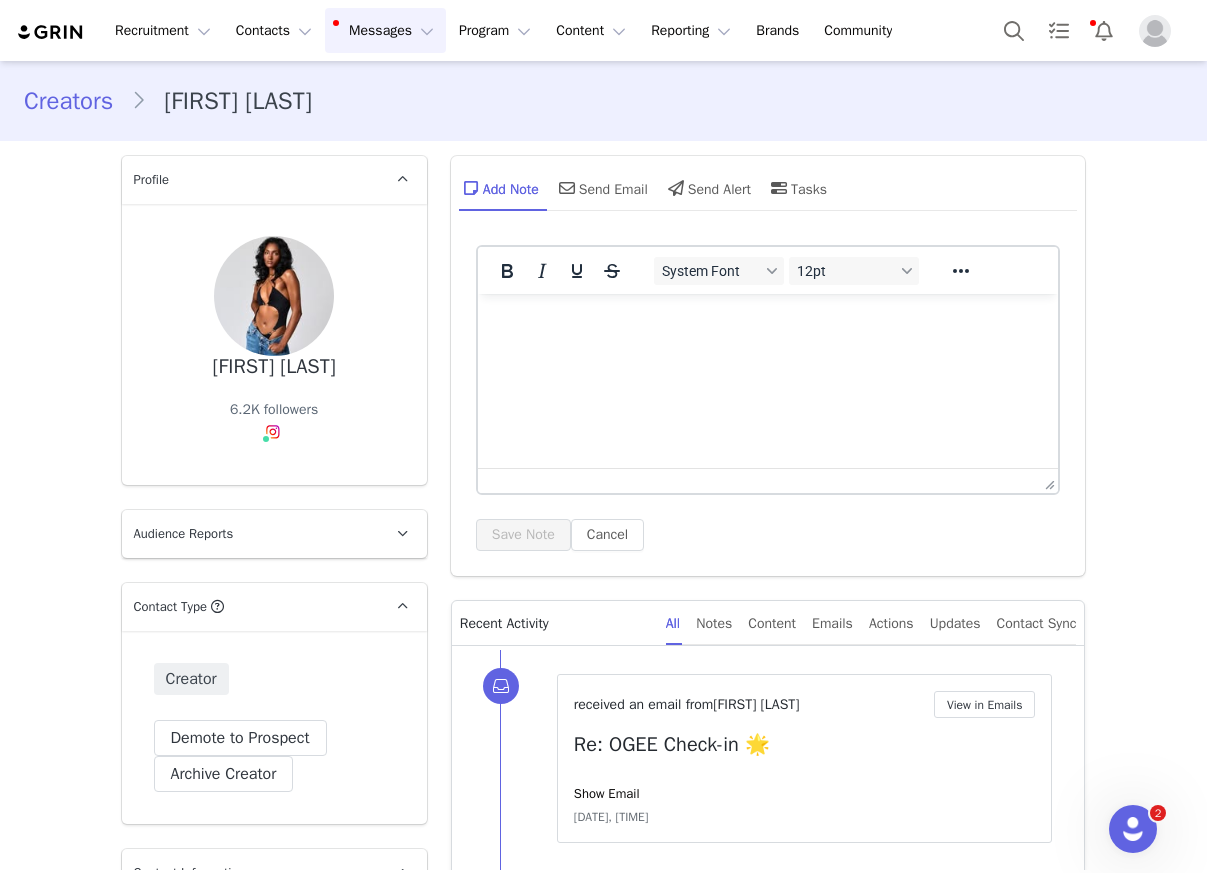click on "Messages Messages" at bounding box center [385, 30] 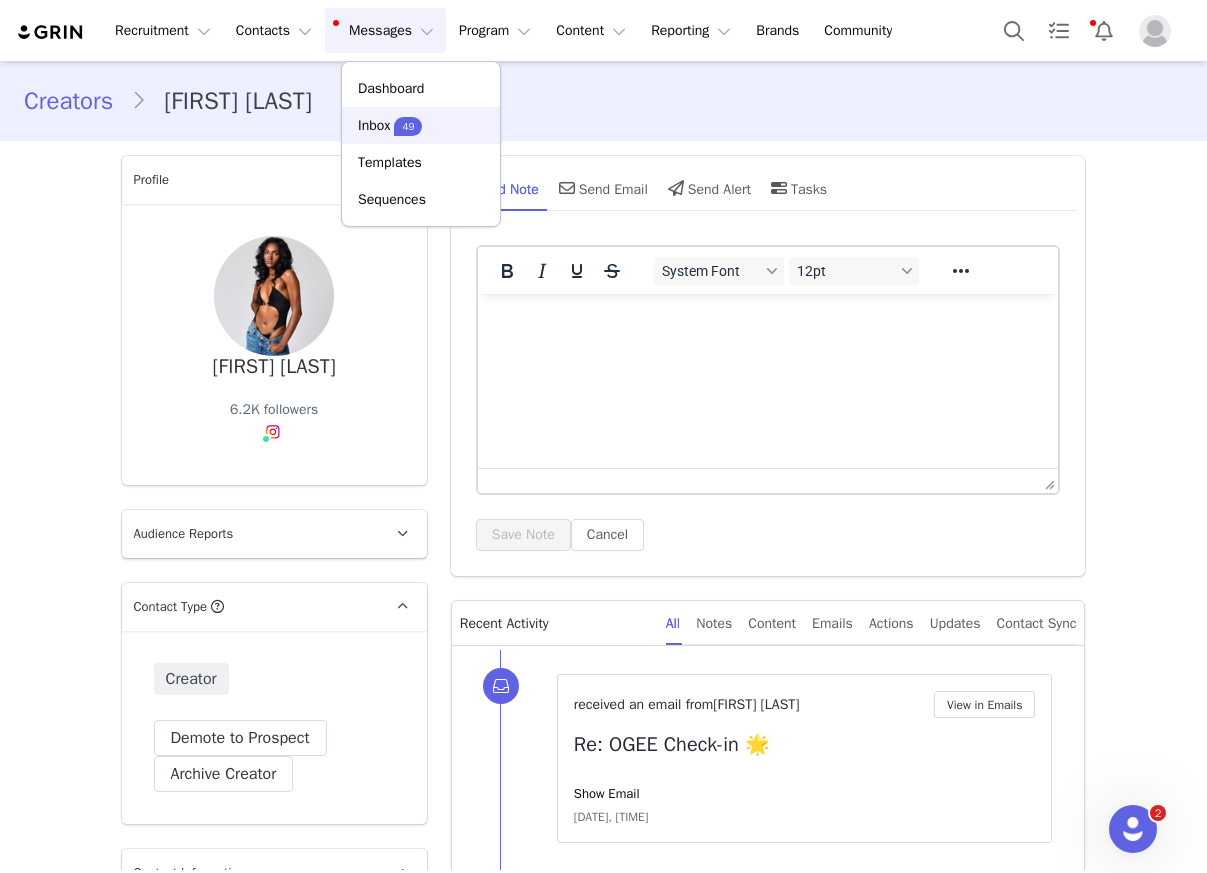 click on "49" at bounding box center [408, 126] 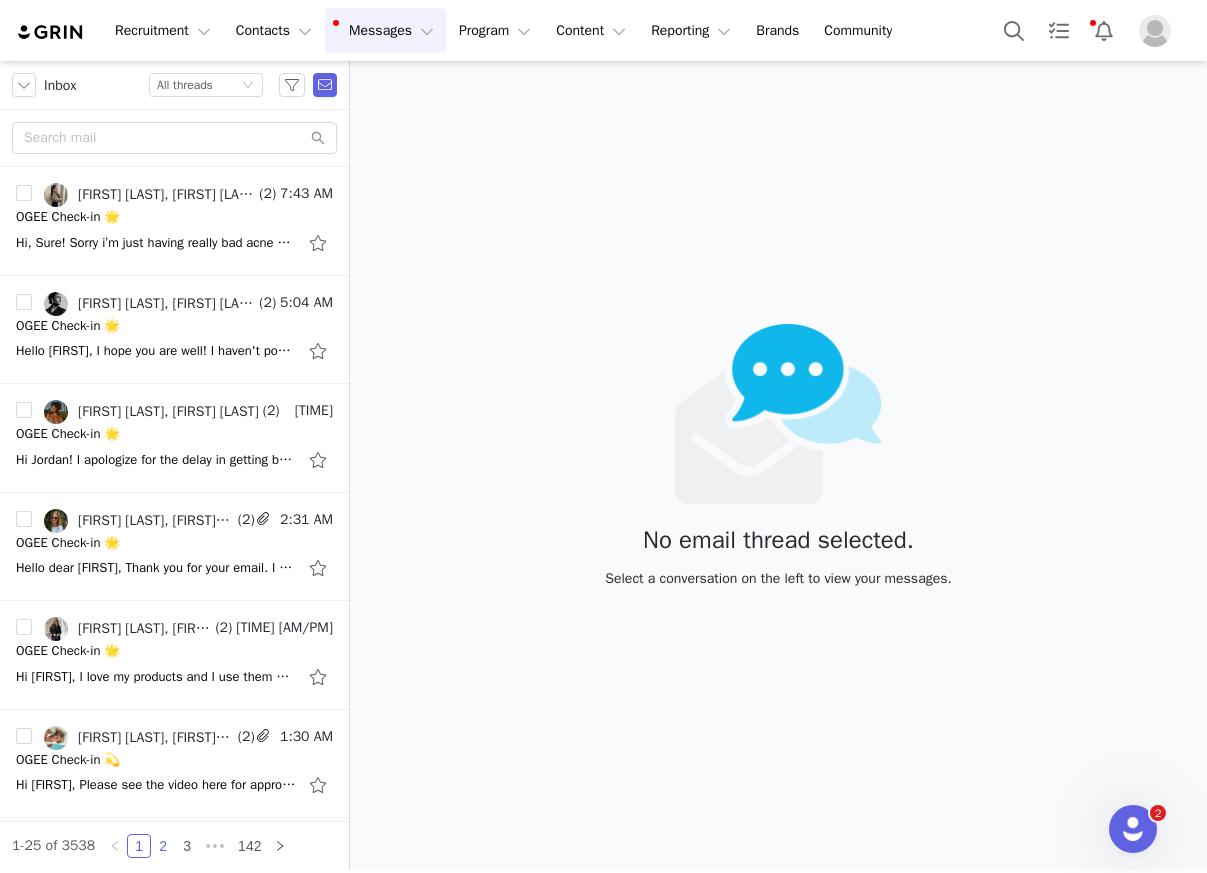 click on "2" at bounding box center (163, 846) 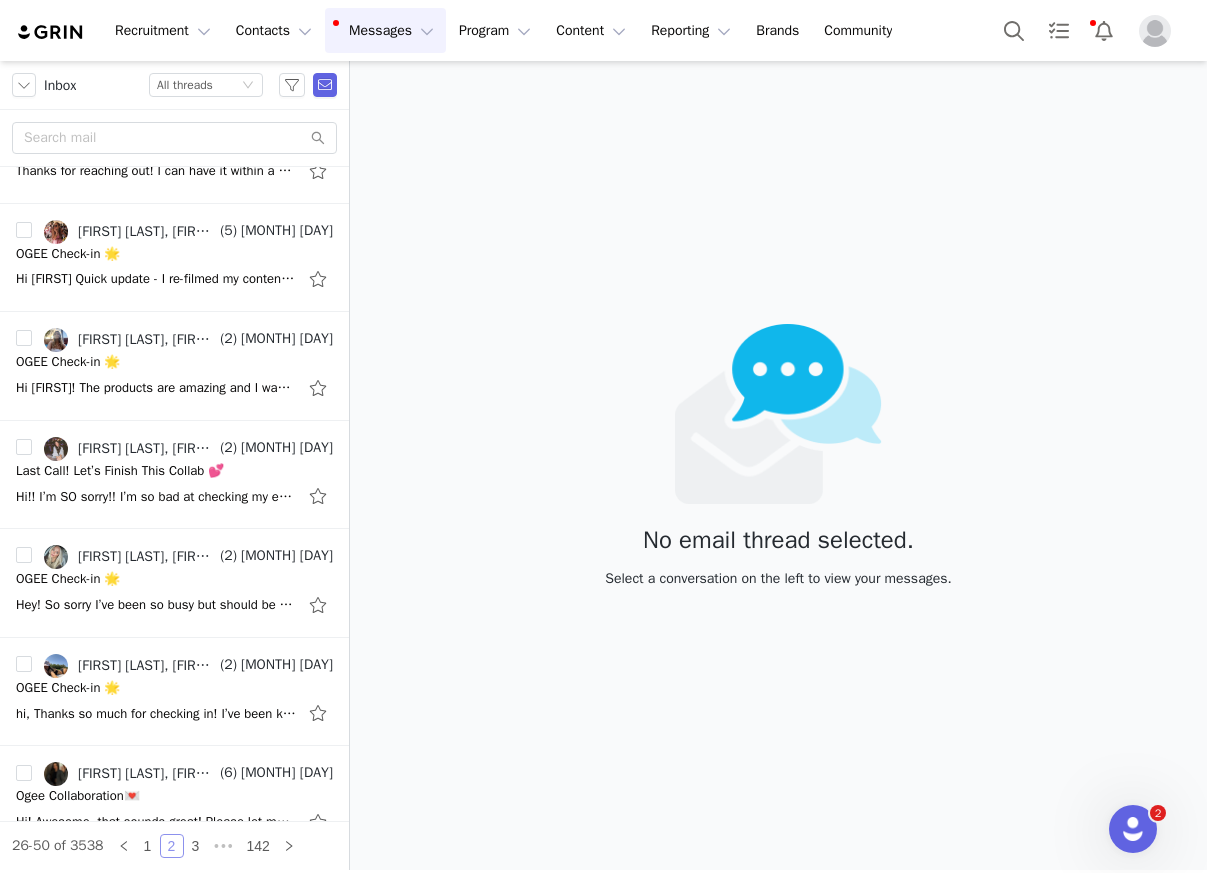 scroll, scrollTop: 2059, scrollLeft: 0, axis: vertical 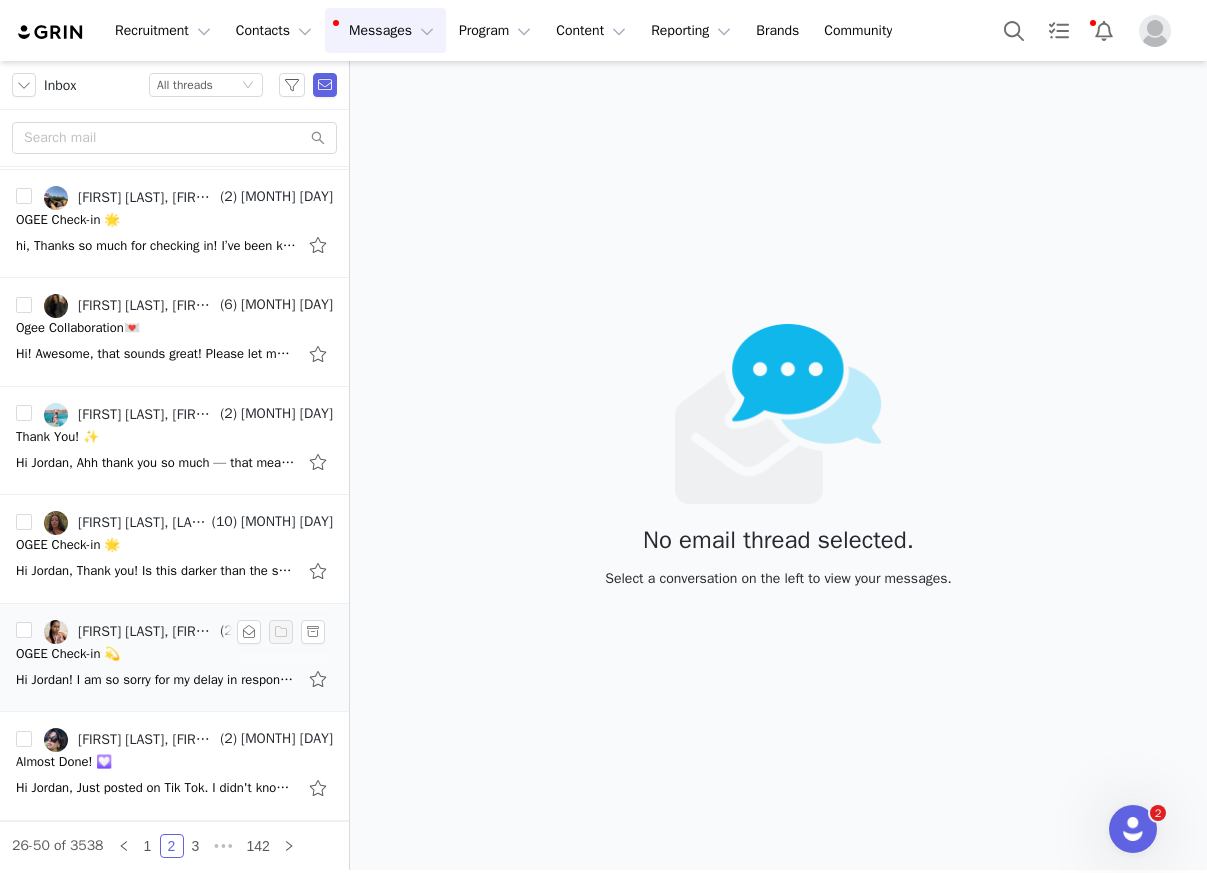 click on "OGEE Check-in 💫" at bounding box center [174, 654] 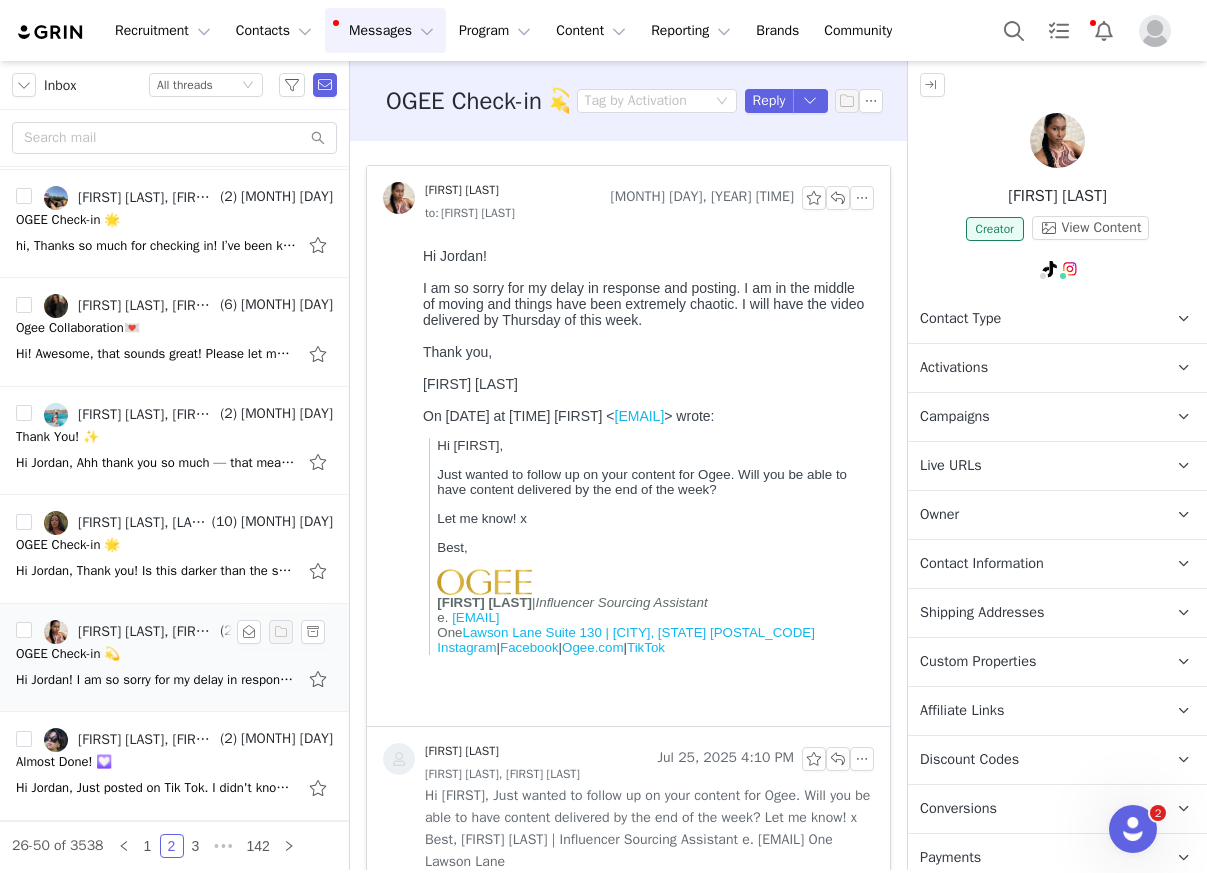 scroll, scrollTop: 0, scrollLeft: 0, axis: both 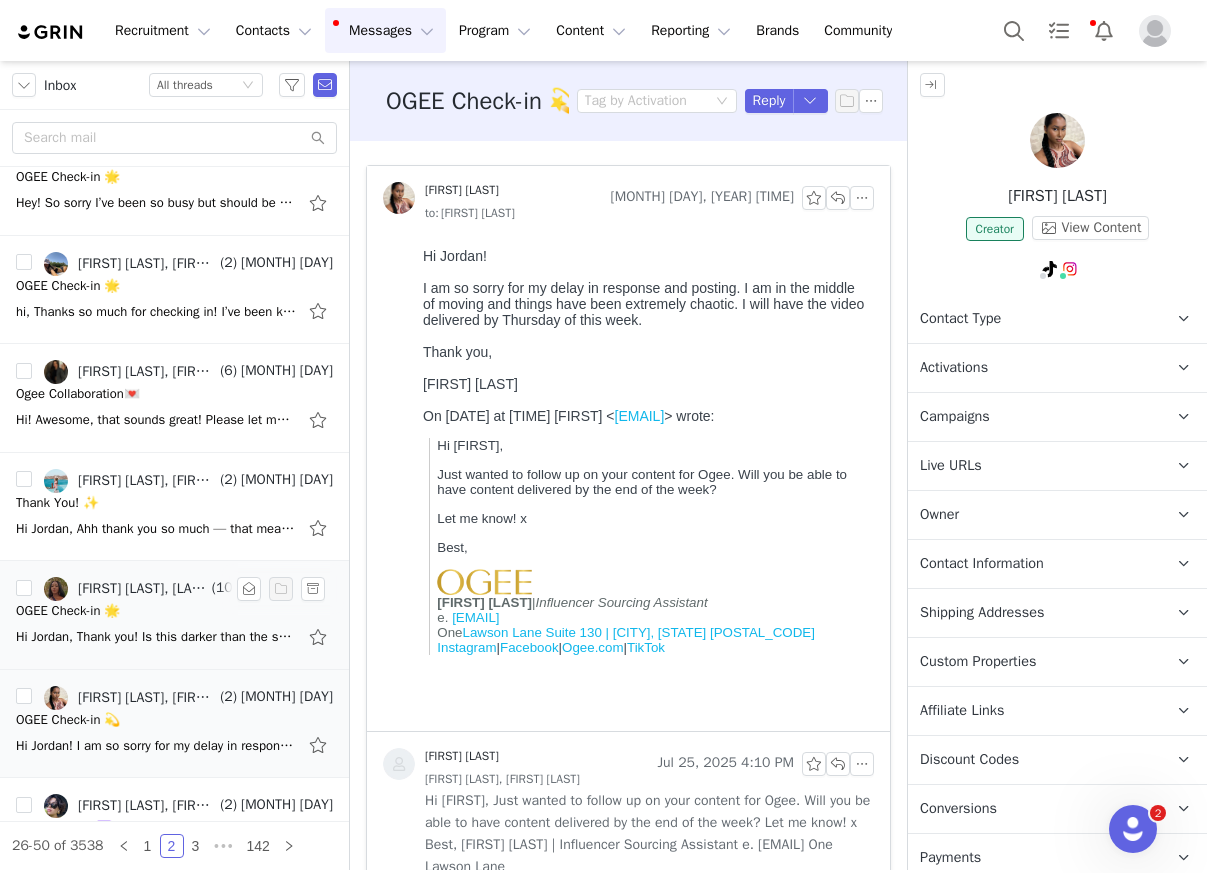click on "OGEE Check-in 🌟" at bounding box center [68, 611] 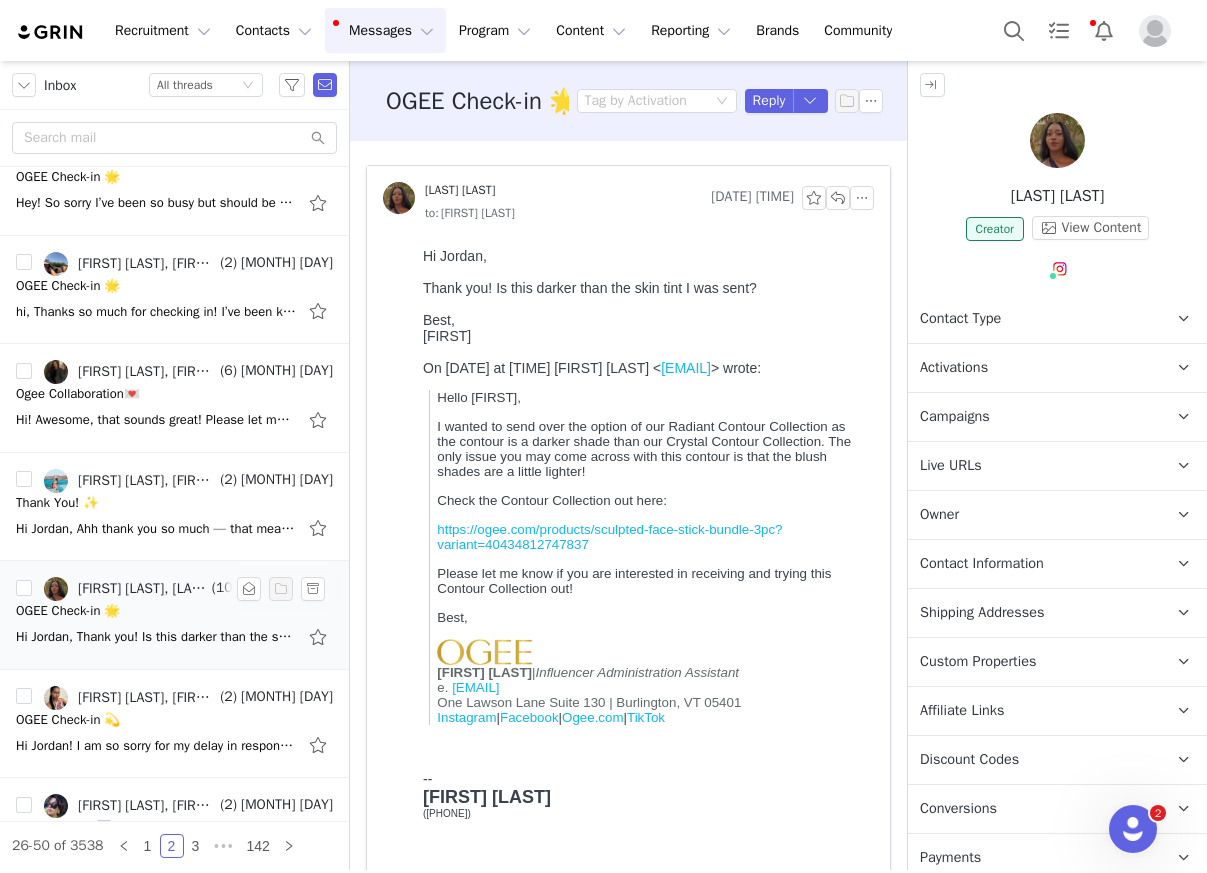 scroll, scrollTop: 0, scrollLeft: 0, axis: both 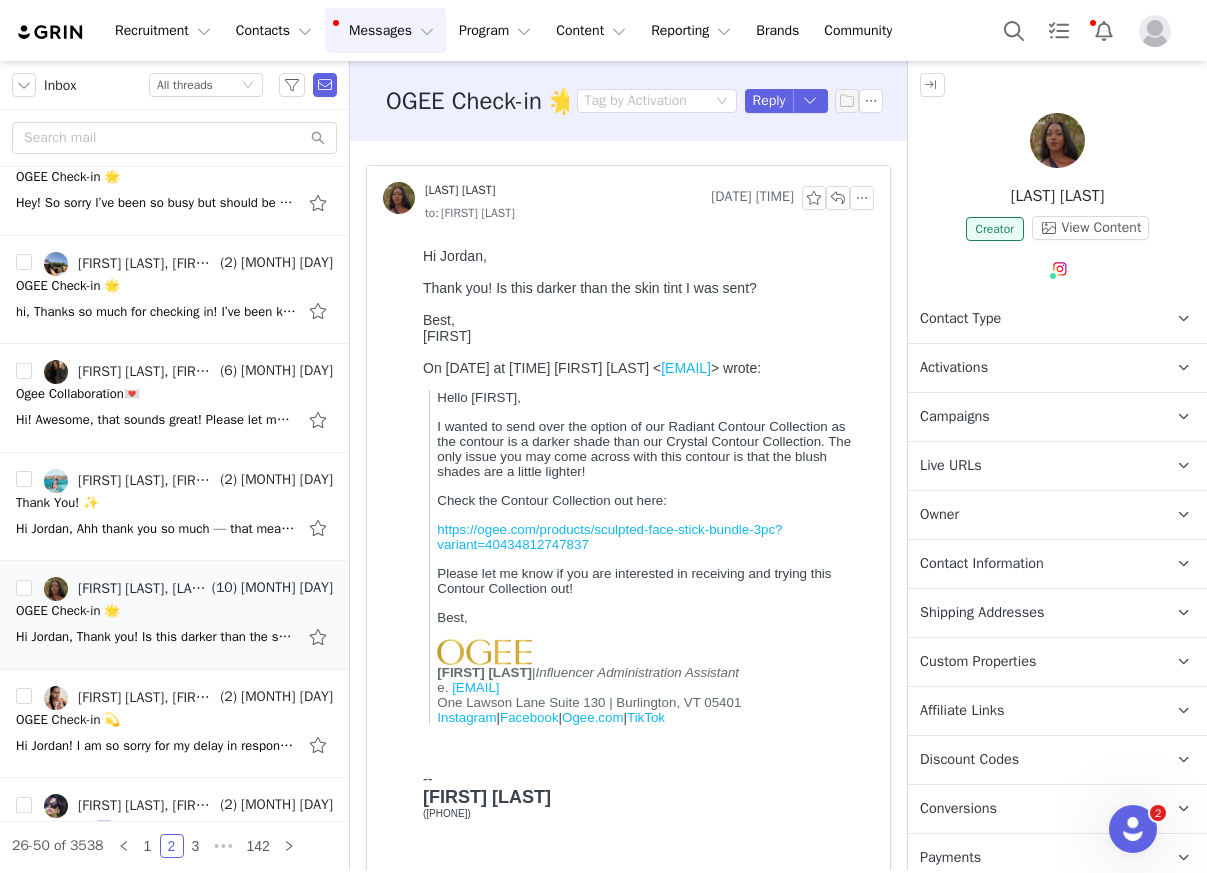click at bounding box center (1057, 140) 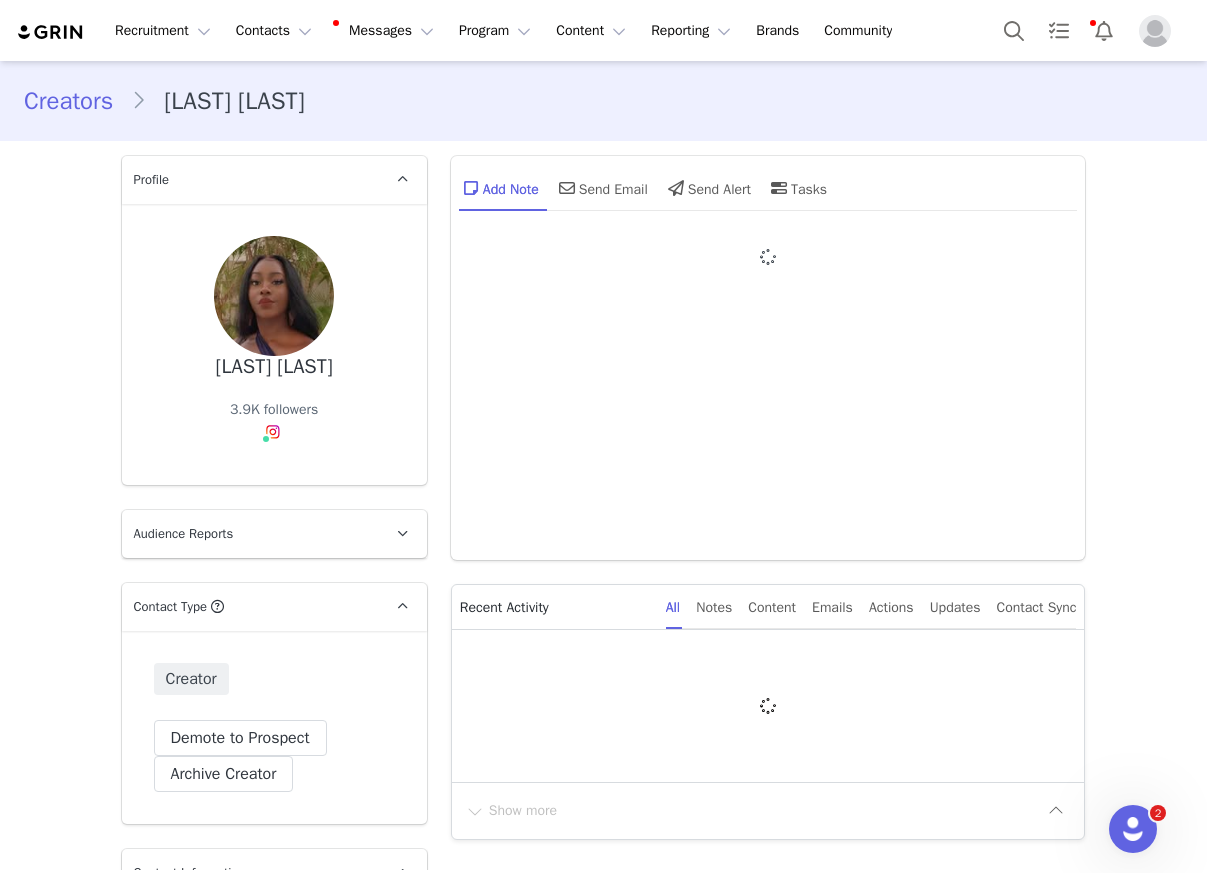 type on "+1 (United States)" 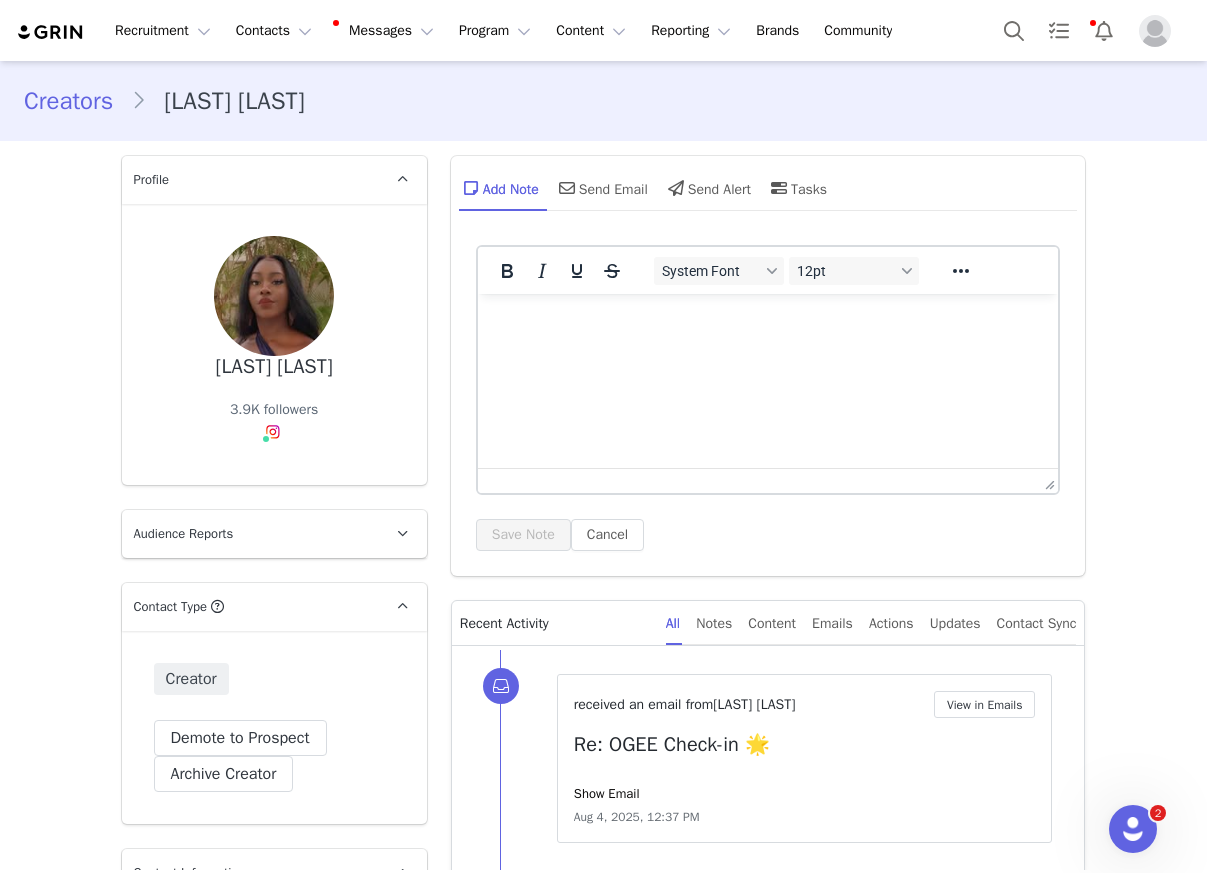 scroll, scrollTop: 0, scrollLeft: 0, axis: both 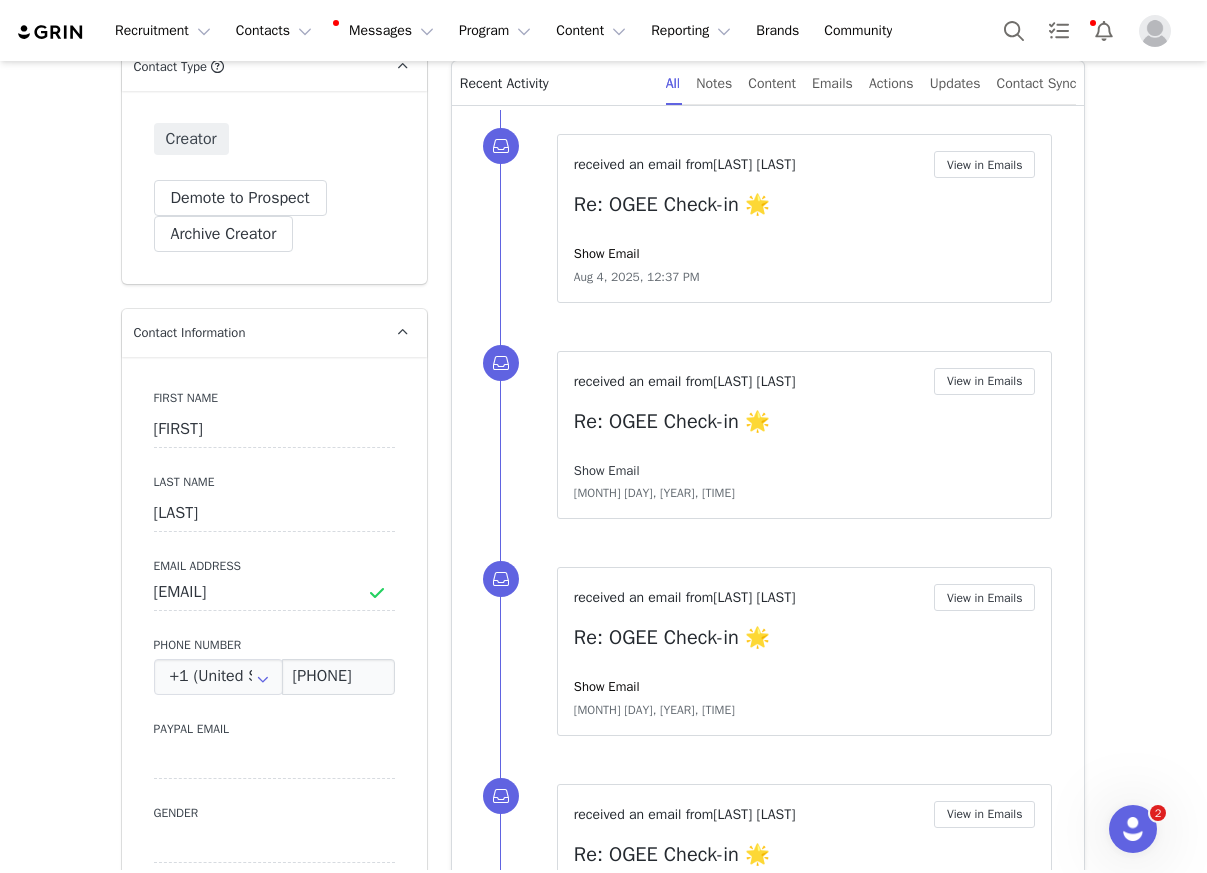 click on "Show Email" at bounding box center [607, 470] 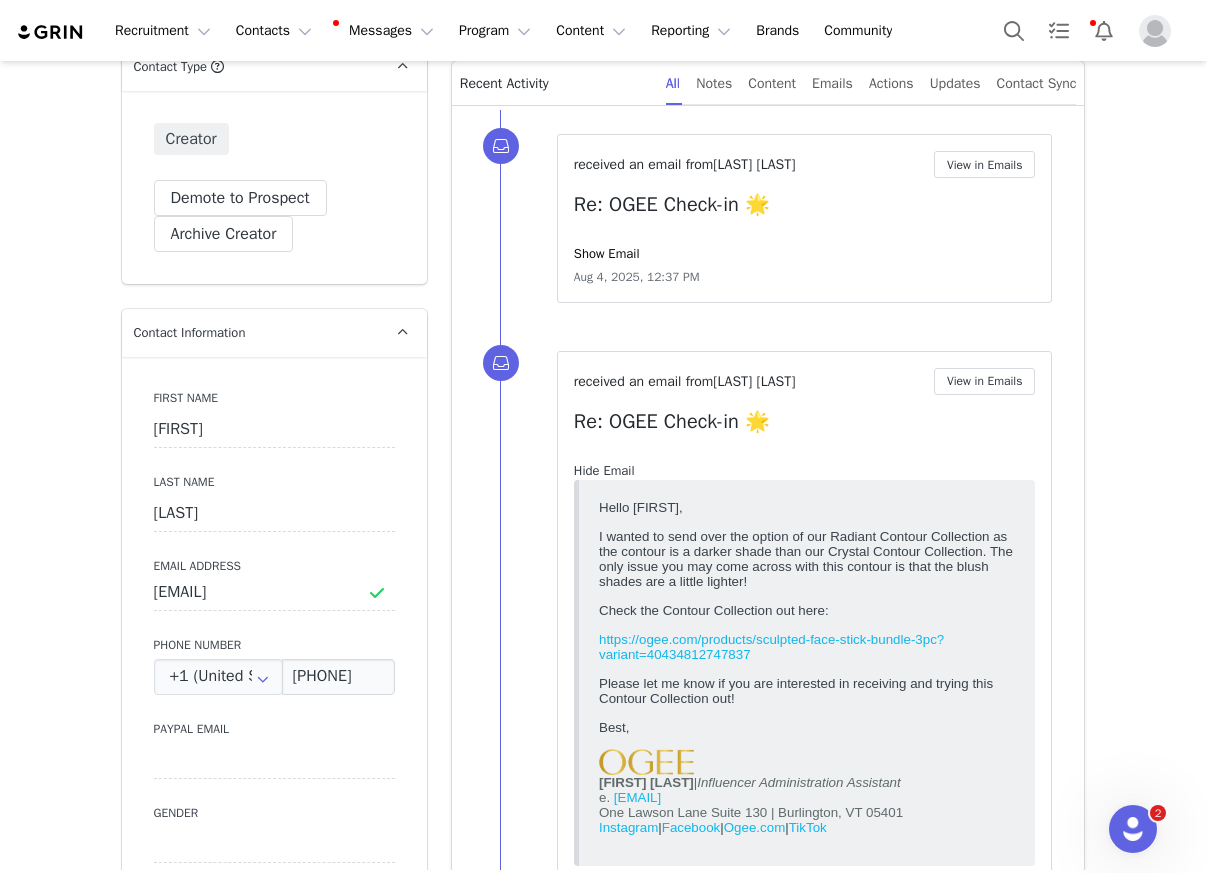 scroll, scrollTop: 0, scrollLeft: 0, axis: both 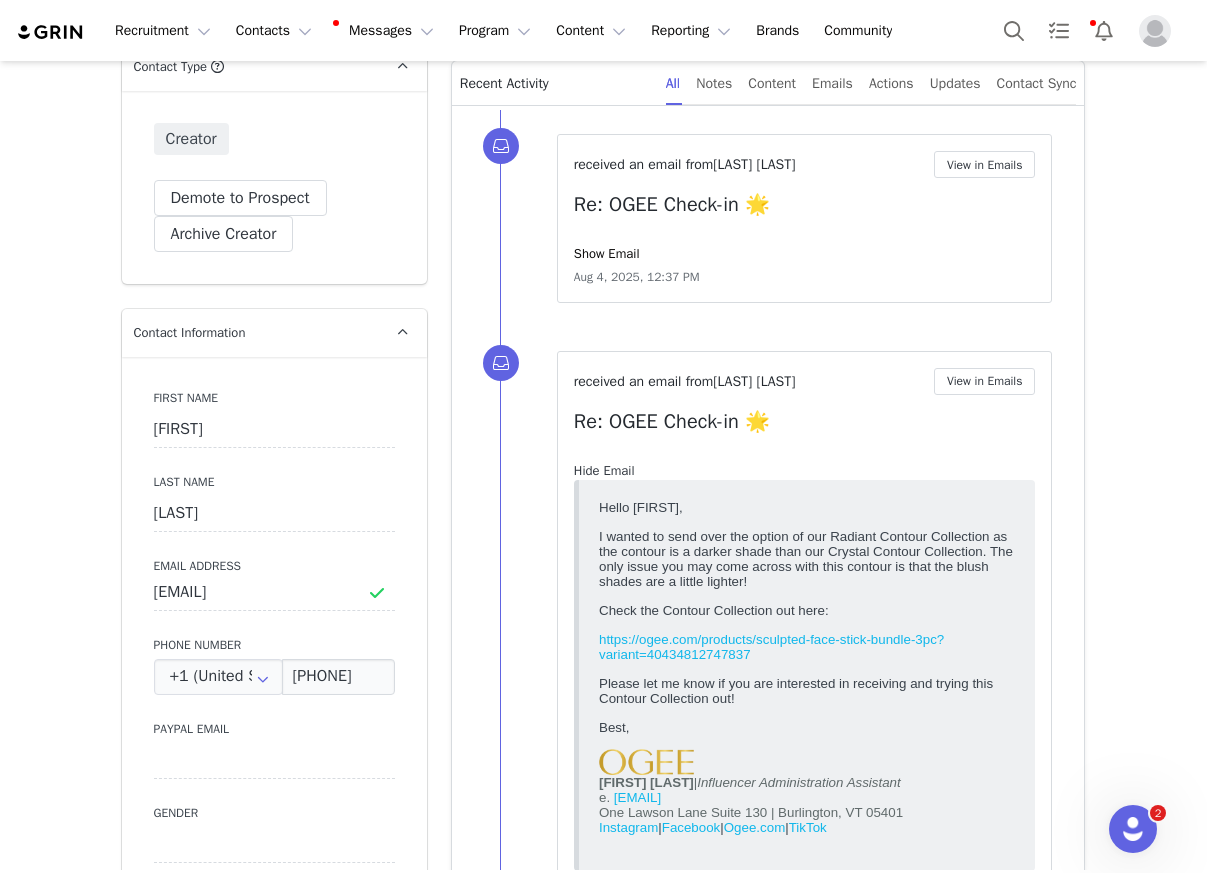 click on "Hide Email" at bounding box center [604, 470] 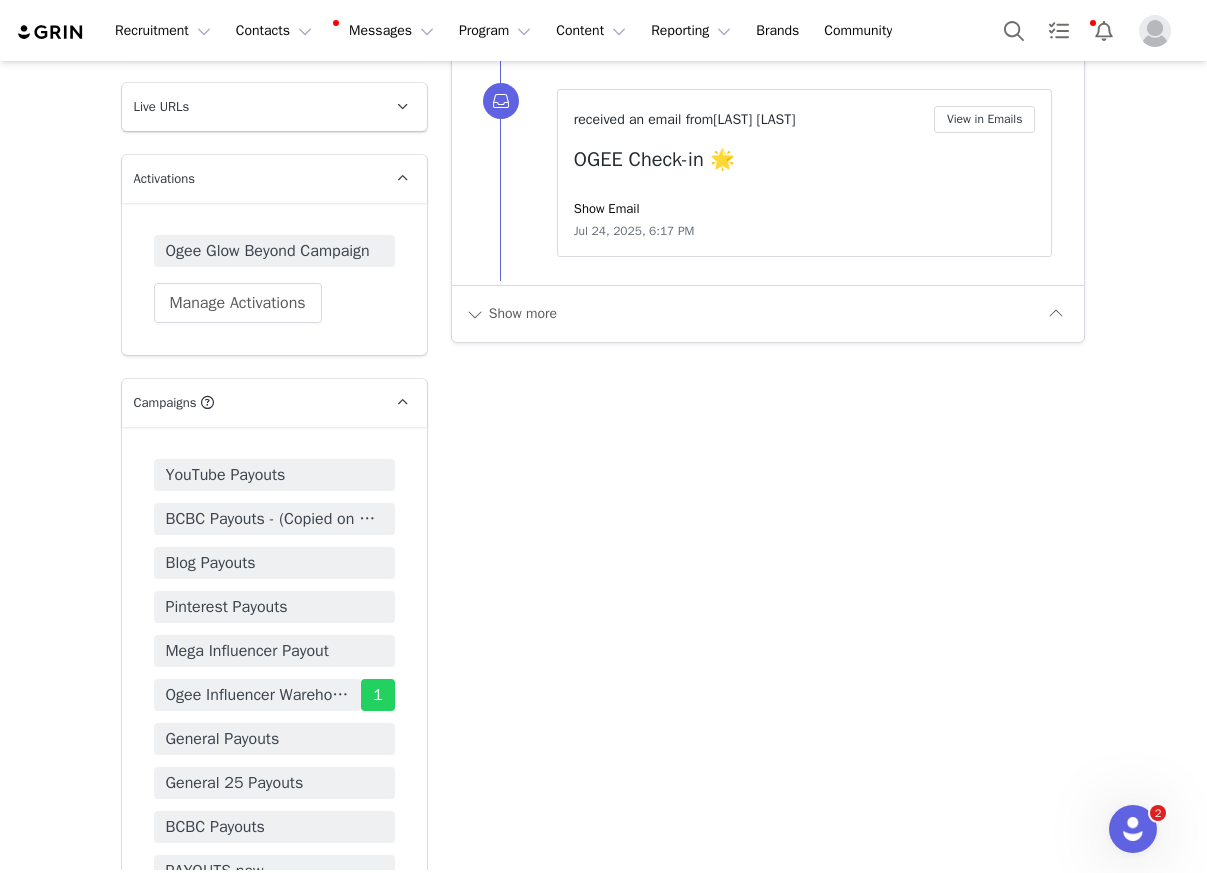 scroll, scrollTop: 2565, scrollLeft: 0, axis: vertical 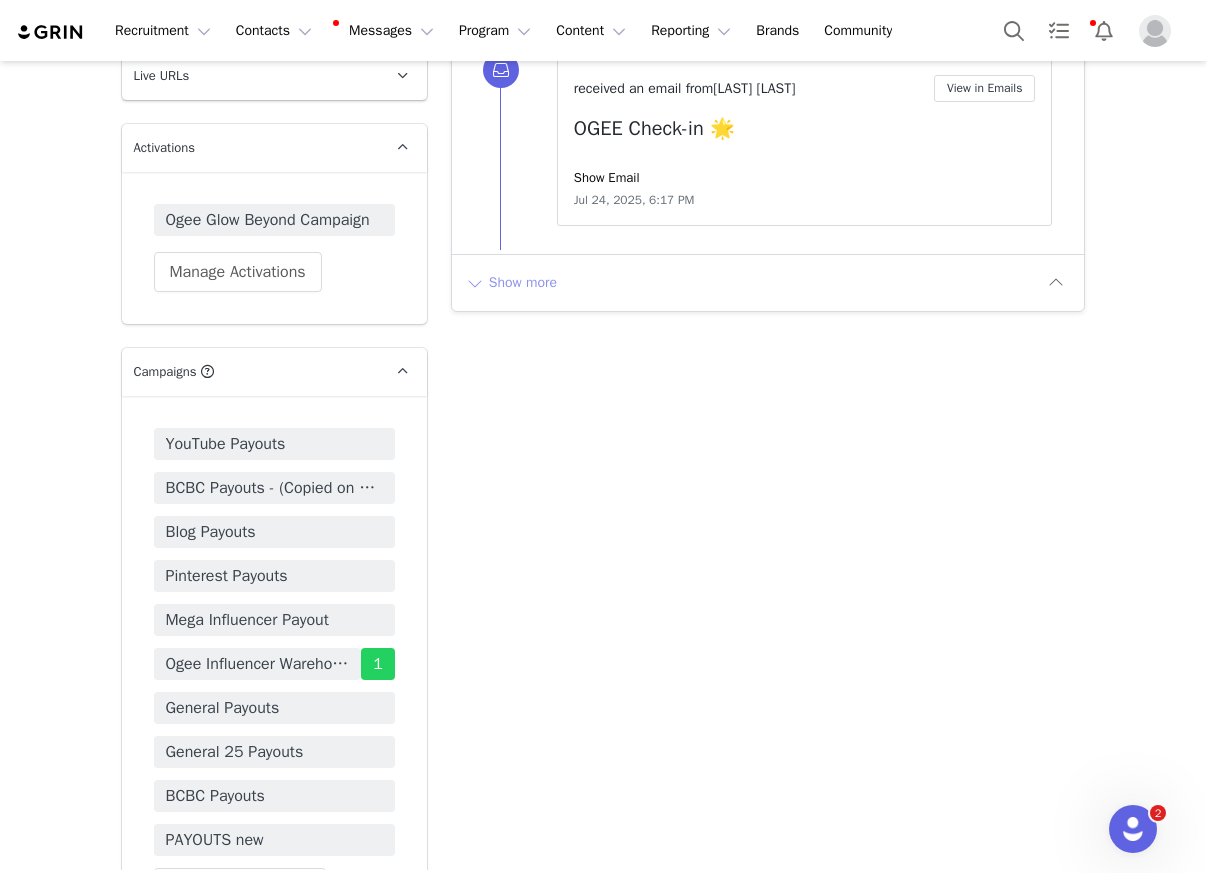 click on "Show more" at bounding box center (511, 283) 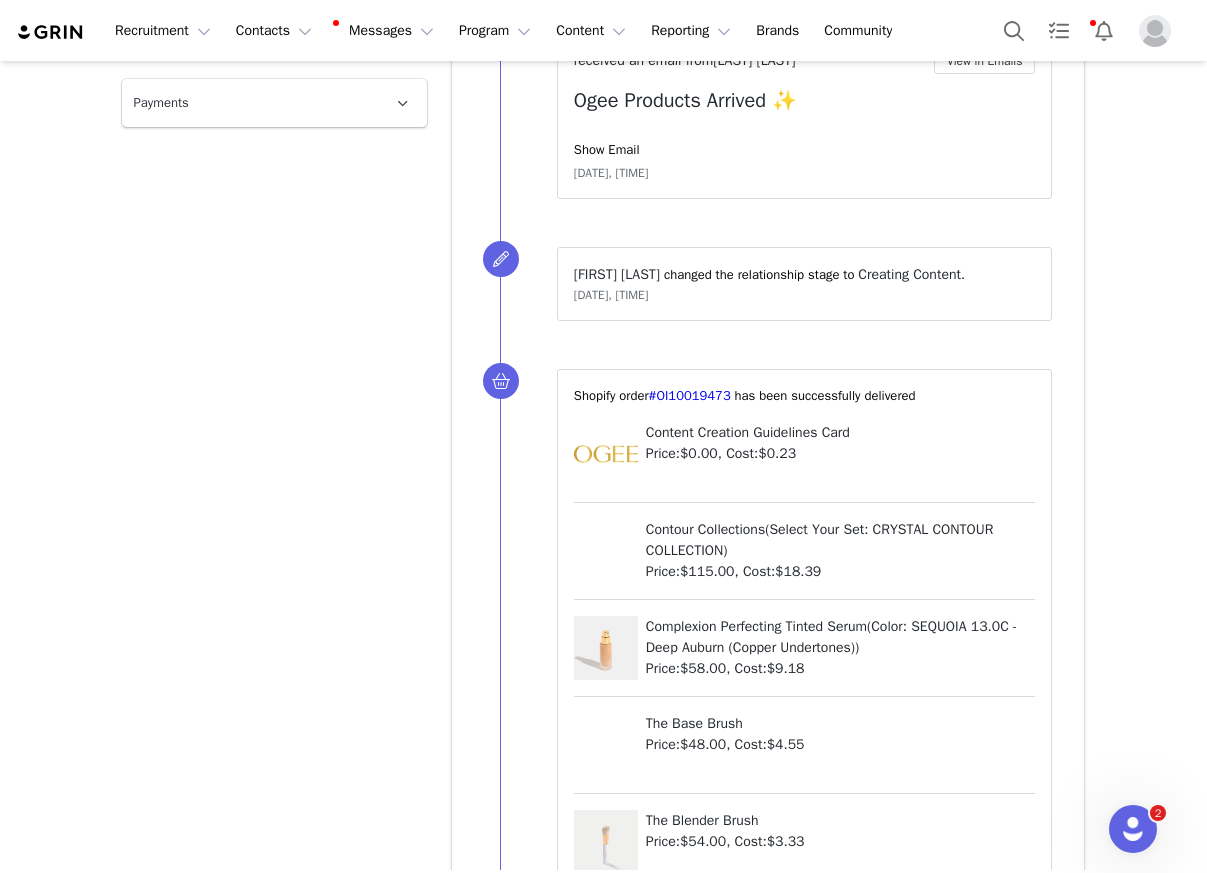 scroll, scrollTop: 4099, scrollLeft: 0, axis: vertical 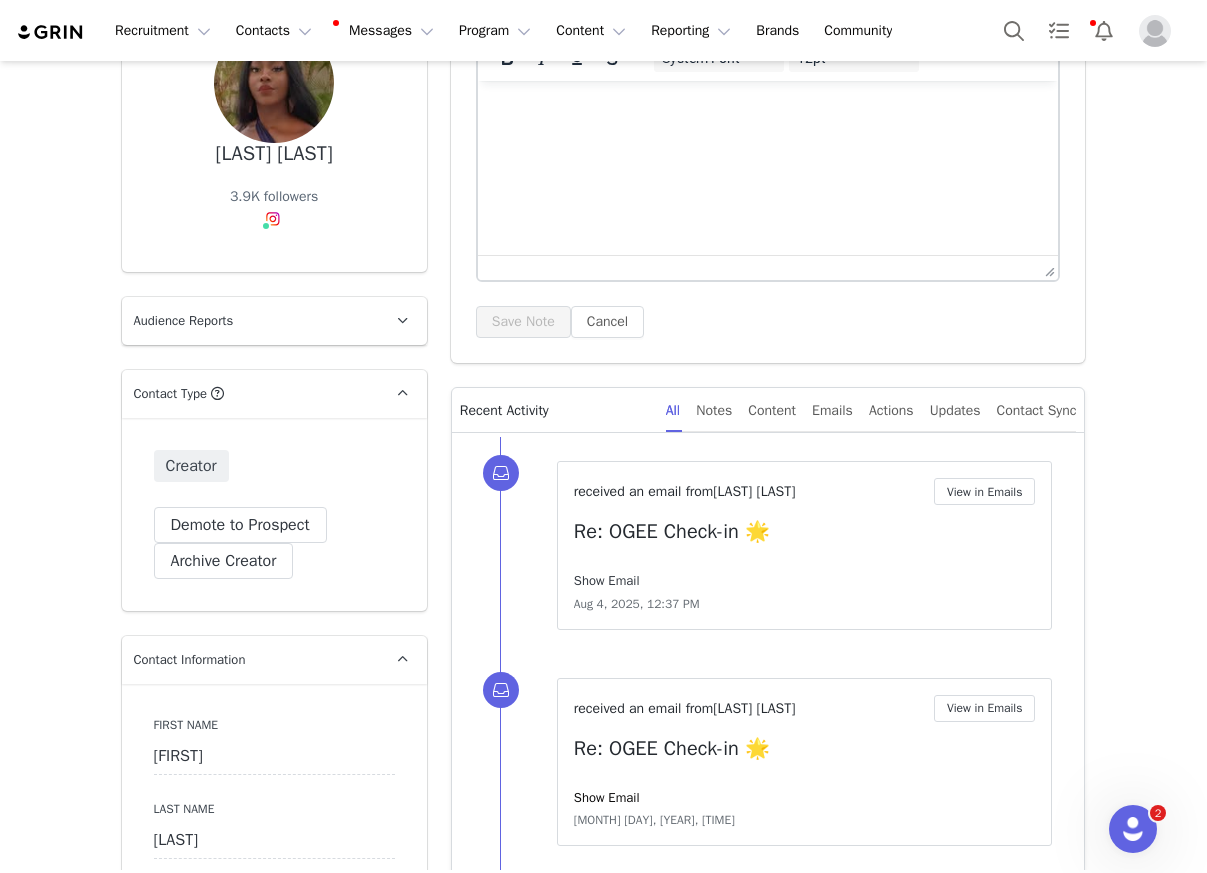 click on "Show Email" at bounding box center (607, 580) 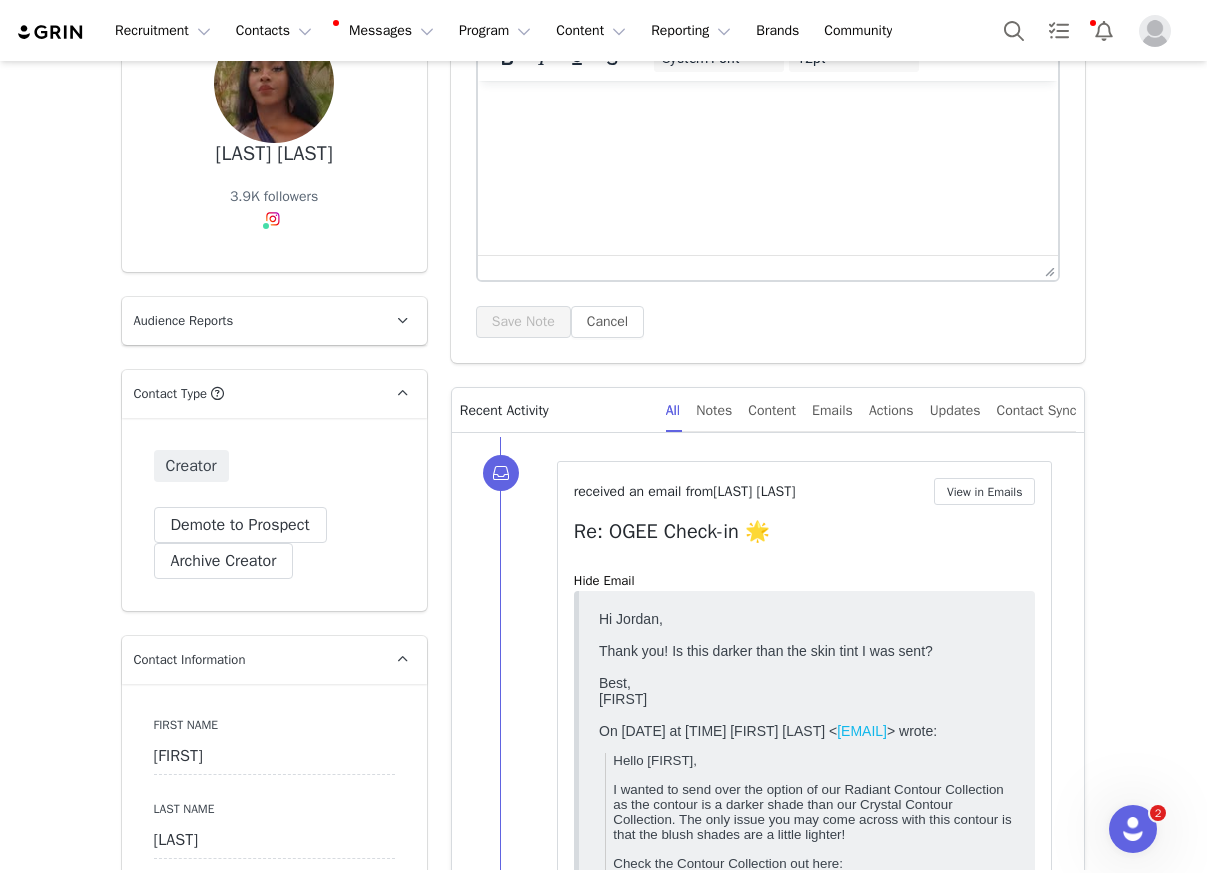 scroll, scrollTop: 0, scrollLeft: 0, axis: both 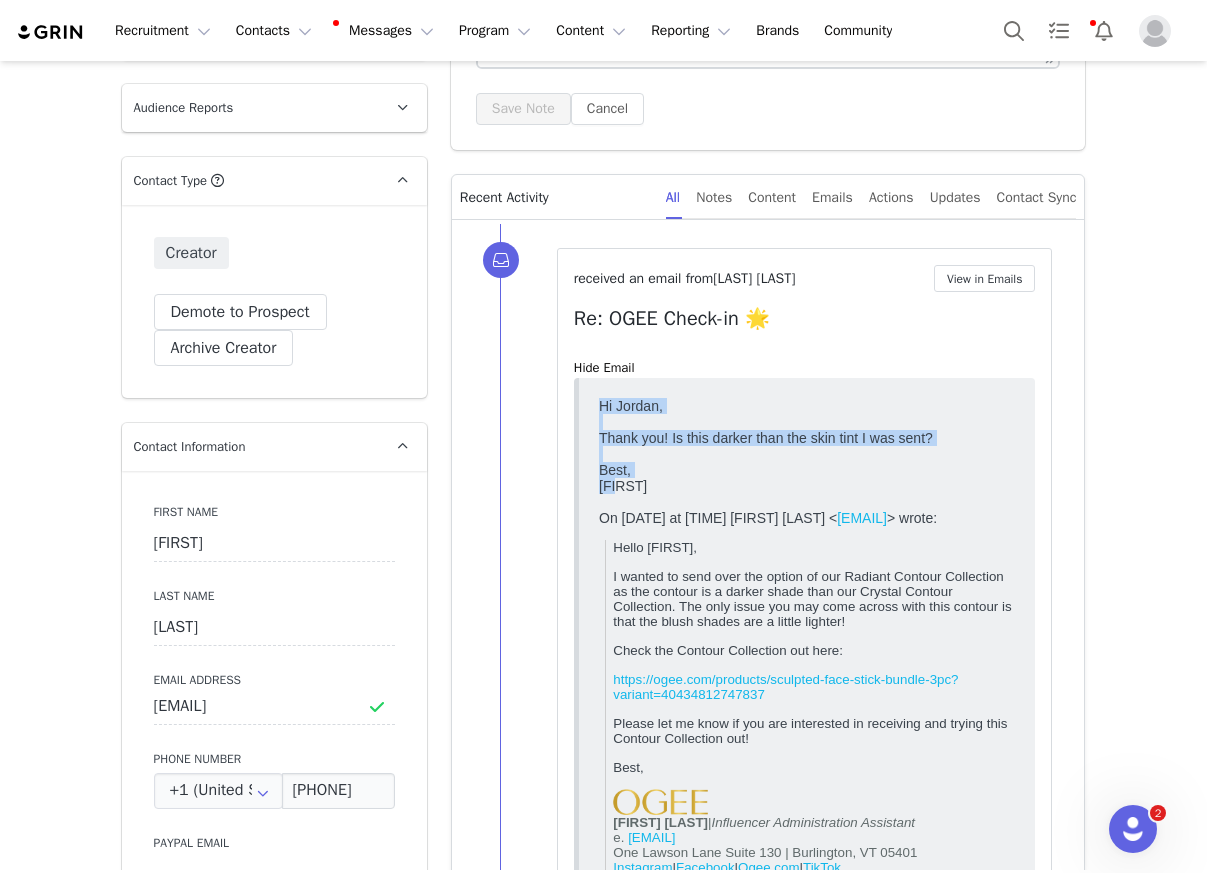 drag, startPoint x: 640, startPoint y: 487, endPoint x: 572, endPoint y: 390, distance: 118.46096 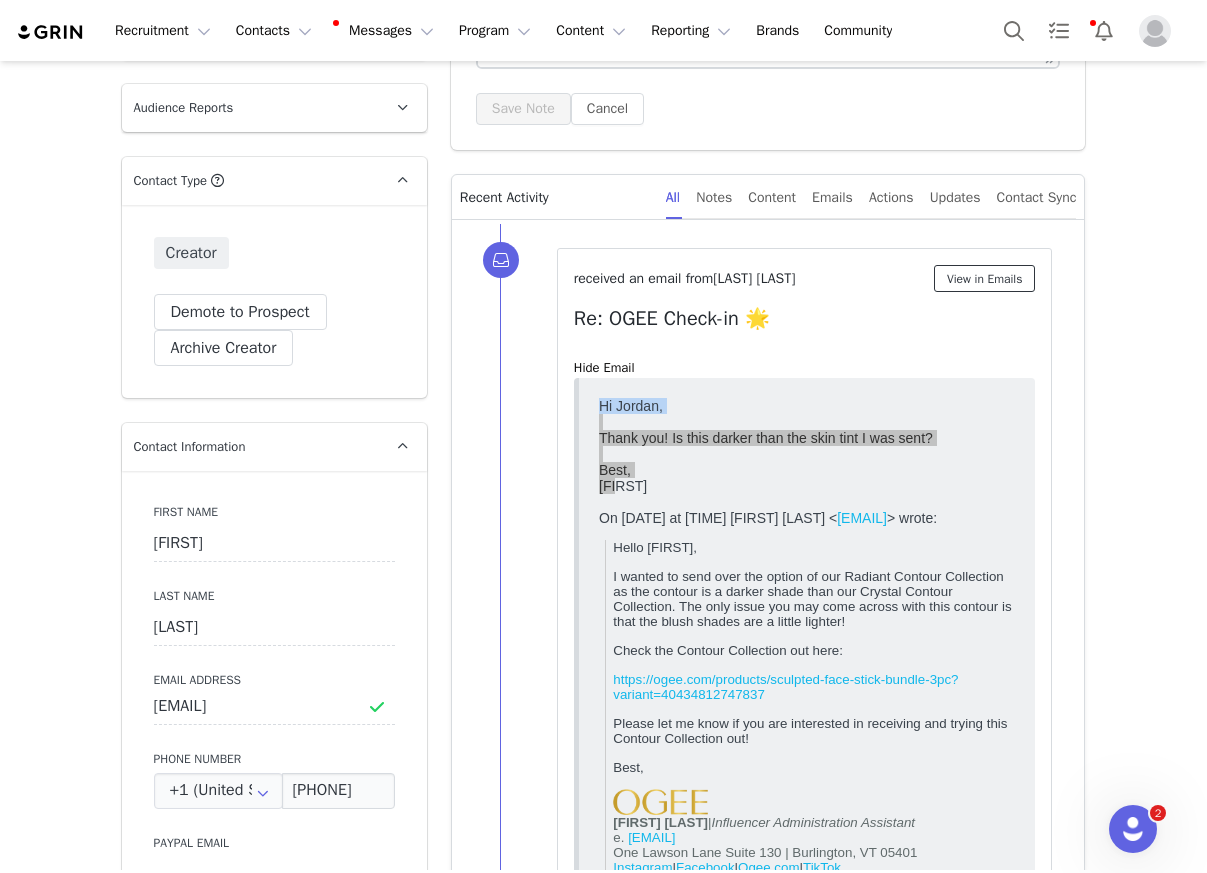 click on "View in Emails" at bounding box center (985, 278) 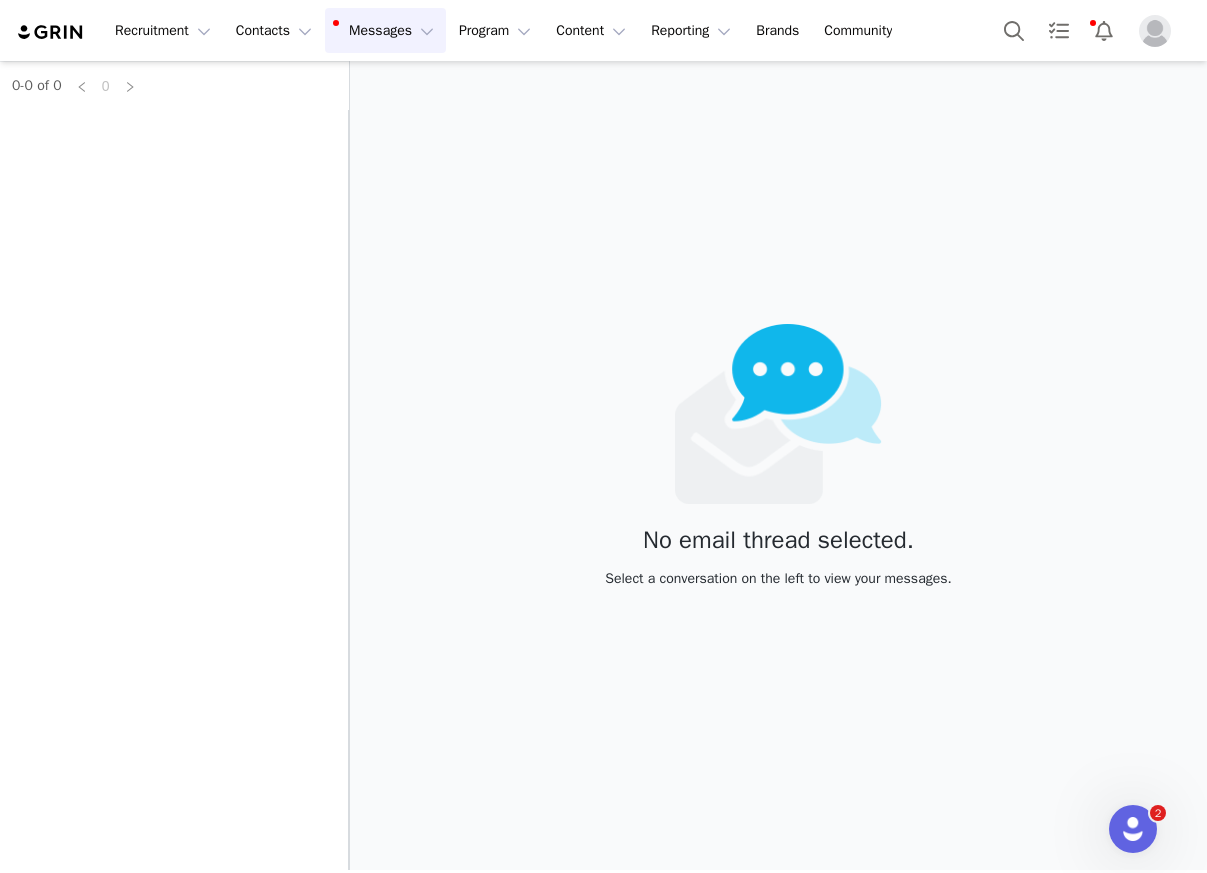 scroll, scrollTop: 0, scrollLeft: 0, axis: both 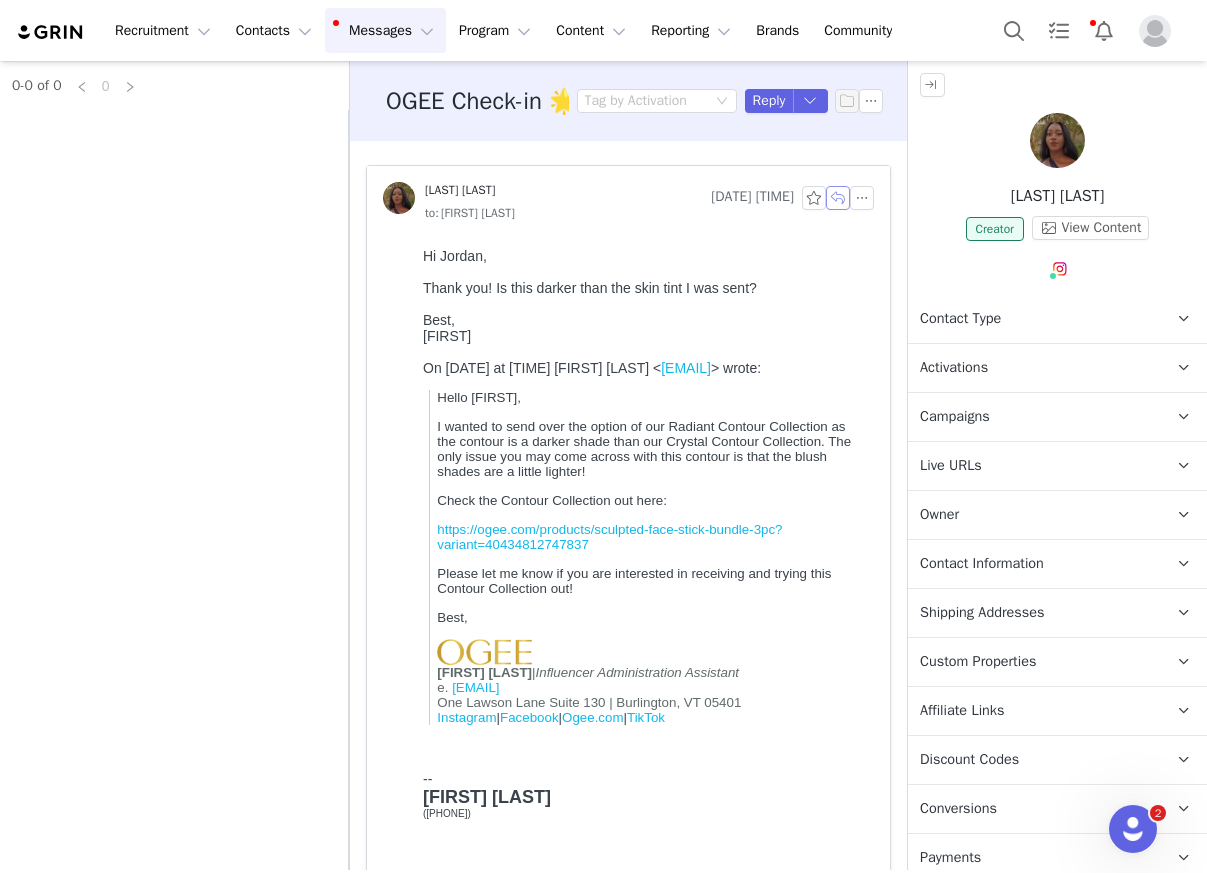 click at bounding box center (838, 198) 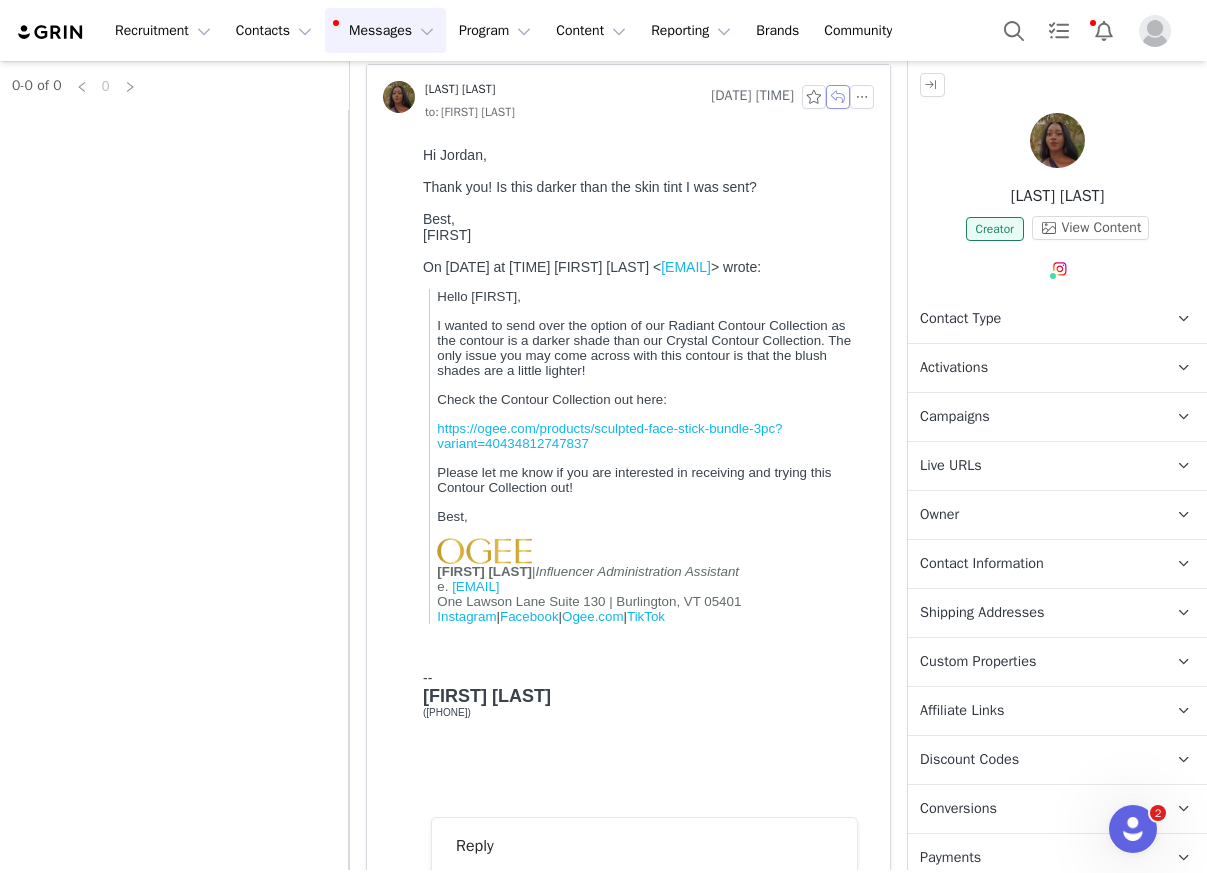scroll, scrollTop: 729, scrollLeft: 0, axis: vertical 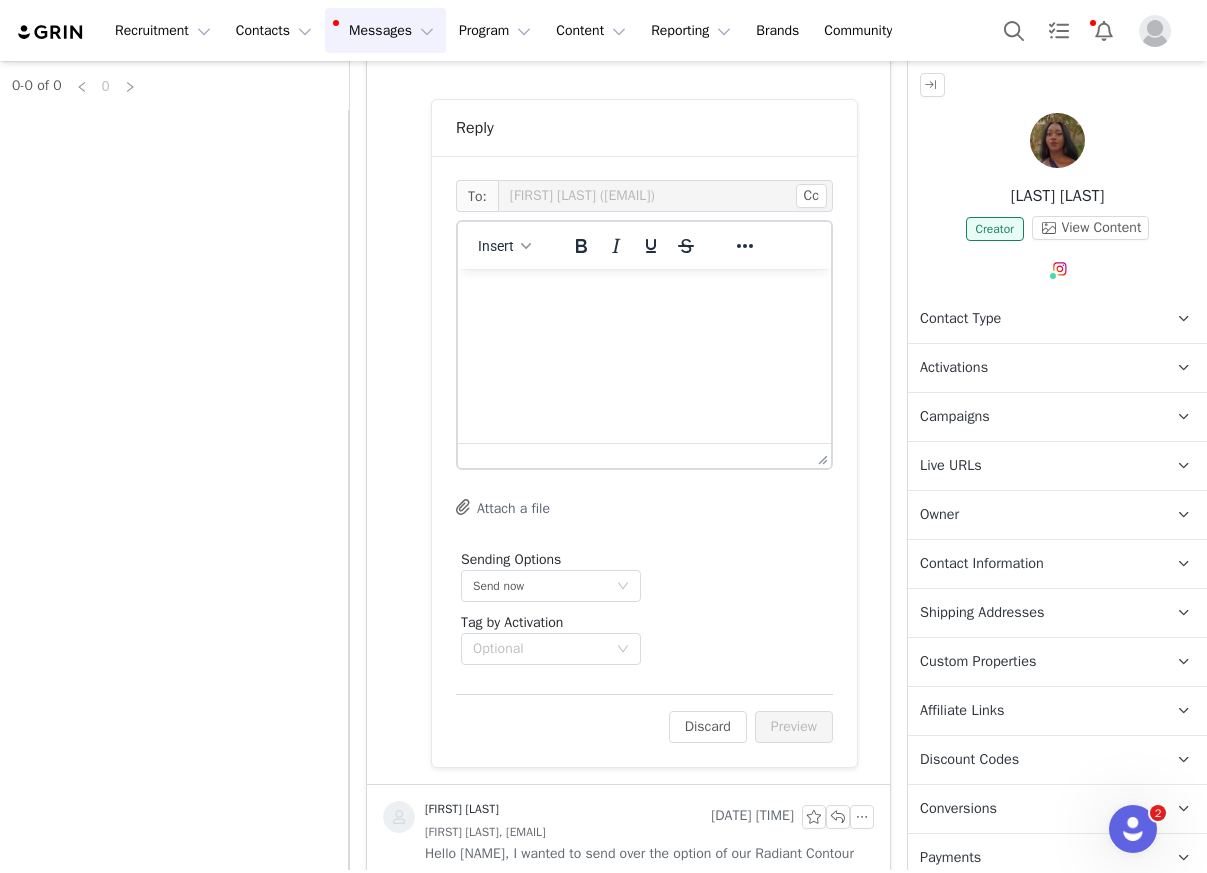 click at bounding box center (644, 296) 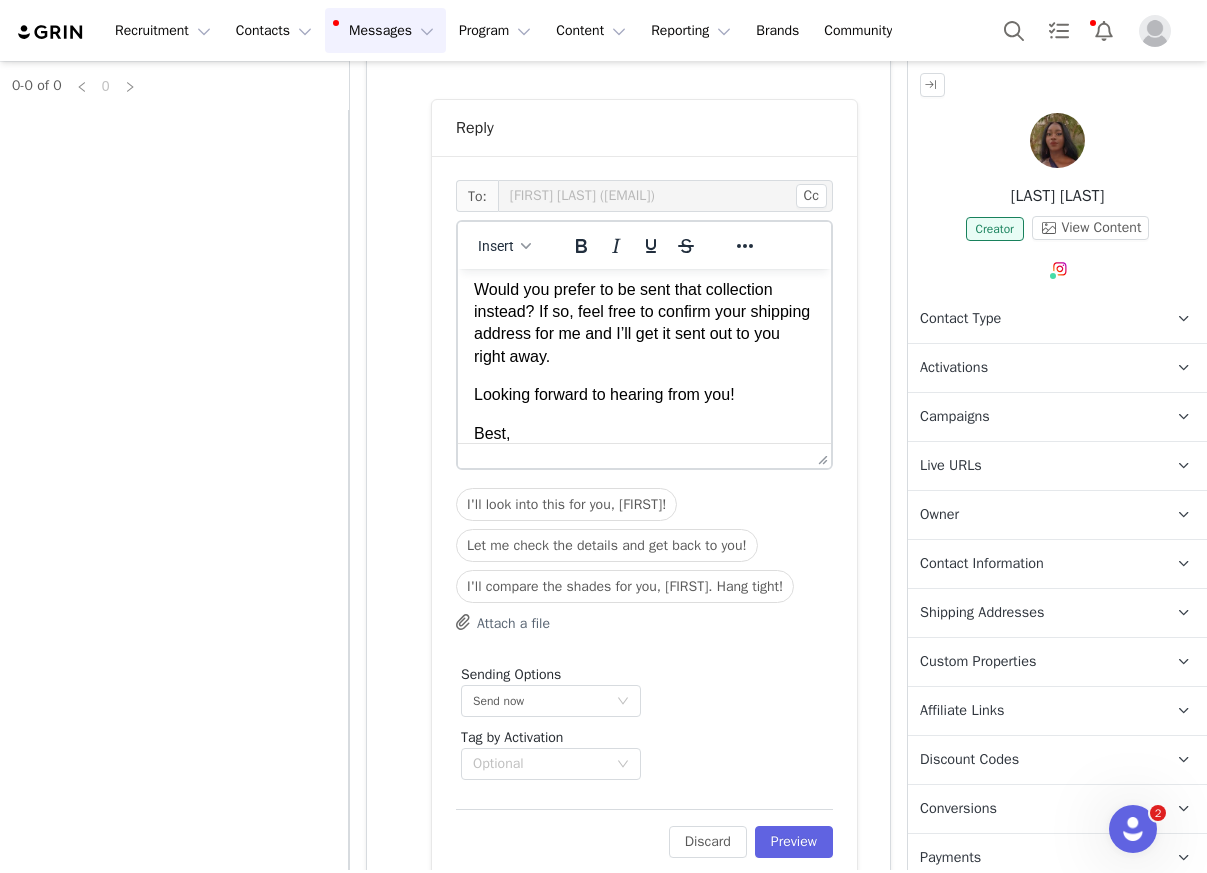 scroll, scrollTop: 168, scrollLeft: 0, axis: vertical 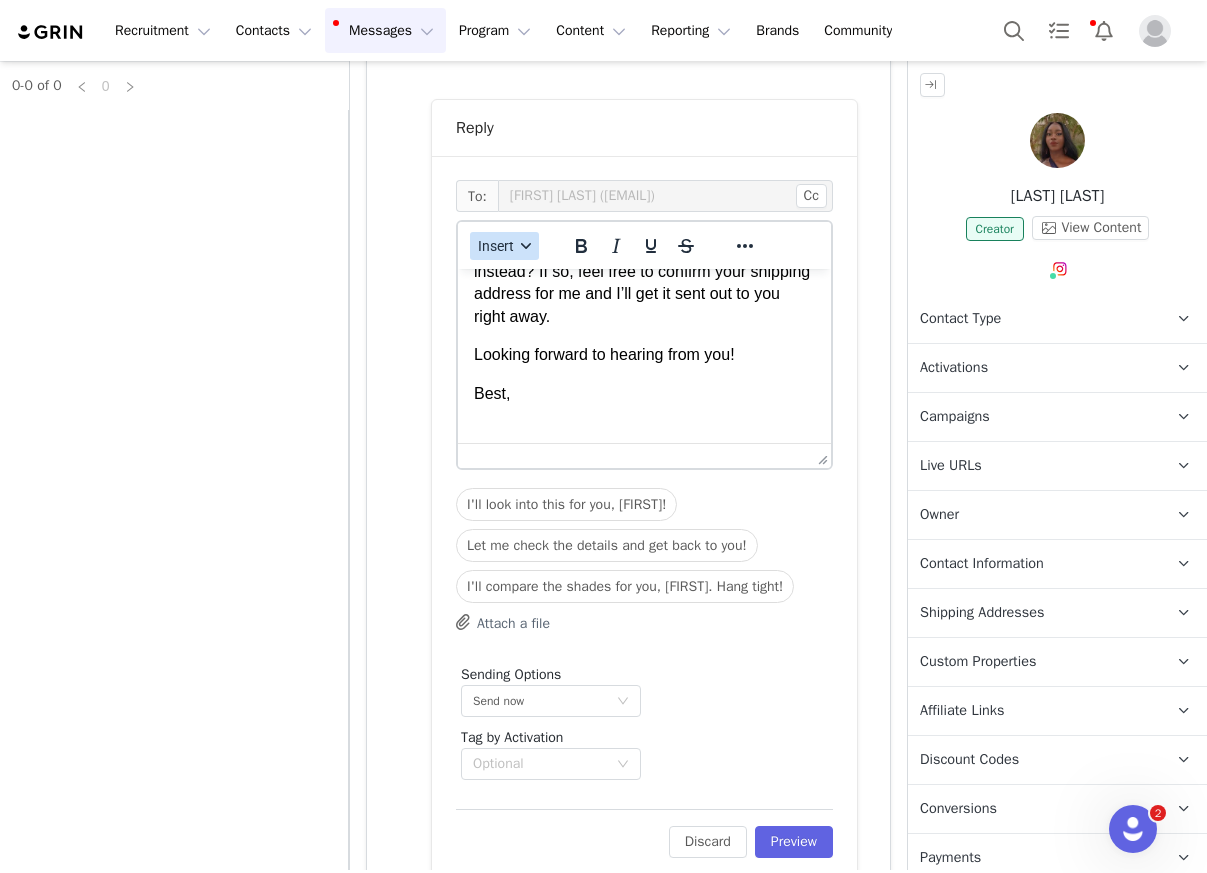drag, startPoint x: 486, startPoint y: 239, endPoint x: 544, endPoint y: 256, distance: 60.440052 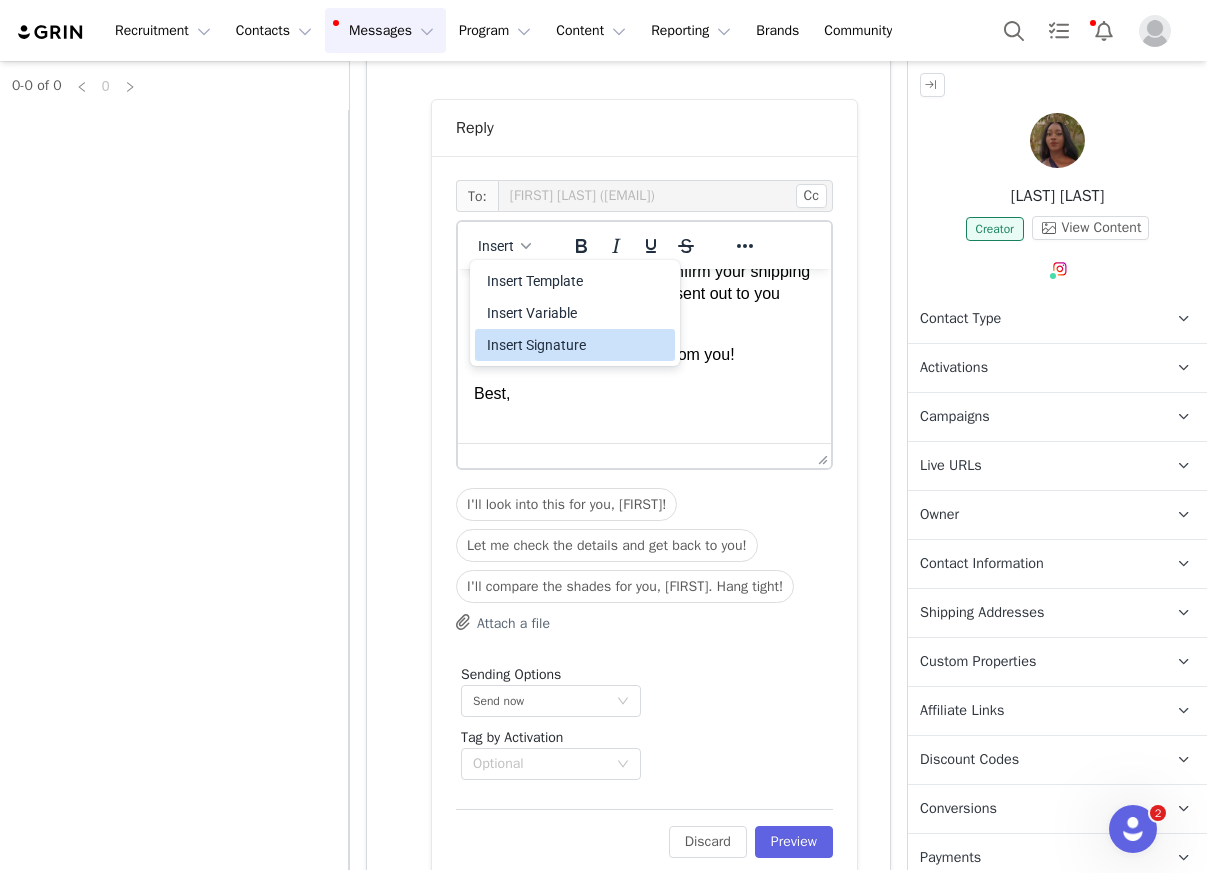 click on "Insert Signature" at bounding box center (577, 345) 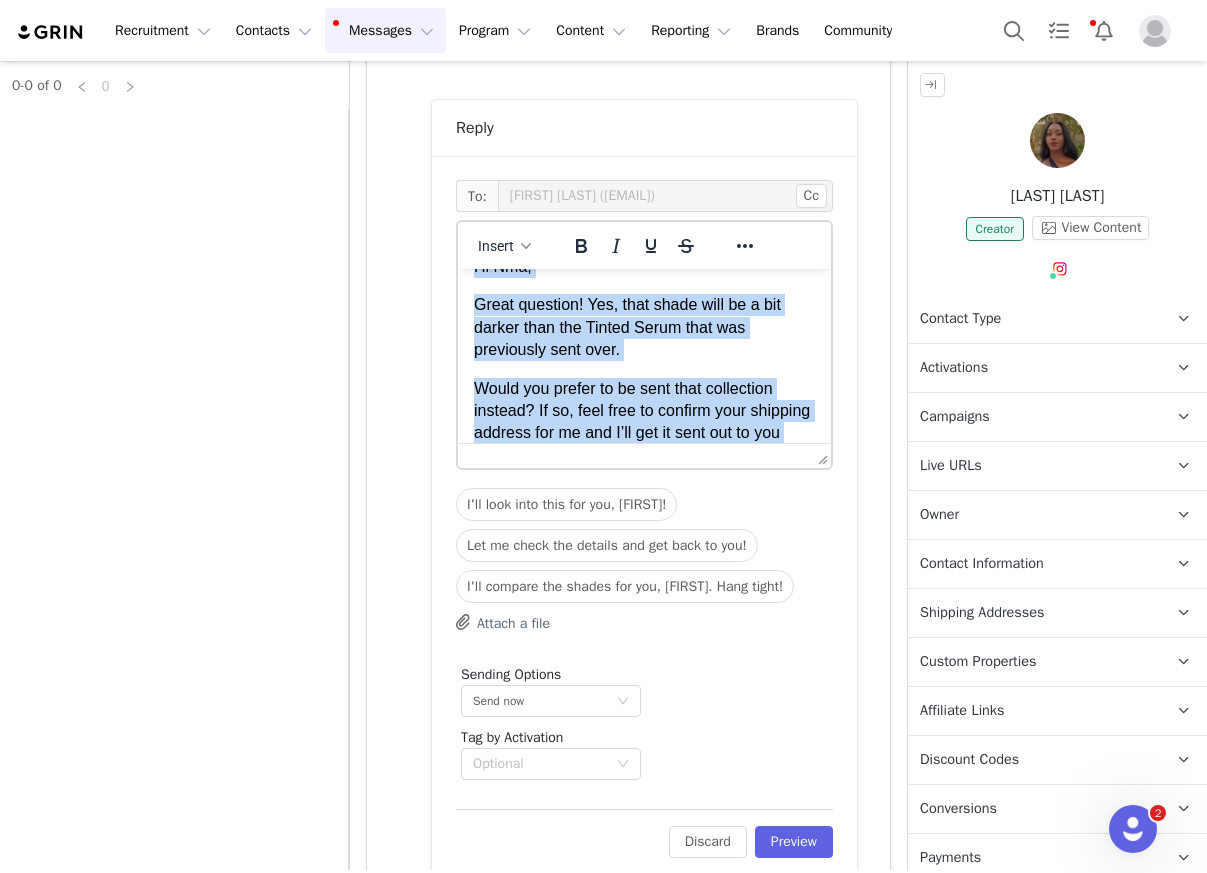 scroll, scrollTop: 0, scrollLeft: 0, axis: both 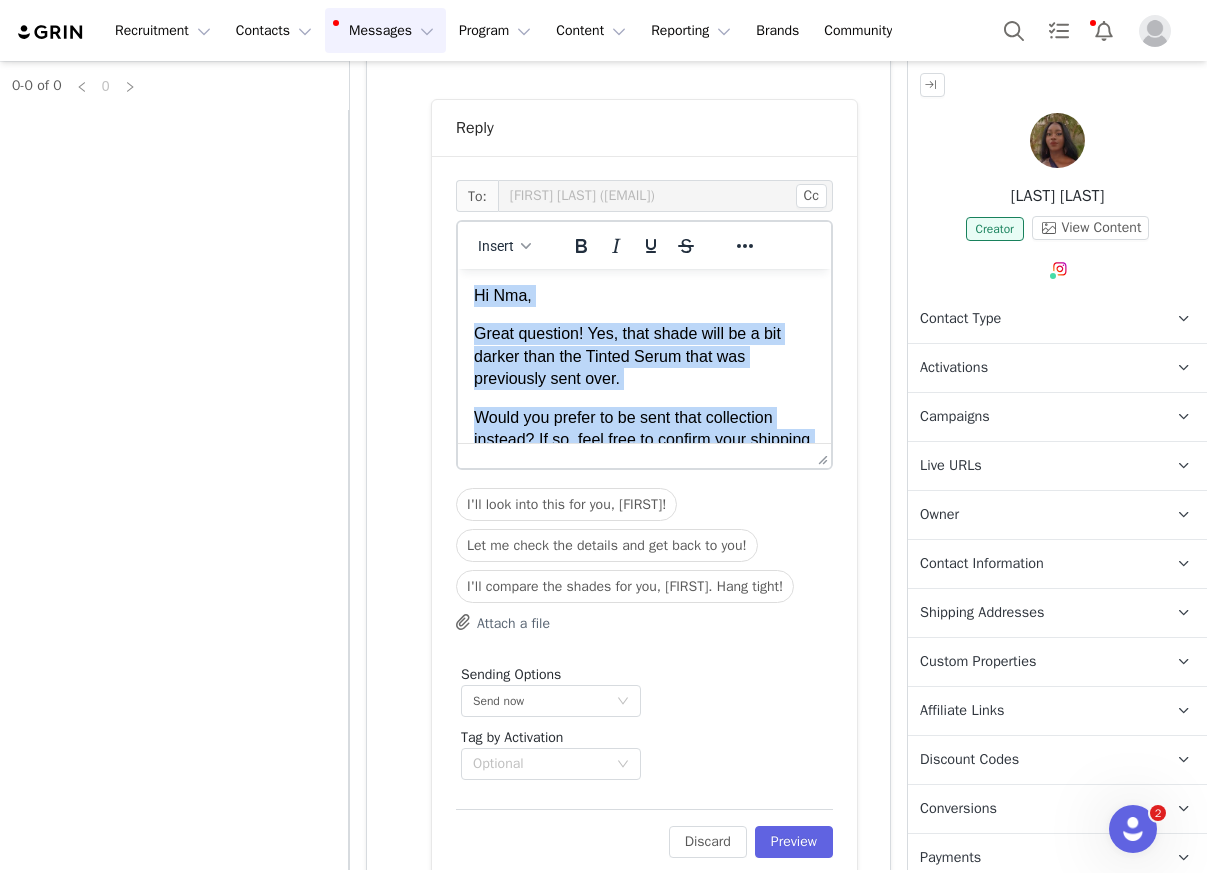 drag, startPoint x: 535, startPoint y: 358, endPoint x: 899, endPoint y: 501, distance: 391.08182 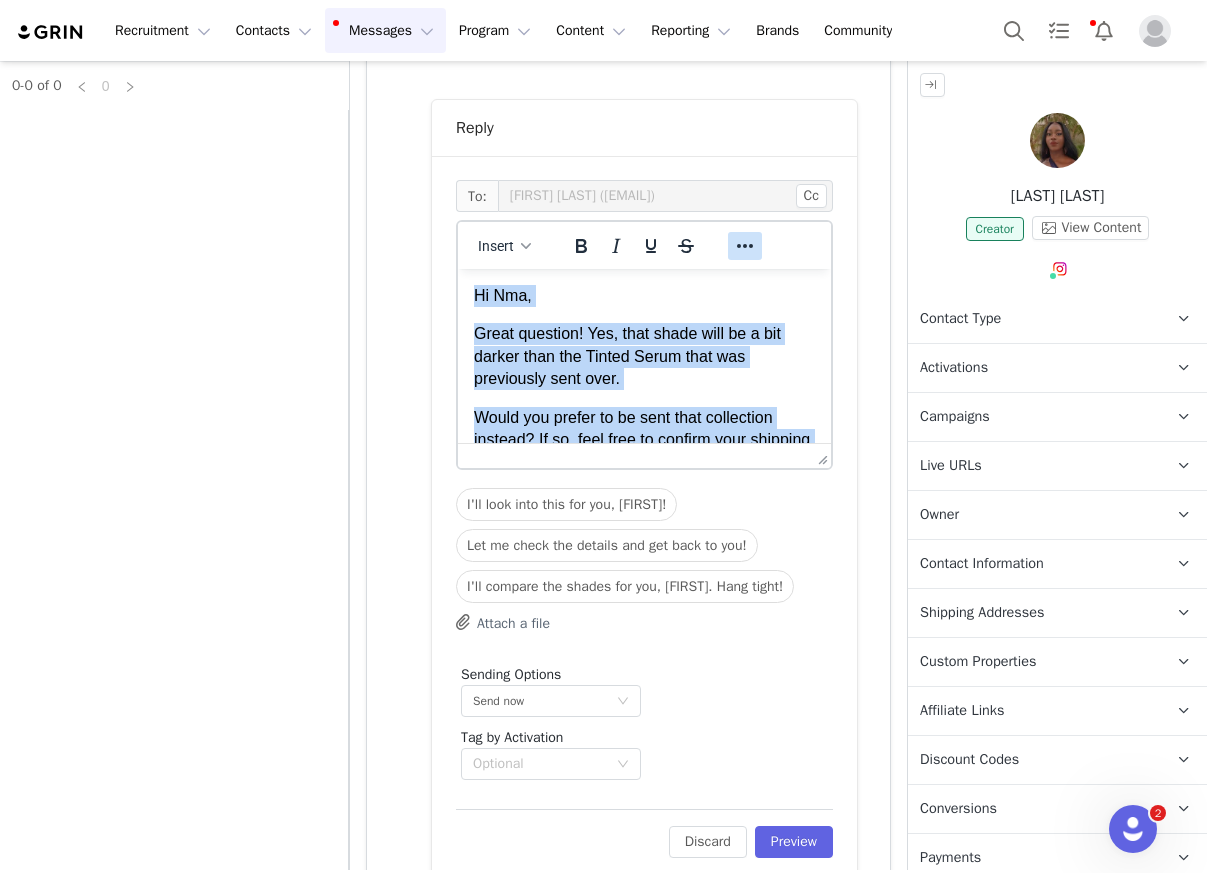 click 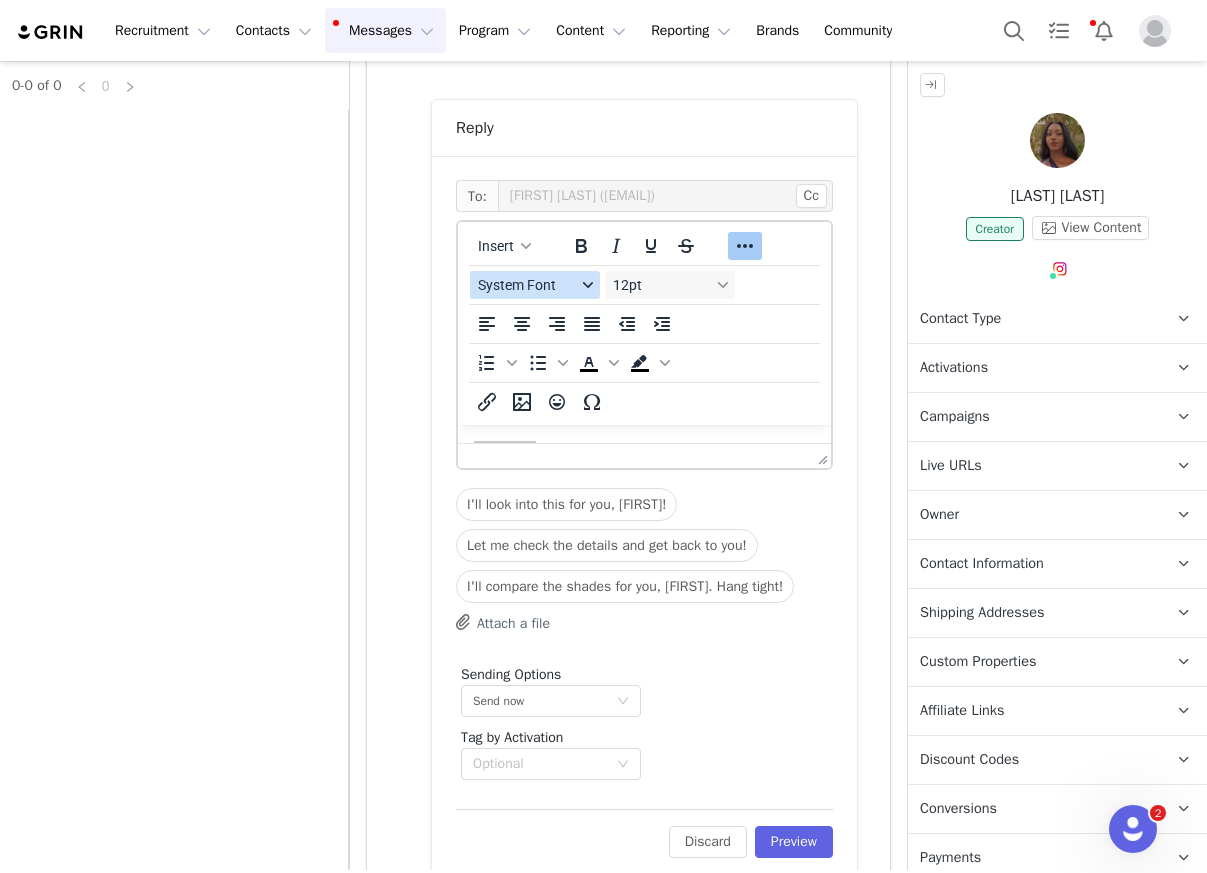 click on "System Font" at bounding box center (527, 285) 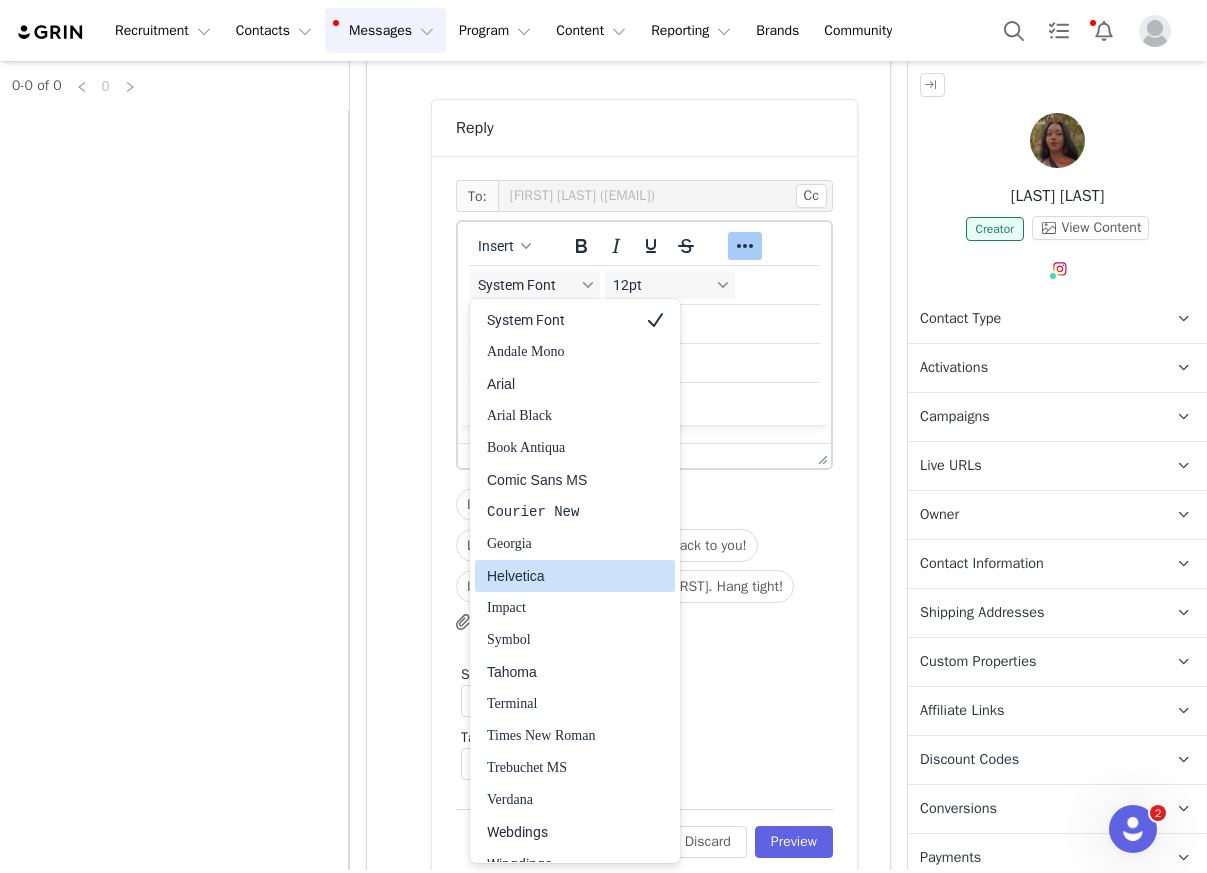 click on "Helvetica" at bounding box center [561, 576] 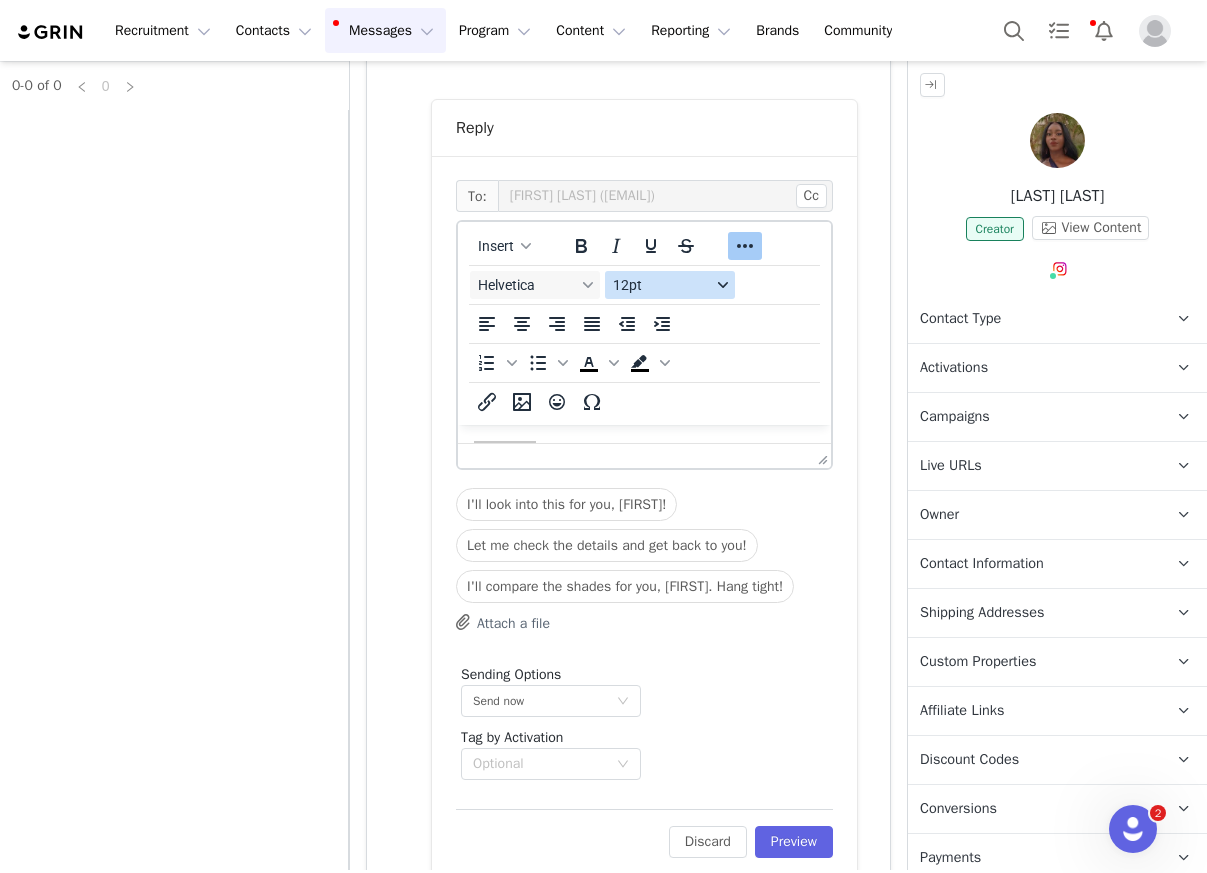 click on "12pt" at bounding box center (670, 285) 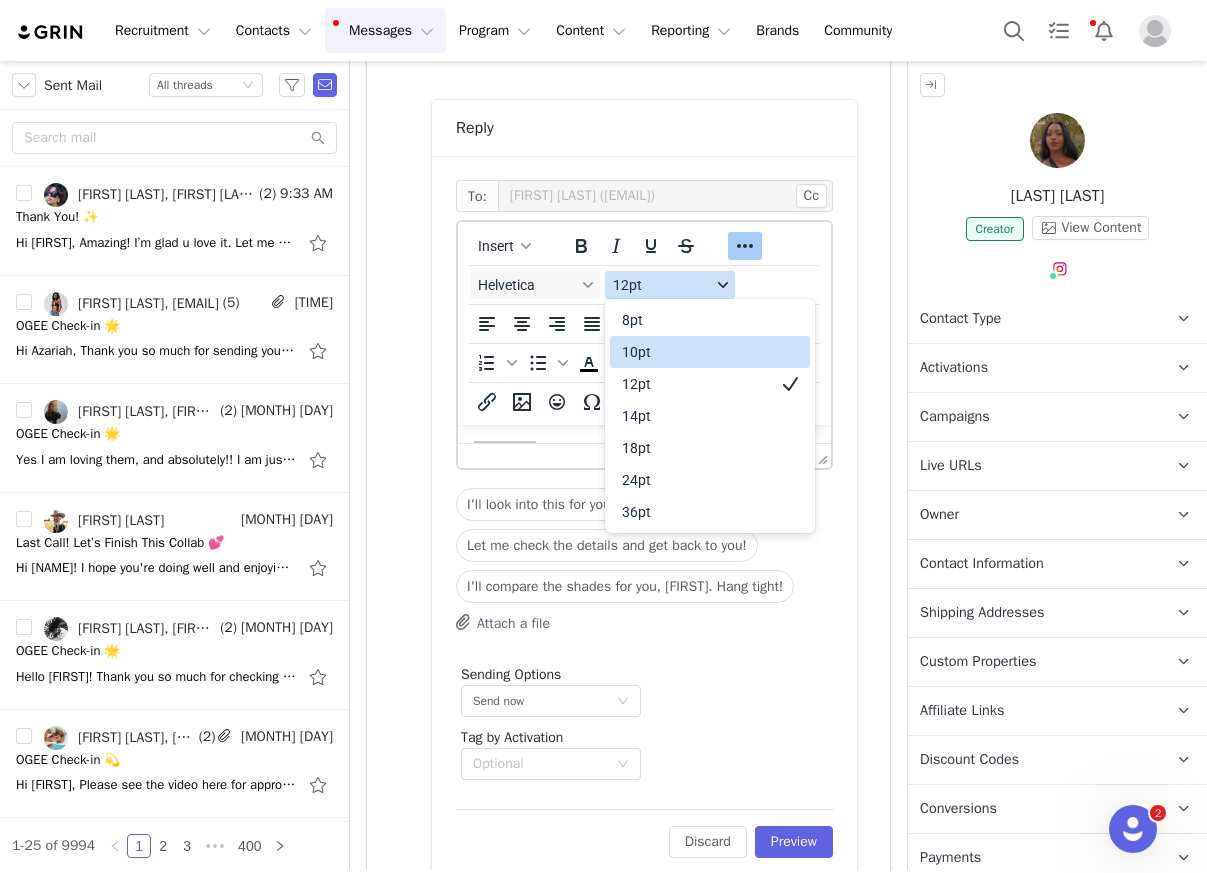 drag, startPoint x: 667, startPoint y: 340, endPoint x: 714, endPoint y: 271, distance: 83.48653 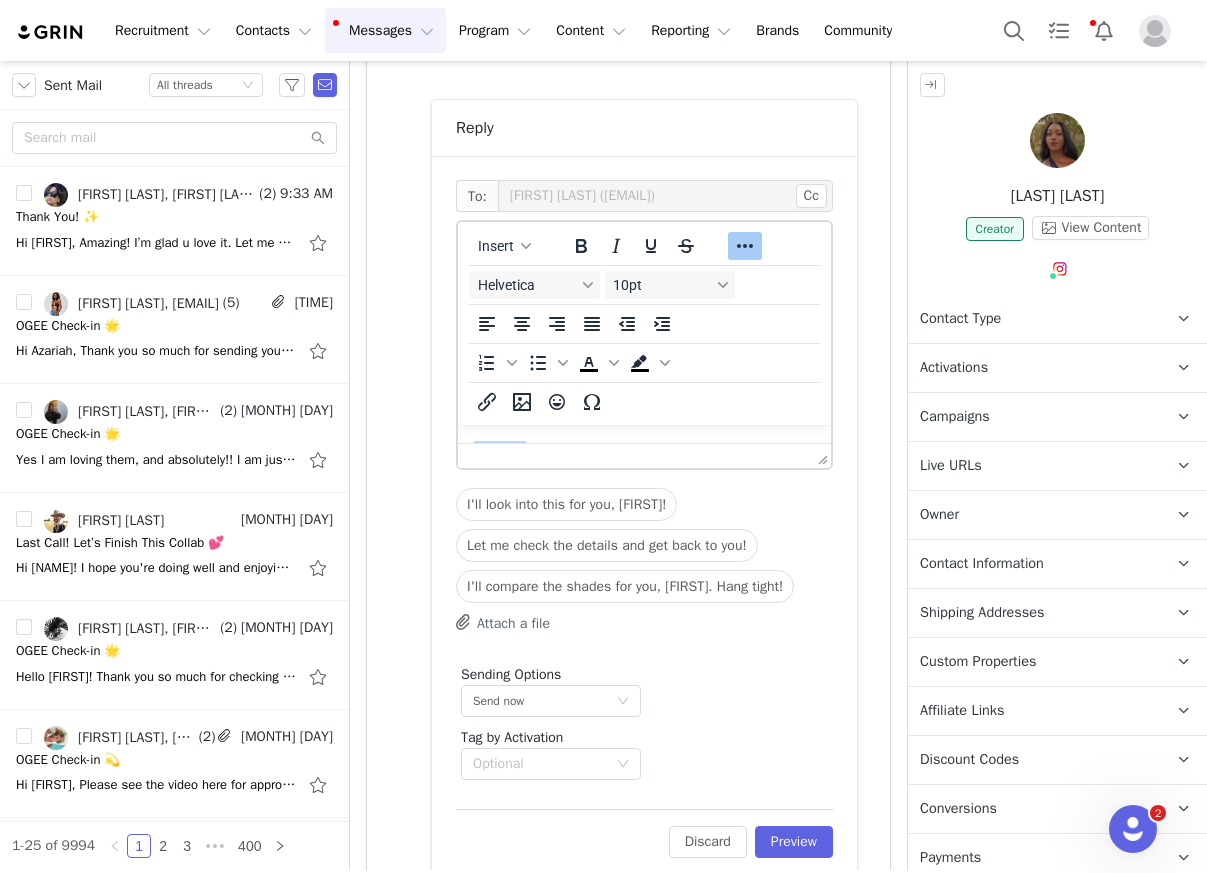 click 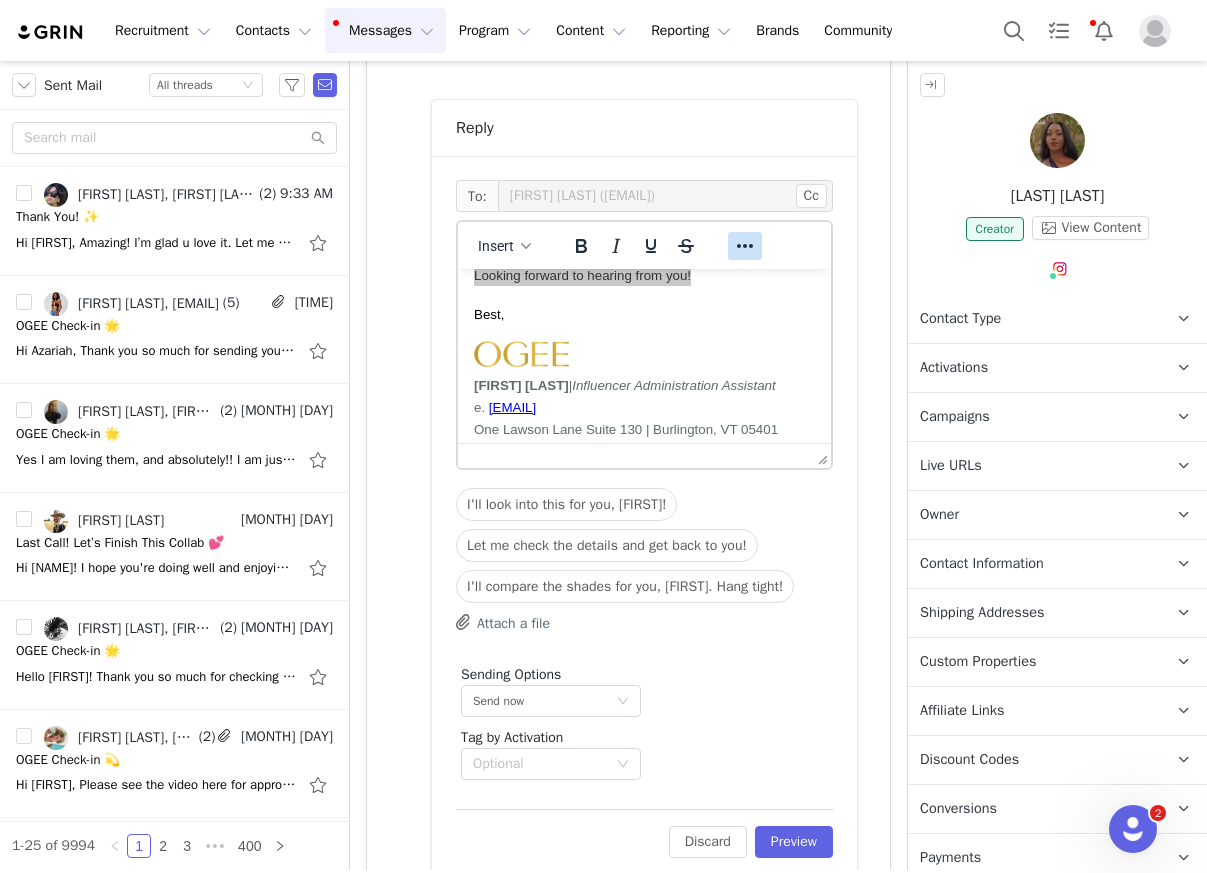 scroll, scrollTop: 244, scrollLeft: 0, axis: vertical 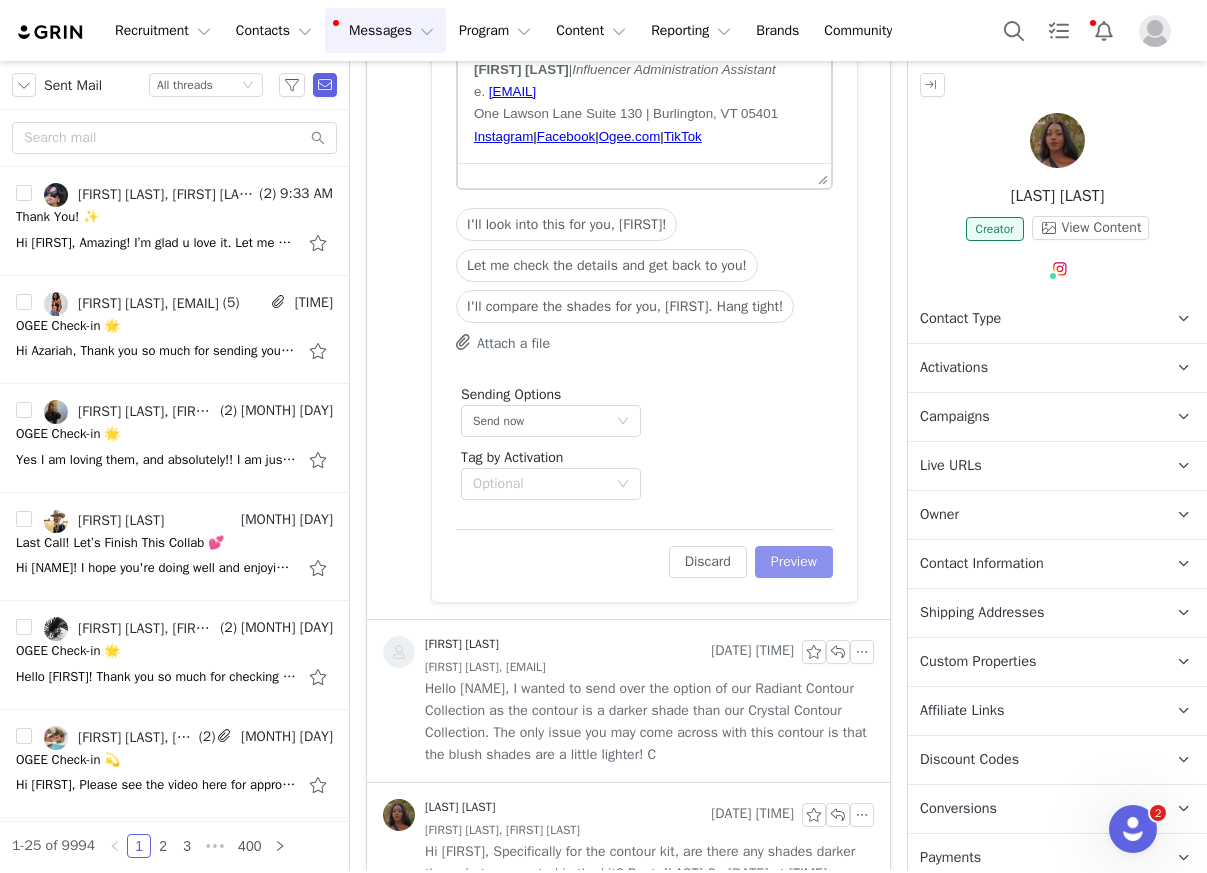 click on "Preview" at bounding box center (794, 562) 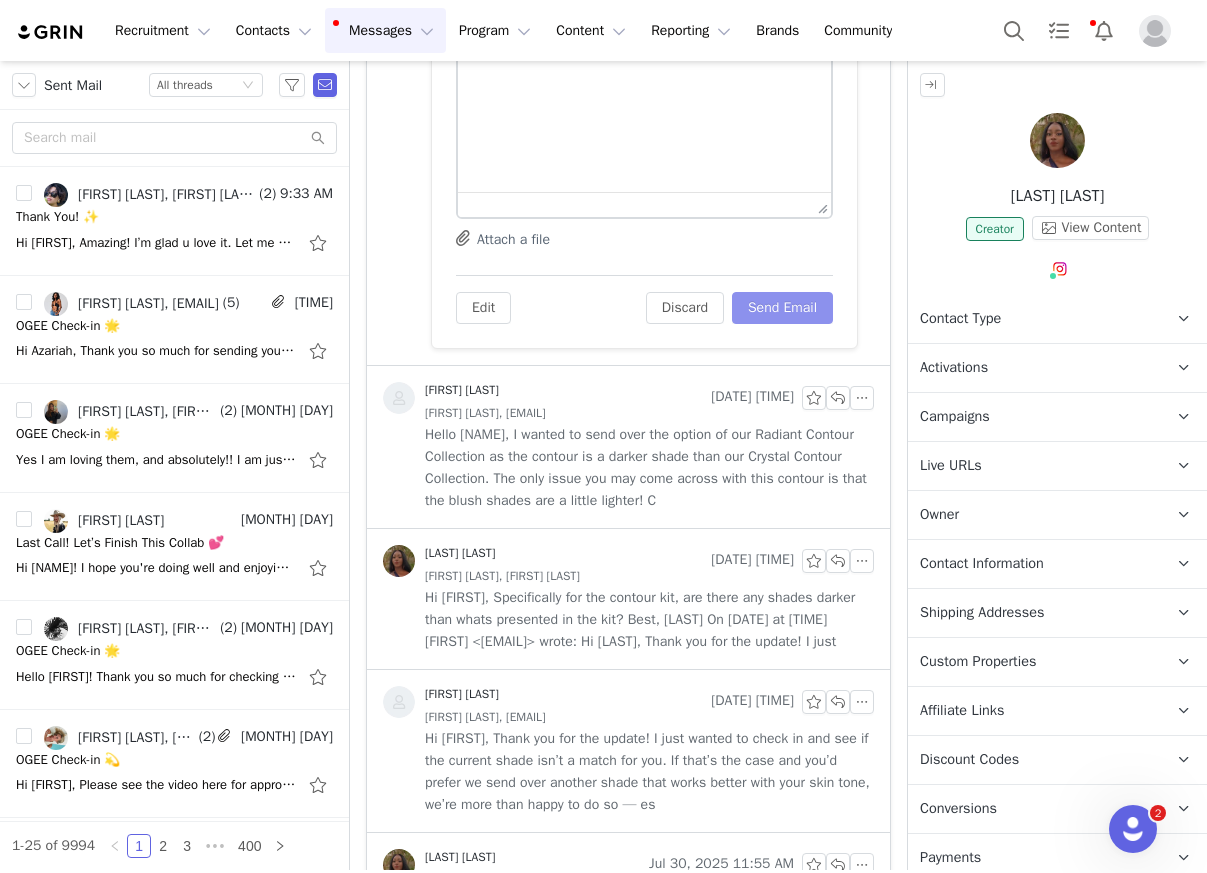 scroll, scrollTop: 845, scrollLeft: 0, axis: vertical 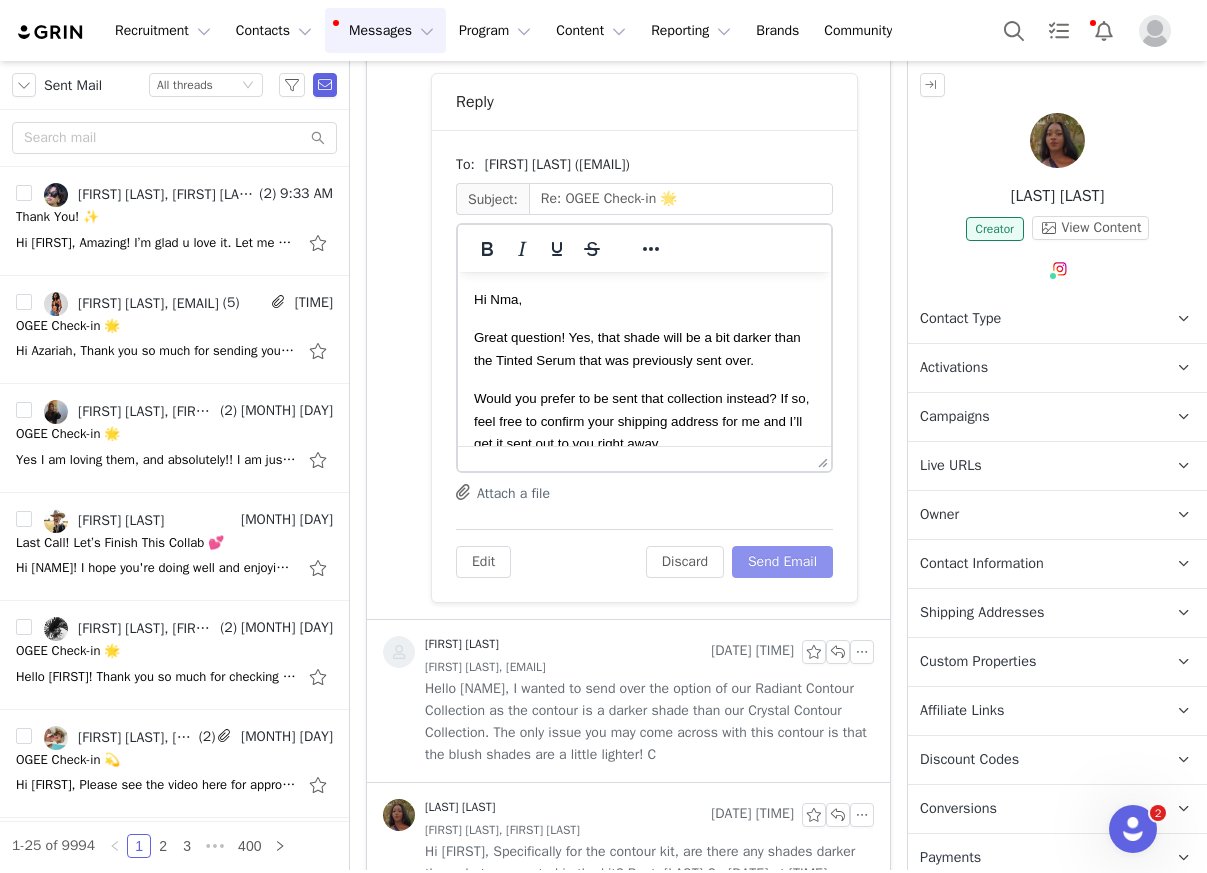 click on "Send Email" at bounding box center [782, 562] 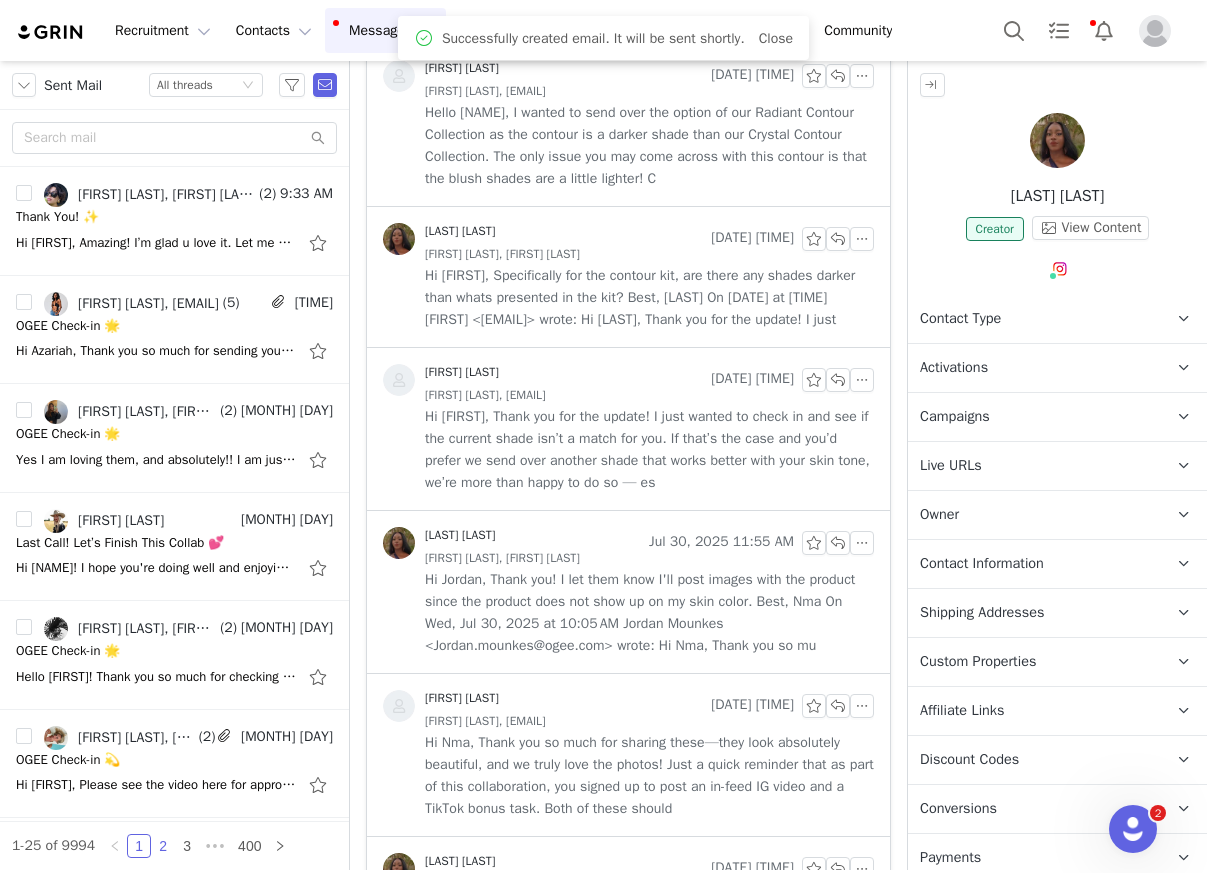 click on "2" at bounding box center (163, 846) 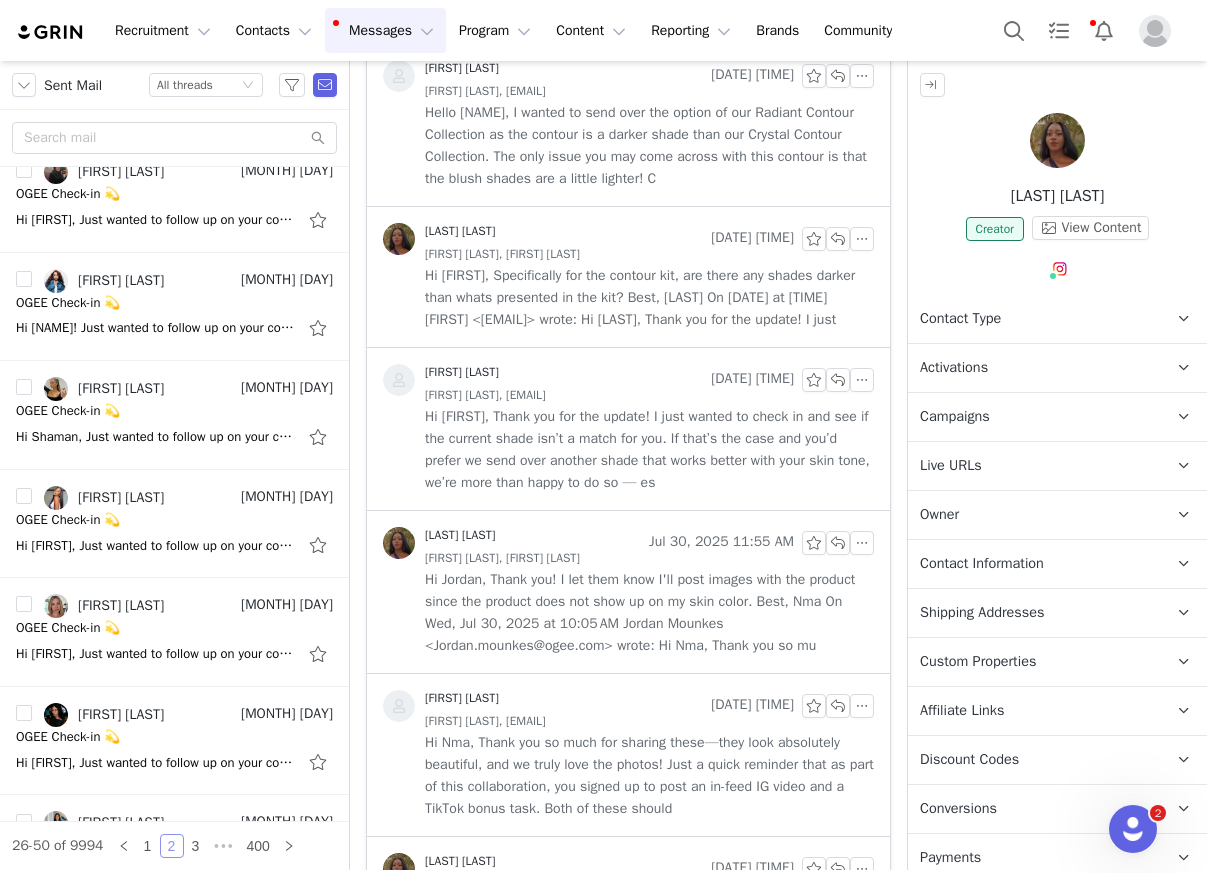 scroll, scrollTop: 2059, scrollLeft: 0, axis: vertical 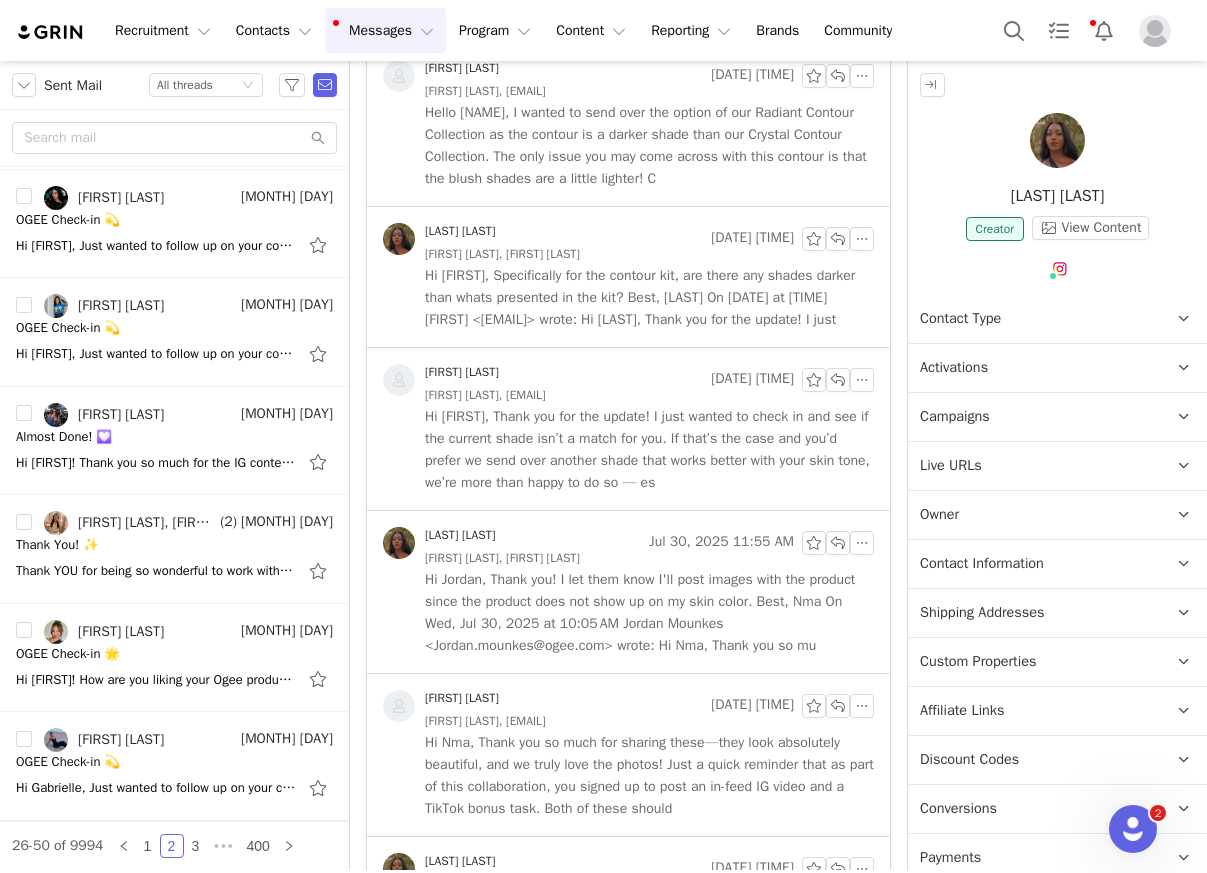 click on "Messages Messages" at bounding box center [385, 30] 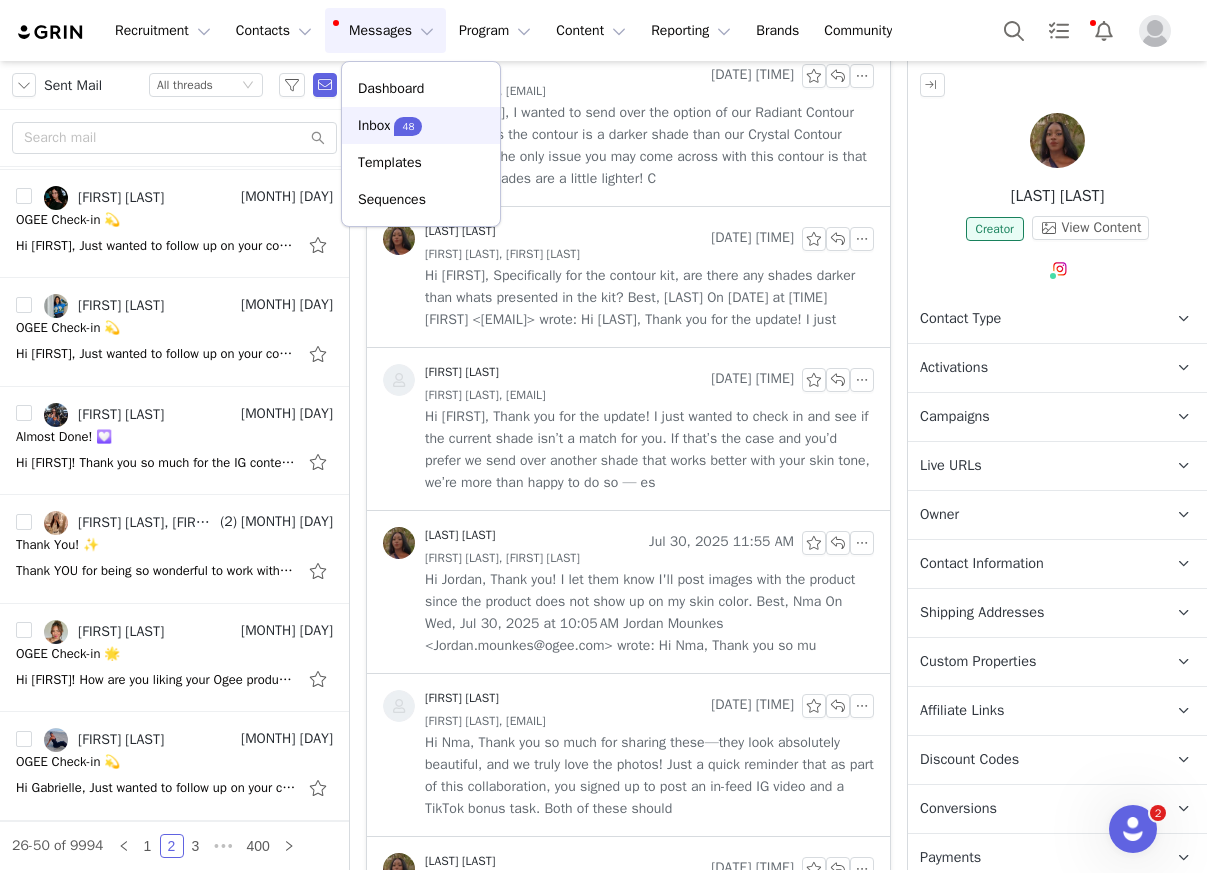 click on "48" at bounding box center [408, 126] 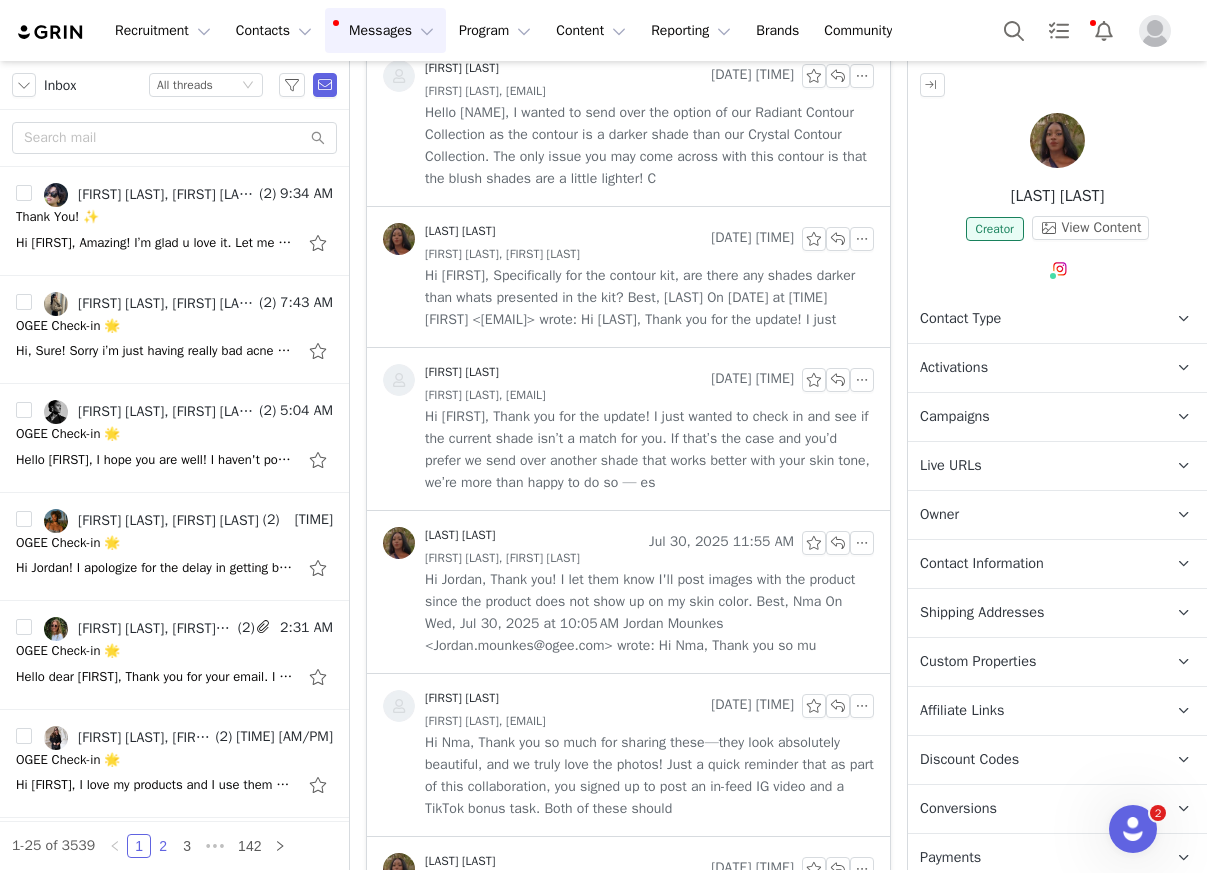 click on "2" at bounding box center (163, 846) 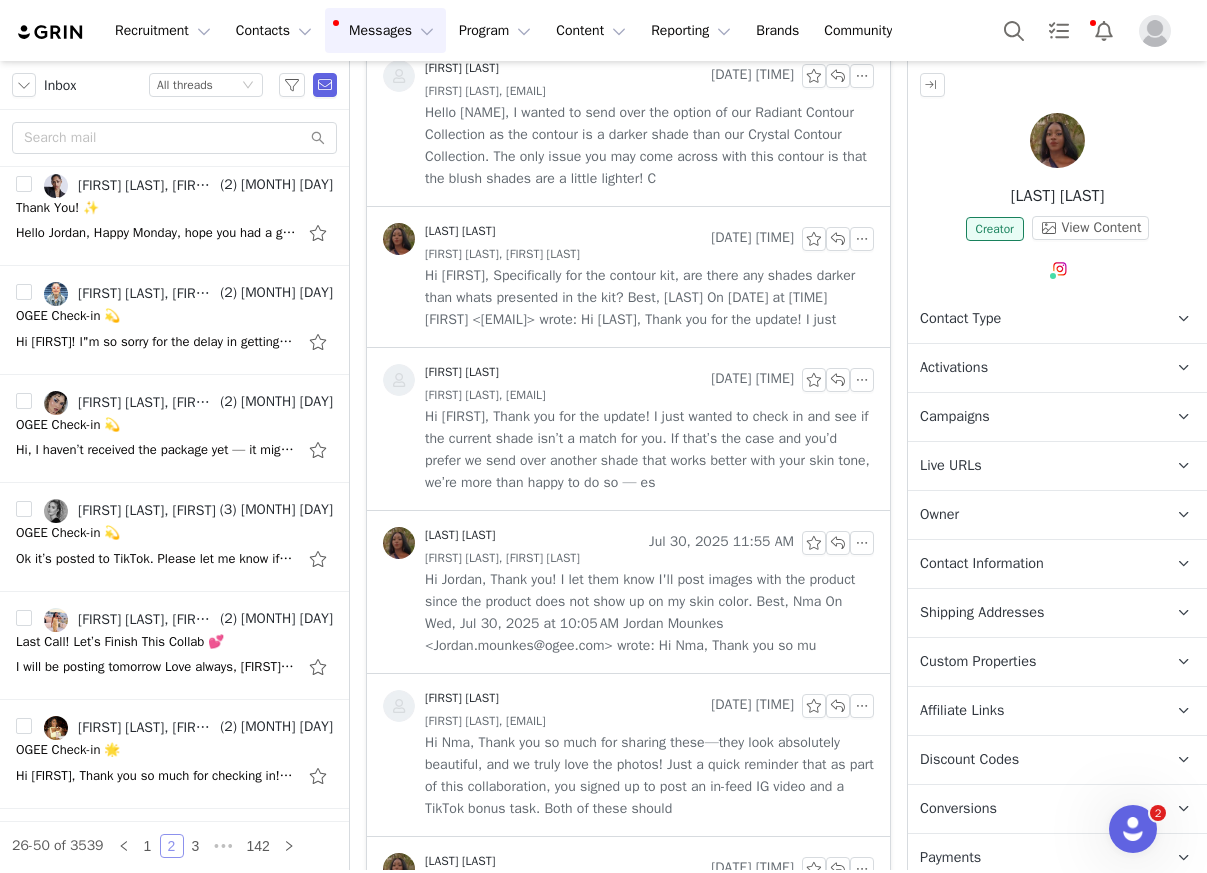 scroll, scrollTop: 2059, scrollLeft: 0, axis: vertical 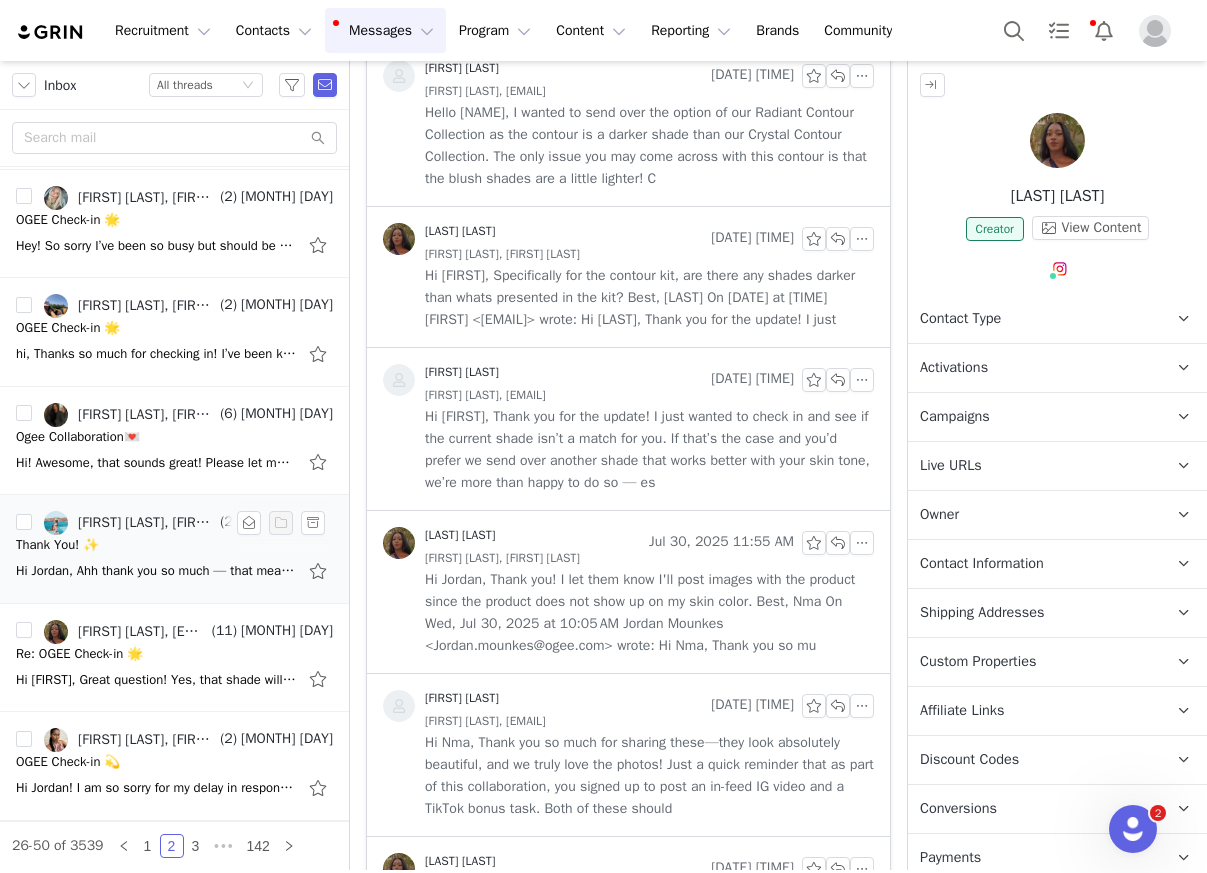 click on "Hi Jordan,
Ahh thank you so much — that means a lot! I’m so happy you loved the content. I really enjoyed creating it, and I love being part of the Ogee Community!
Can’t wait to work together again 😊
Have a lovely day!
xx,
Emmily
On Fri, Au" at bounding box center [156, 571] 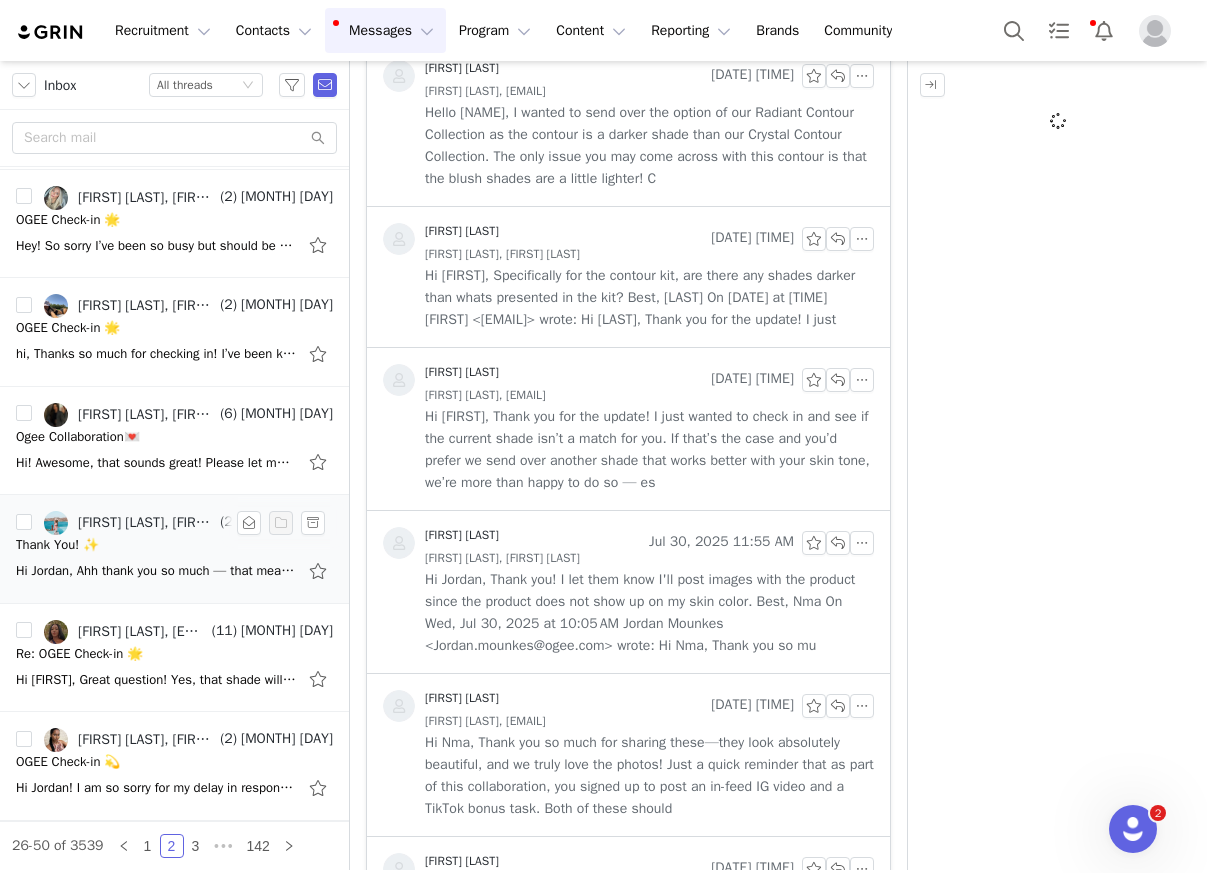 scroll, scrollTop: 0, scrollLeft: 0, axis: both 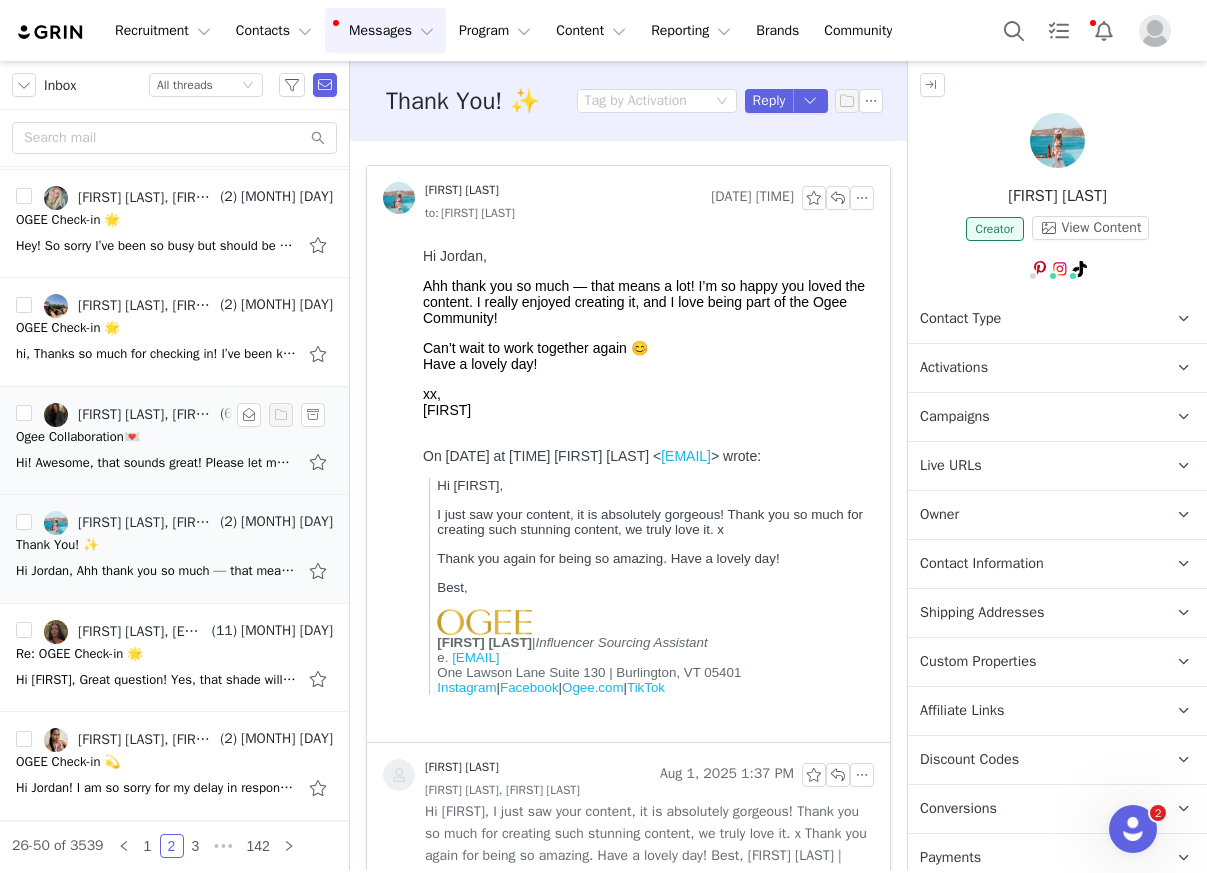 click on "Ogee Collaboration💌" at bounding box center (174, 437) 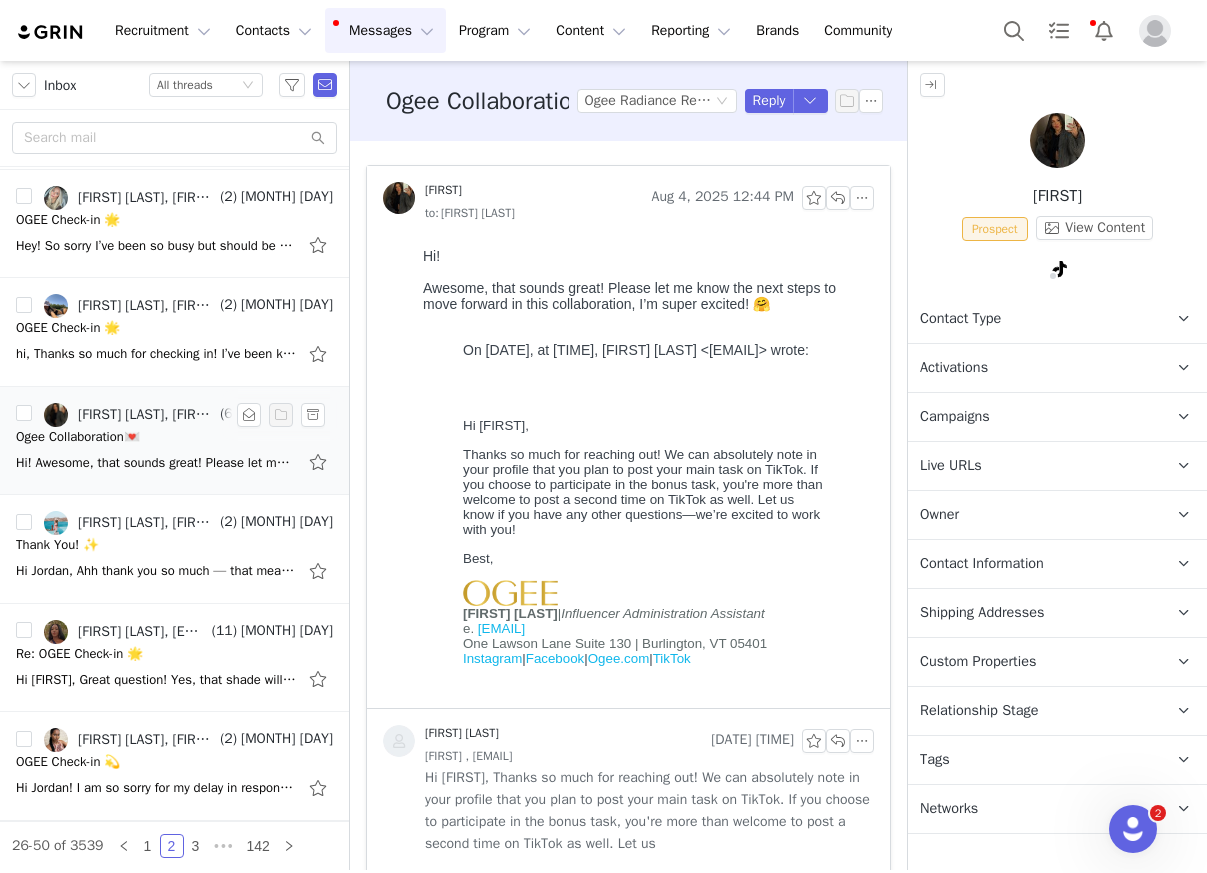 scroll, scrollTop: 0, scrollLeft: 0, axis: both 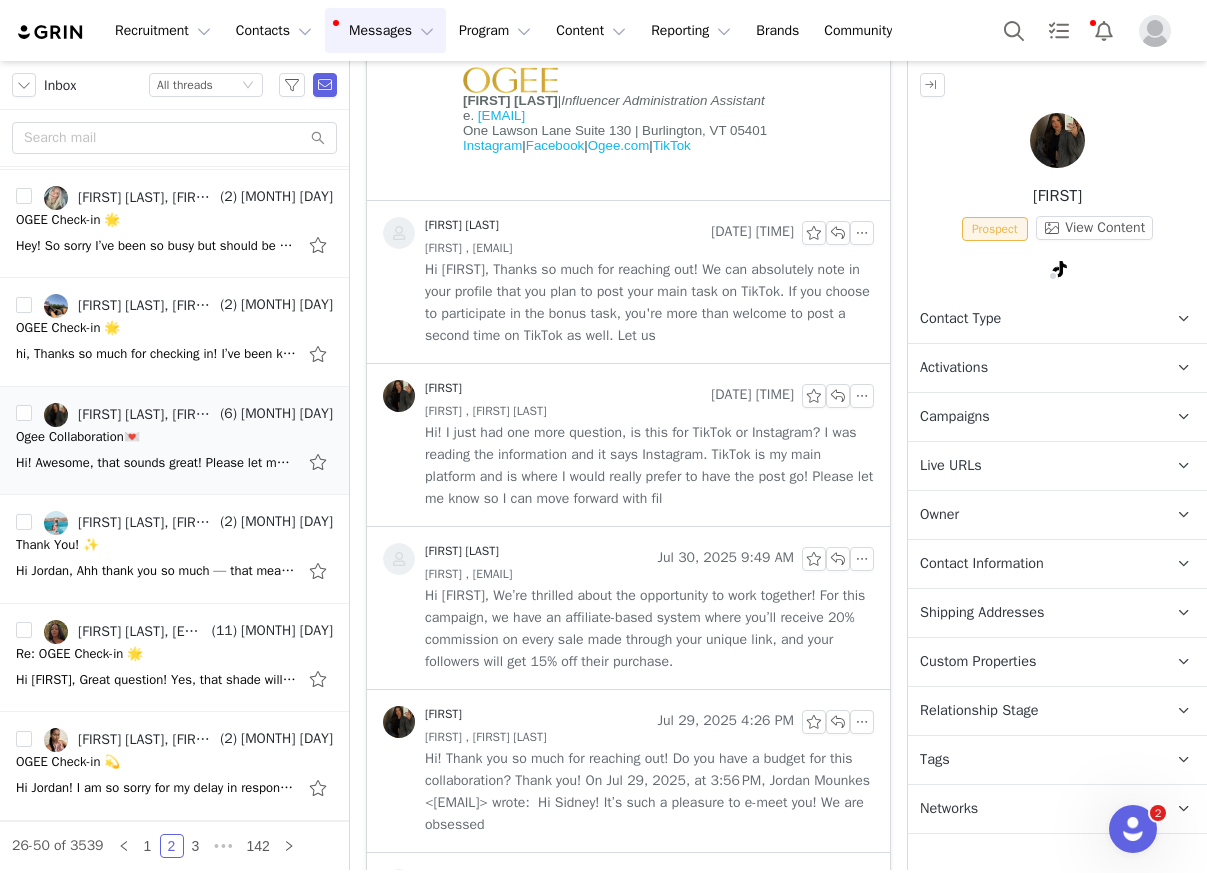 drag, startPoint x: 961, startPoint y: 363, endPoint x: 993, endPoint y: 400, distance: 48.9183 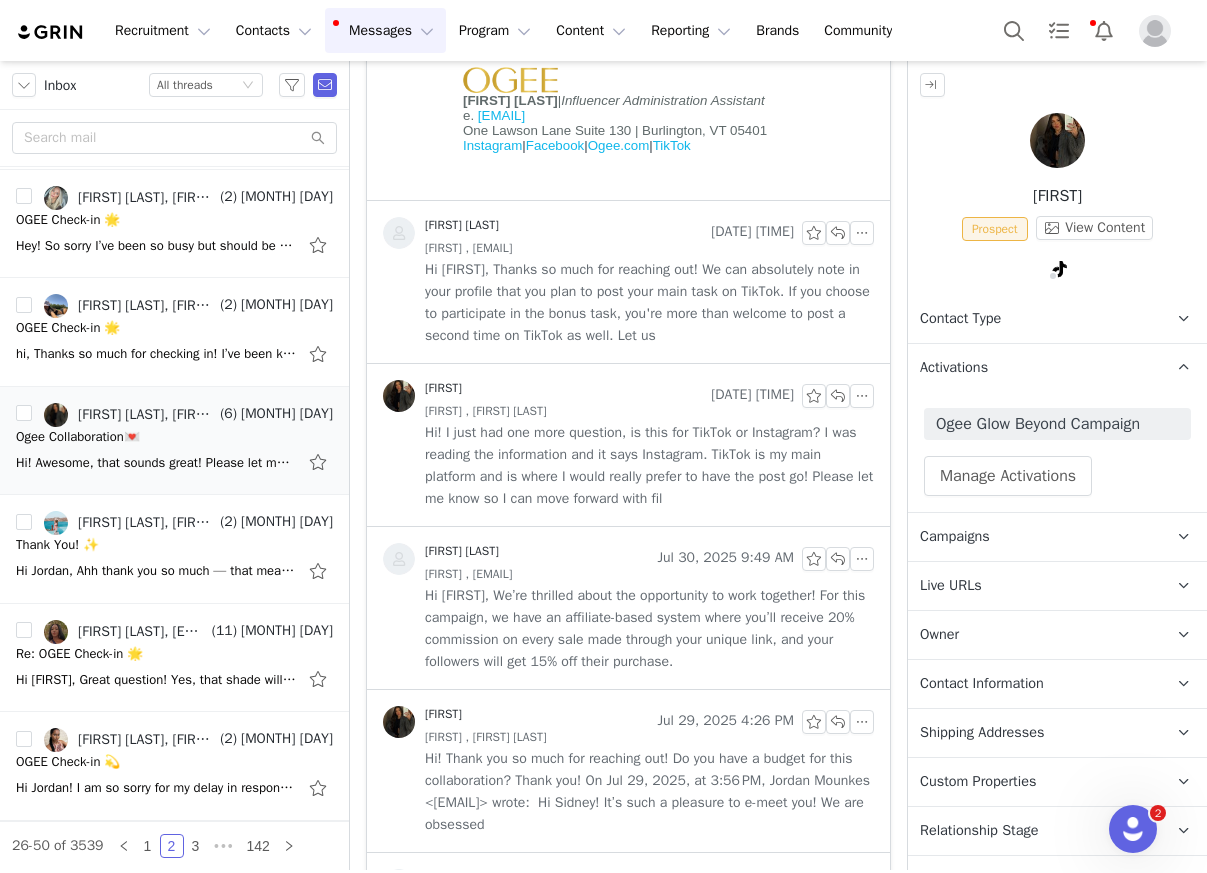 click on "Activations" at bounding box center (954, 368) 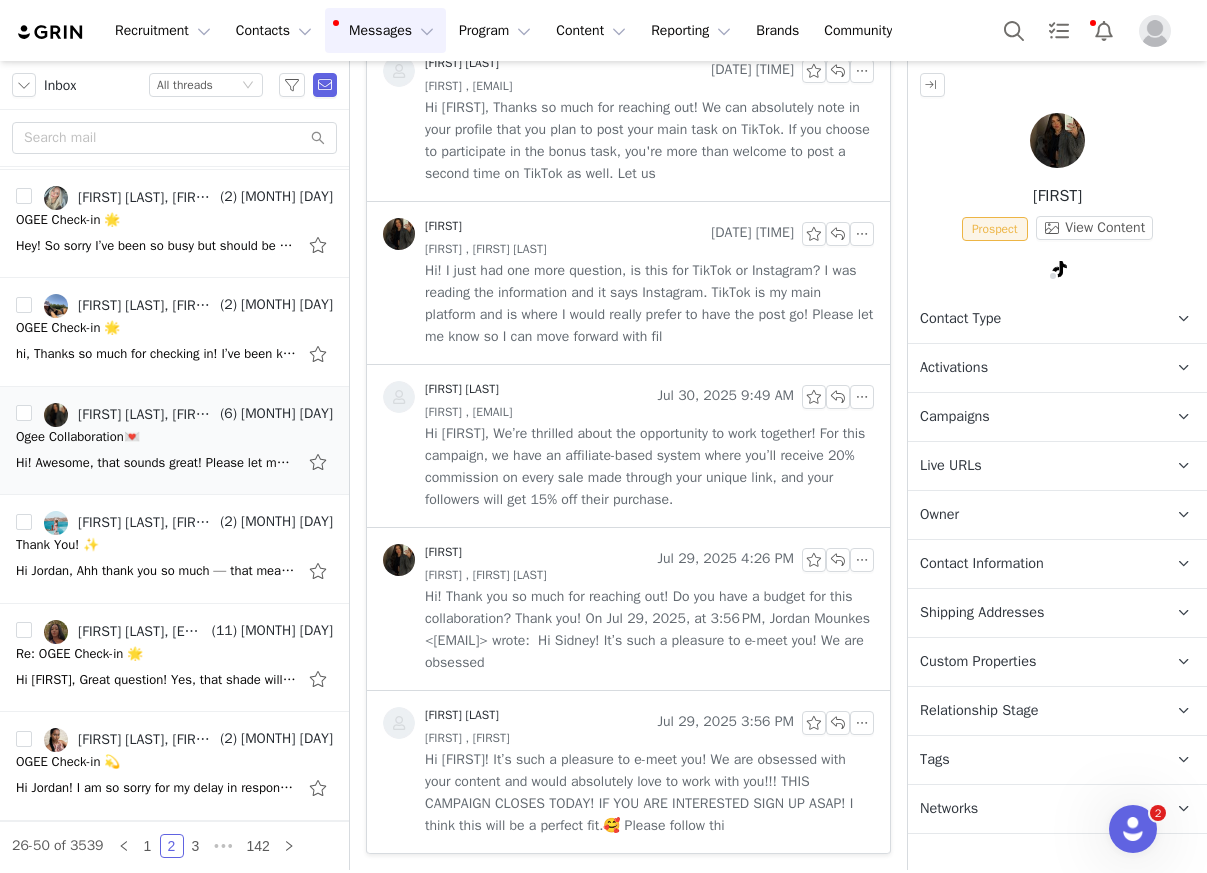 scroll, scrollTop: 0, scrollLeft: 0, axis: both 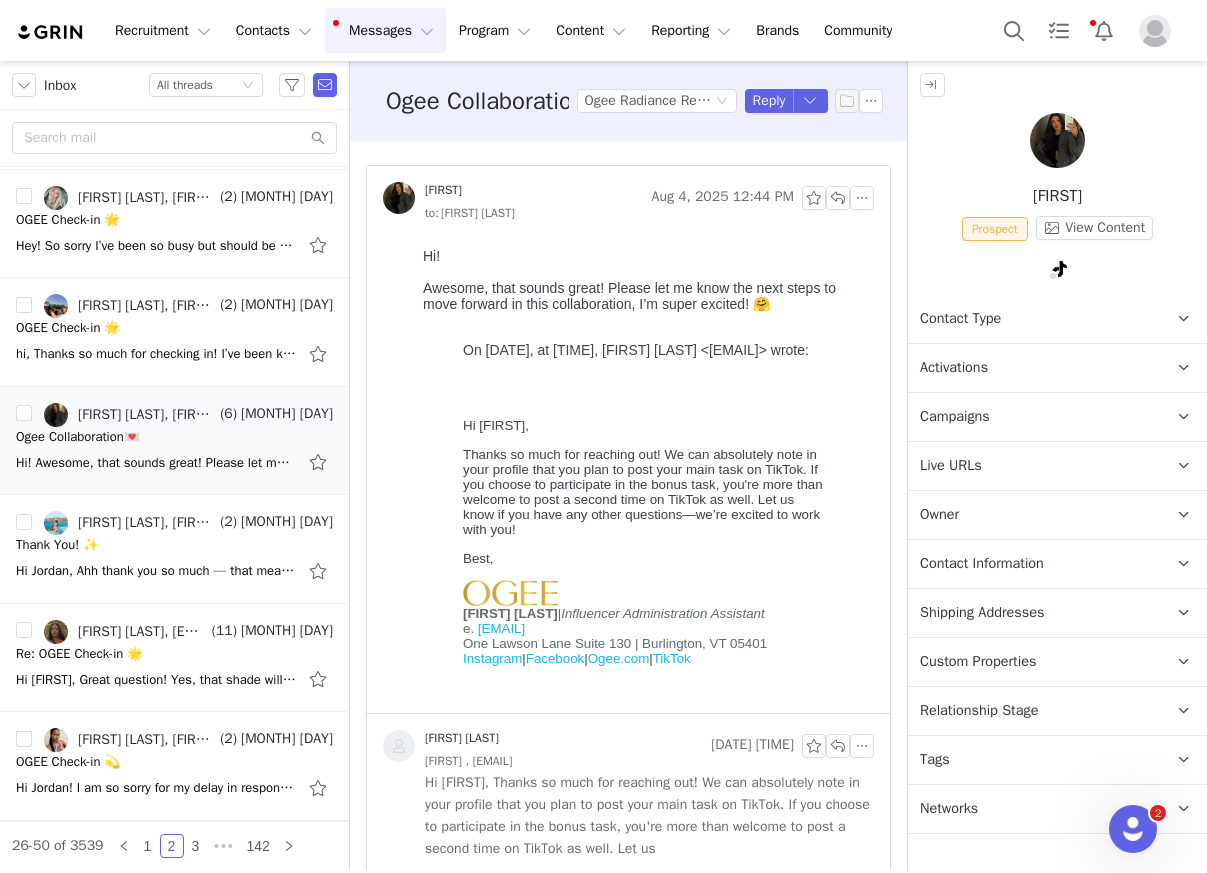 click on "Activations" at bounding box center [954, 368] 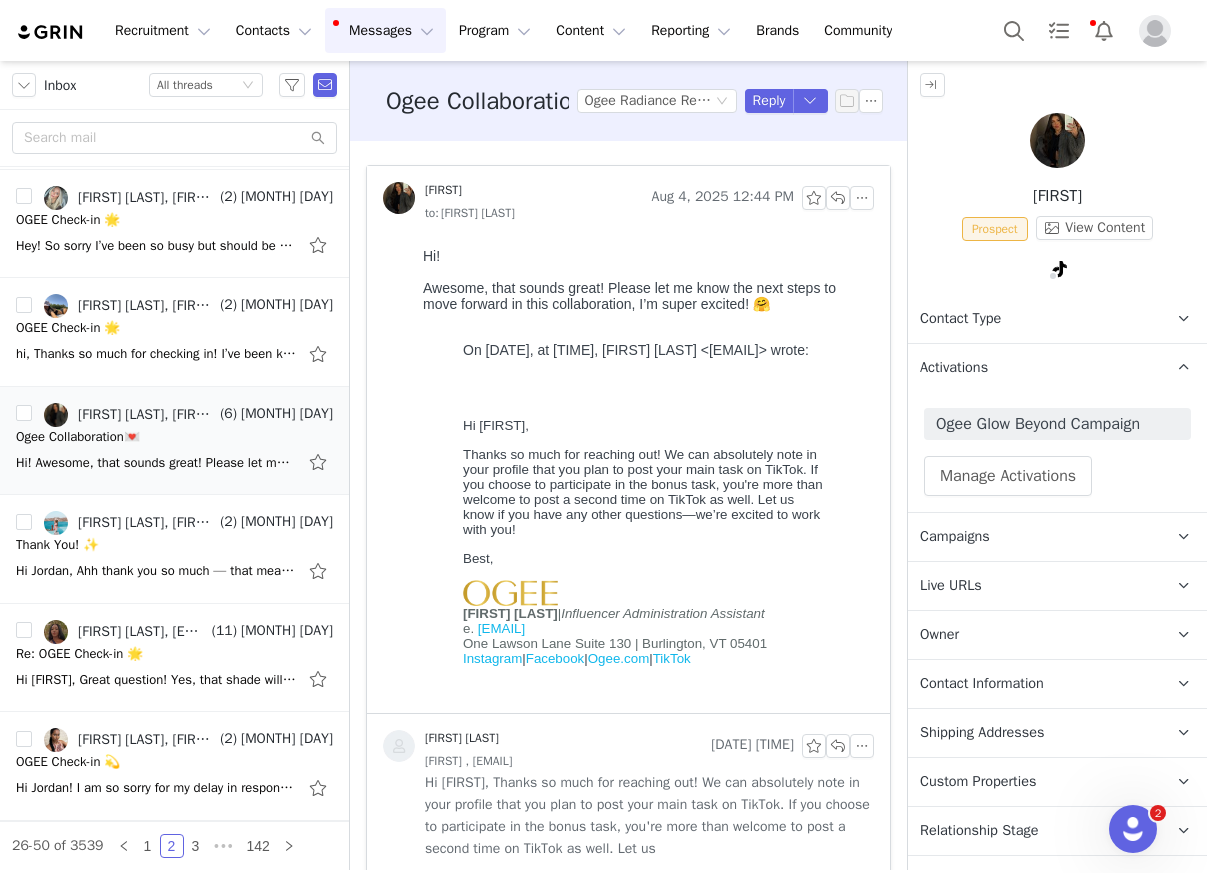 click on "Activations" at bounding box center [954, 368] 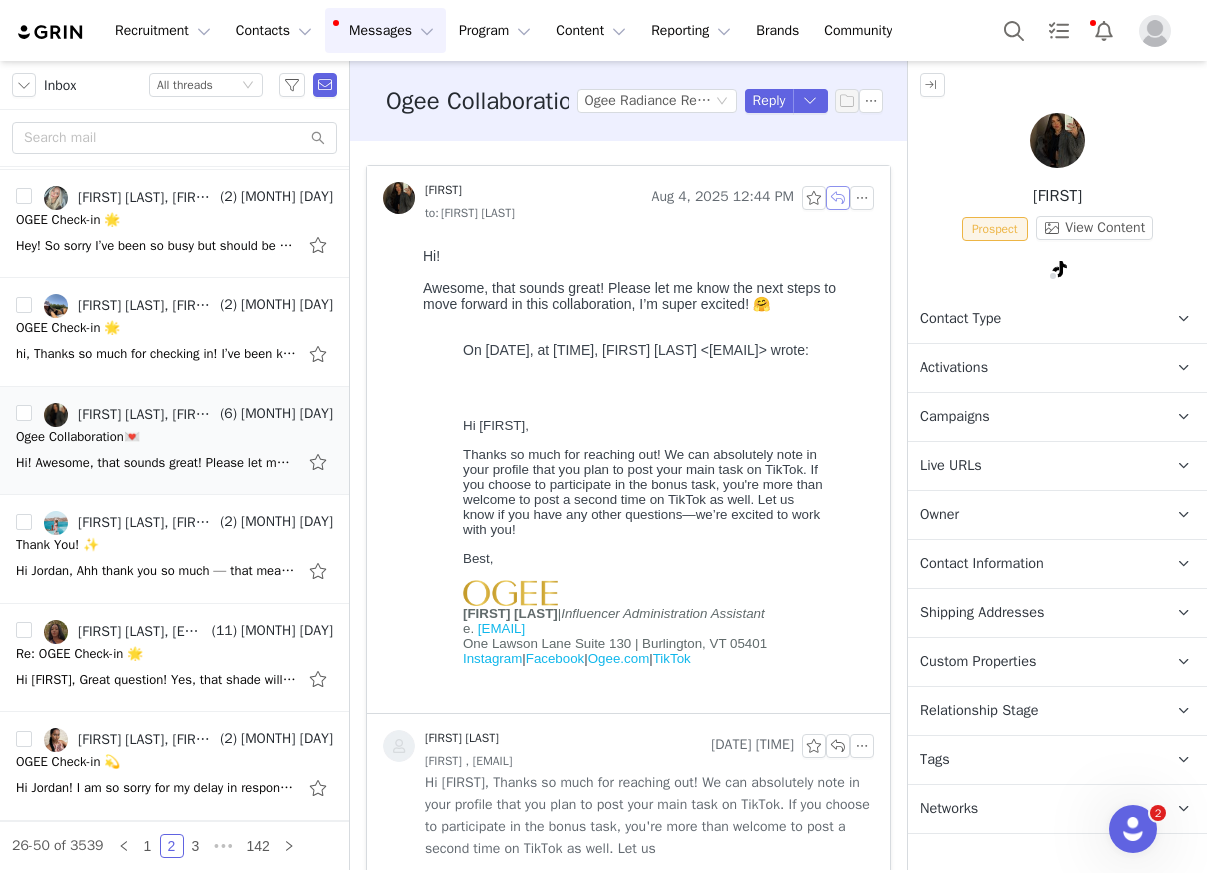 click at bounding box center (838, 198) 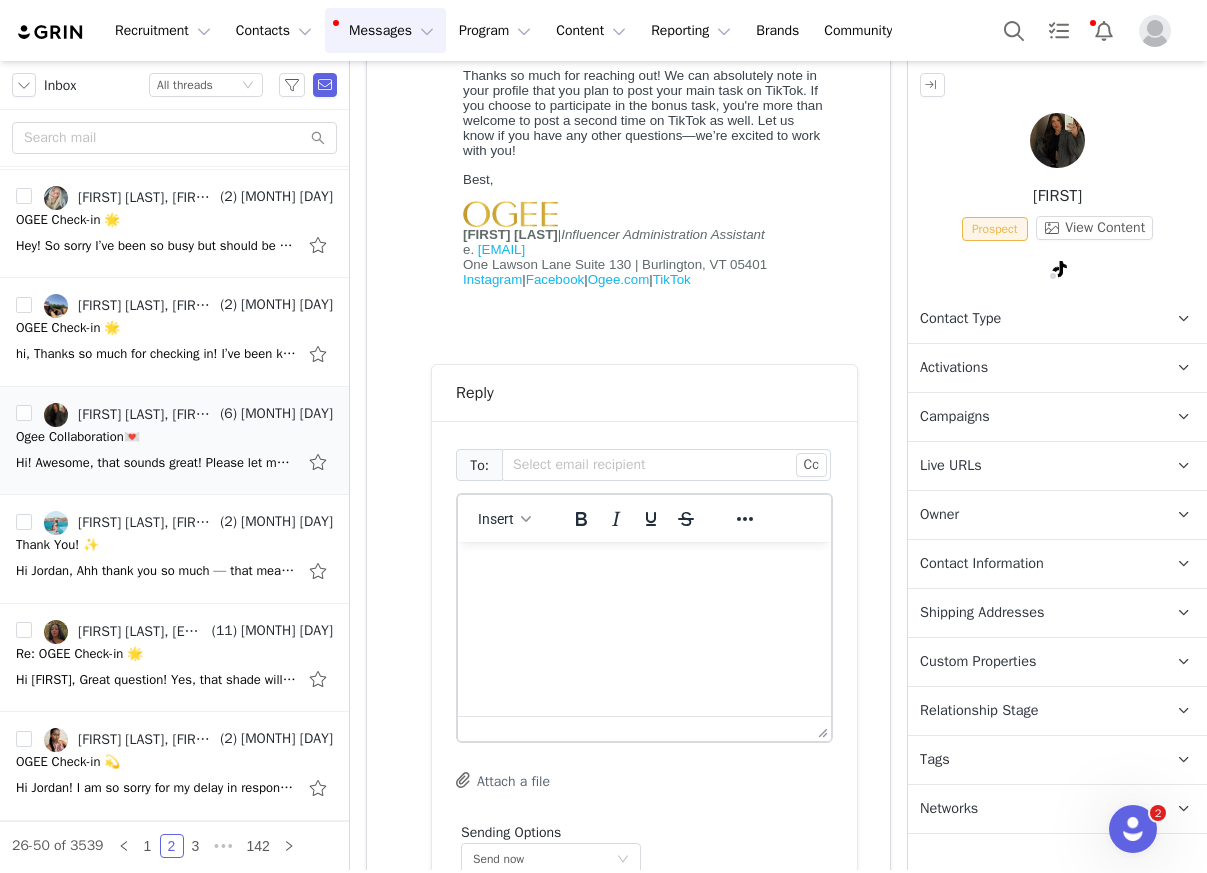 scroll, scrollTop: 0, scrollLeft: 0, axis: both 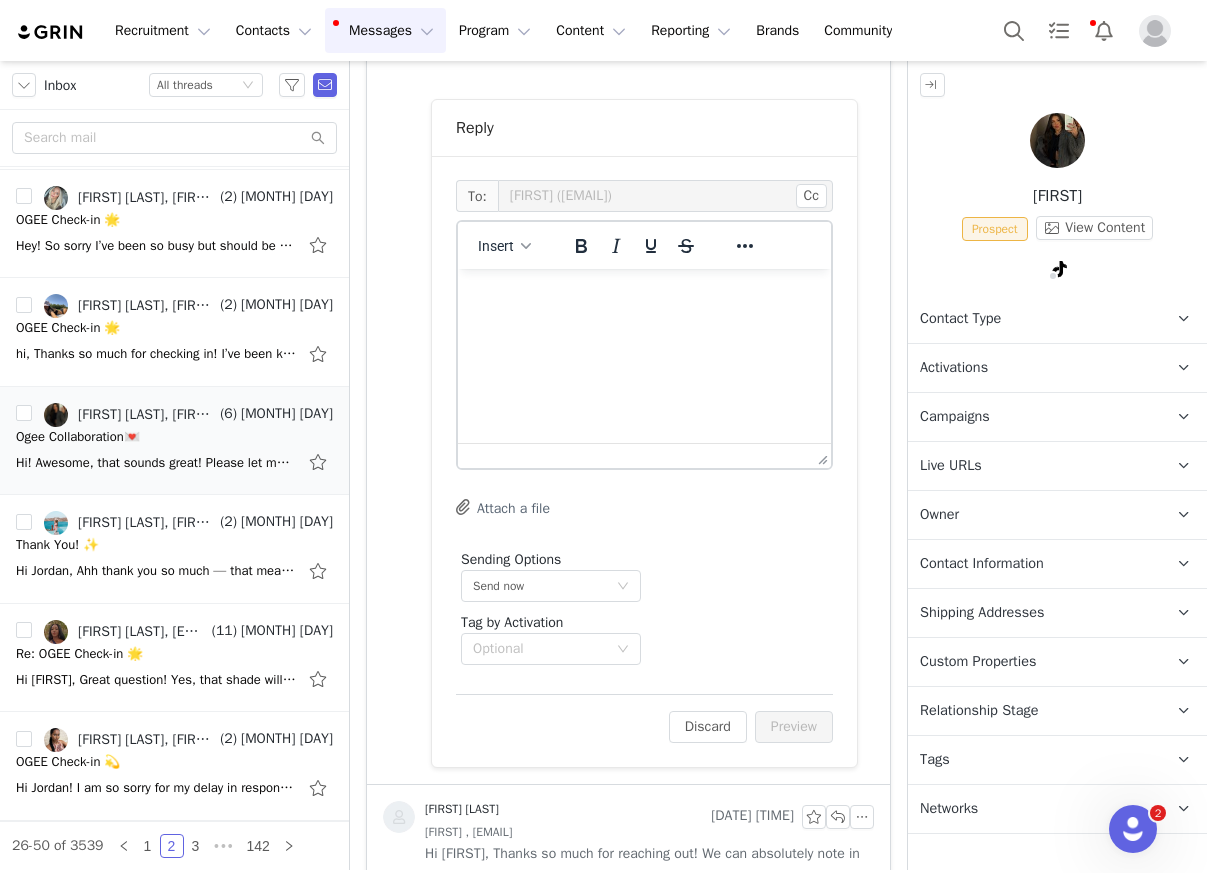 click at bounding box center (644, 296) 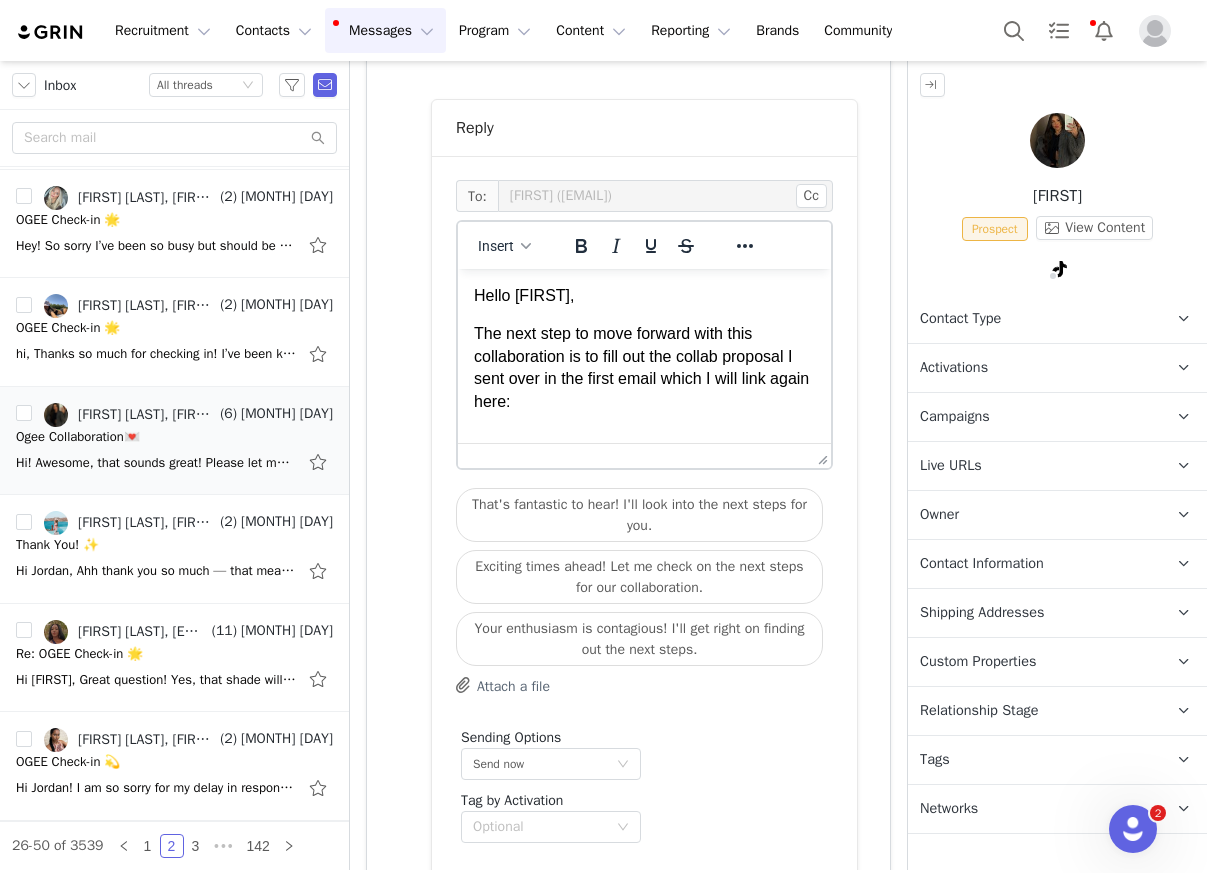 scroll, scrollTop: 8, scrollLeft: 0, axis: vertical 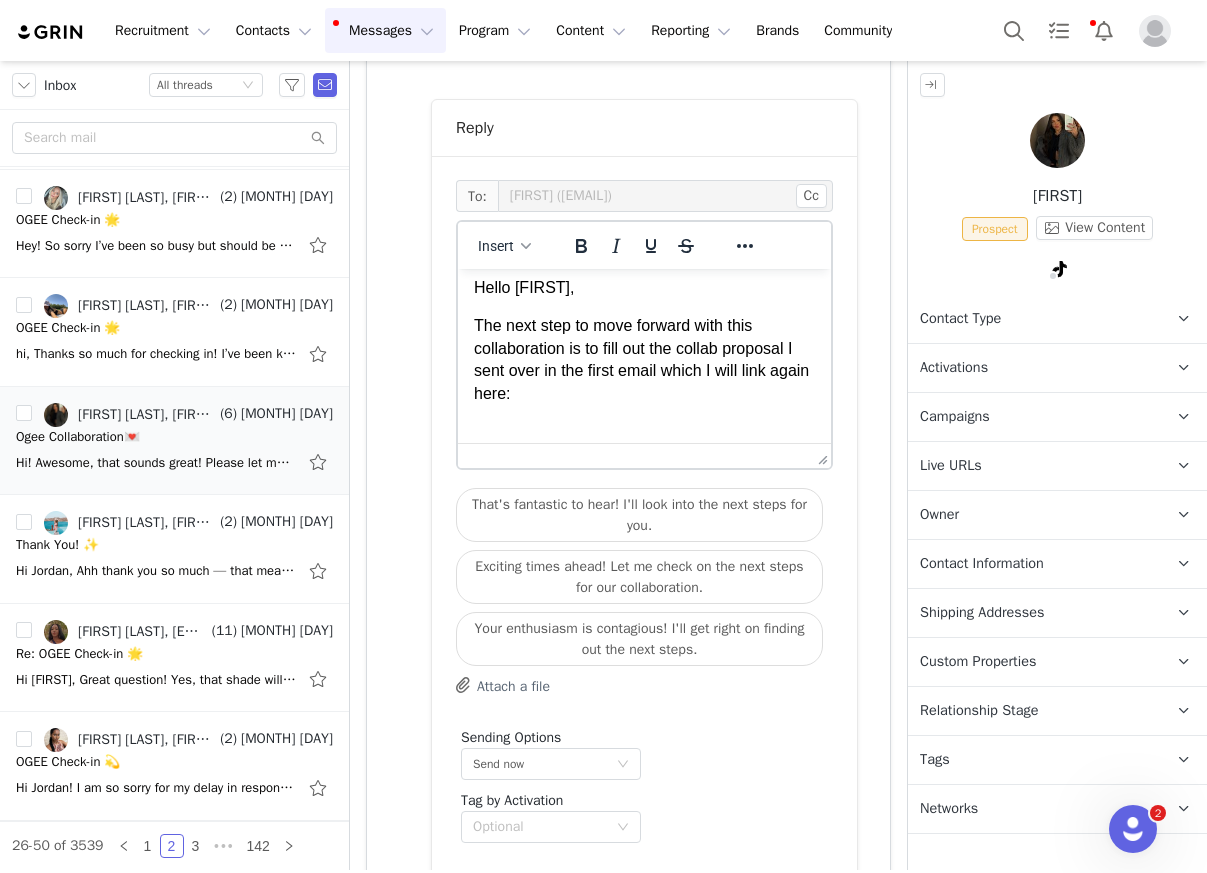 click on "Live URLs" at bounding box center (951, 466) 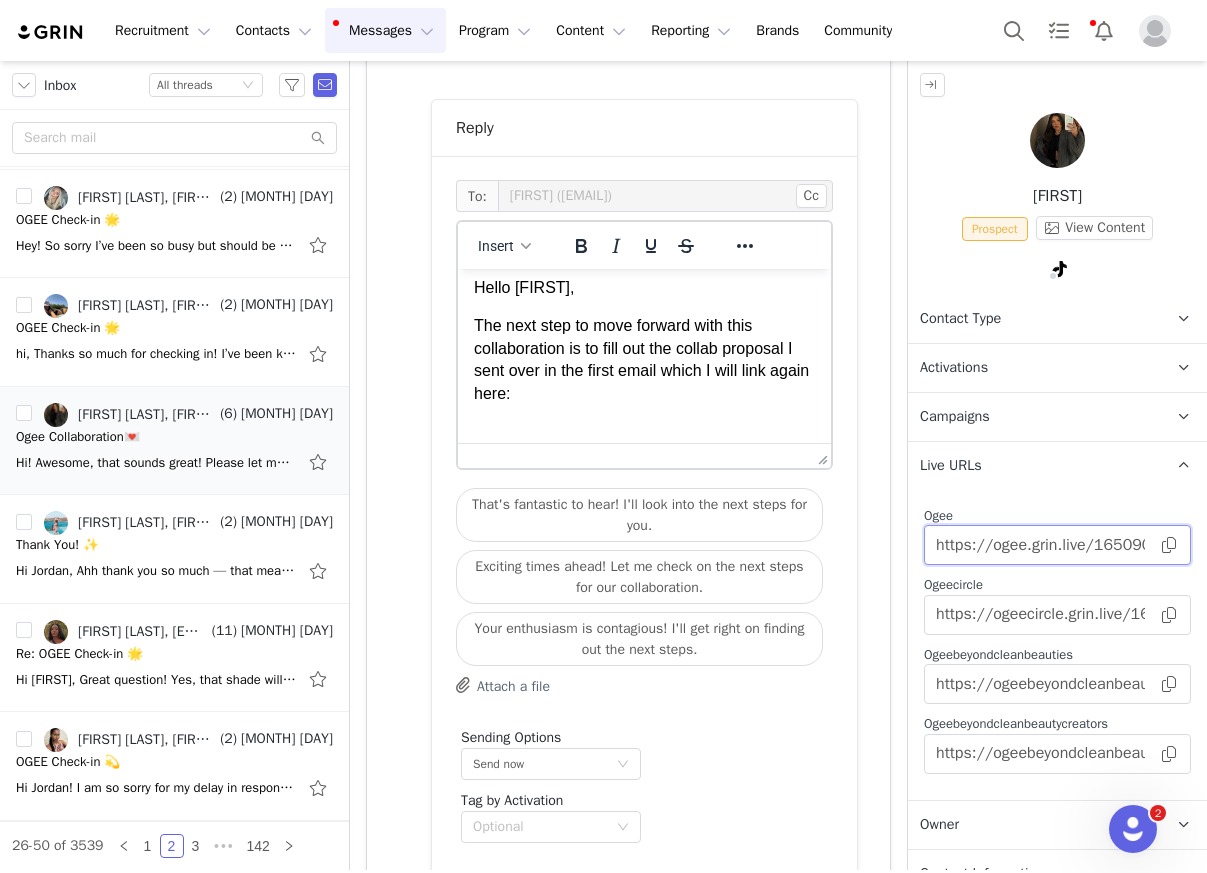 click on "https://ogee.grin.live/1650904b-dec5-499c-9f20-2f46ae2efed7" at bounding box center [1057, 545] 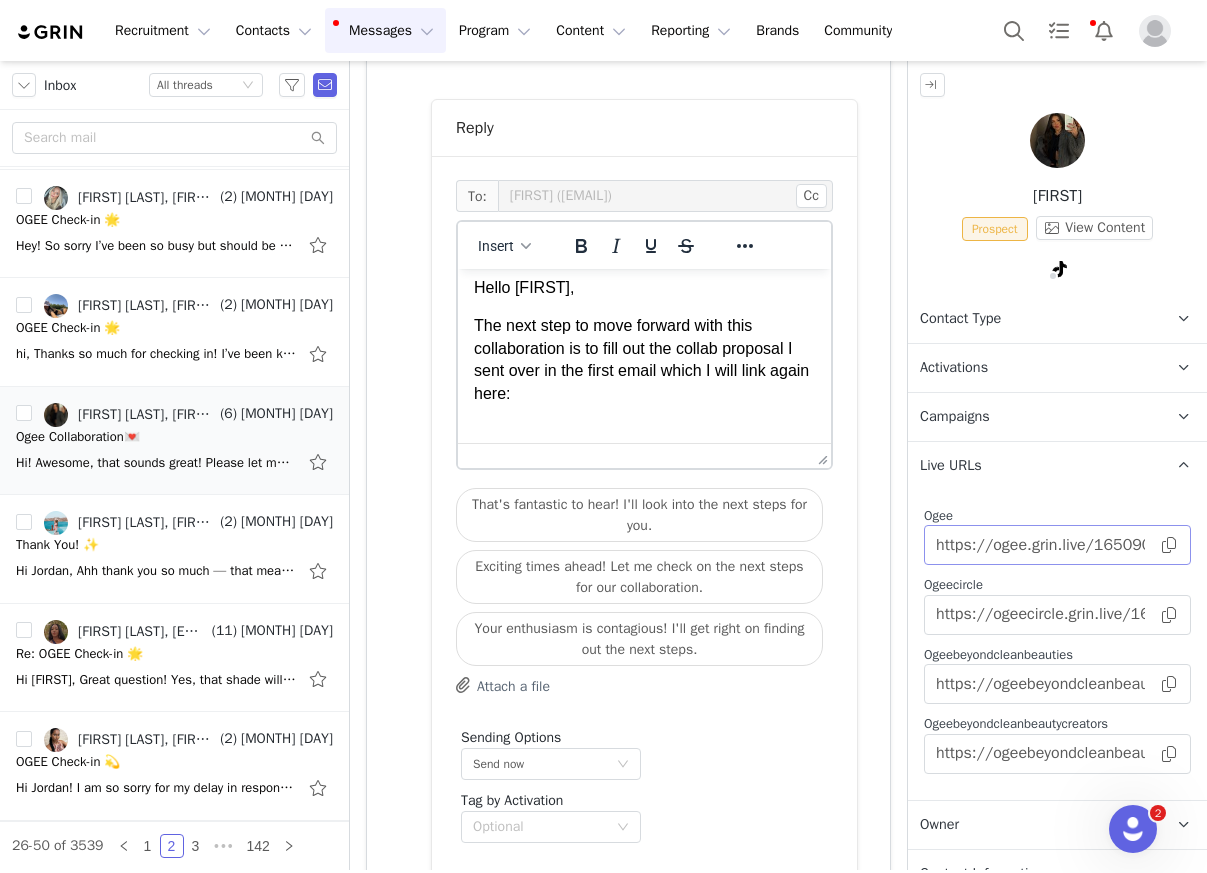 click at bounding box center (1169, 545) 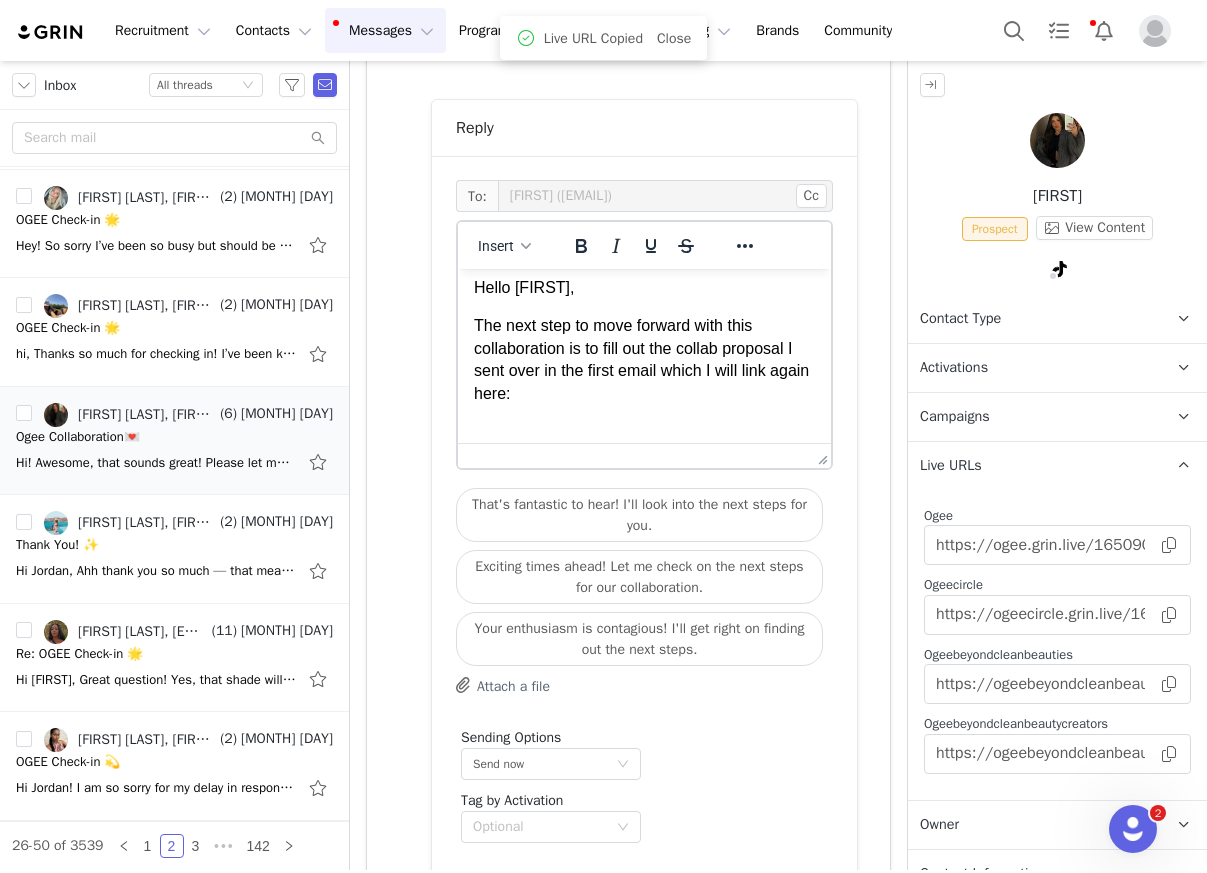 click at bounding box center (644, 432) 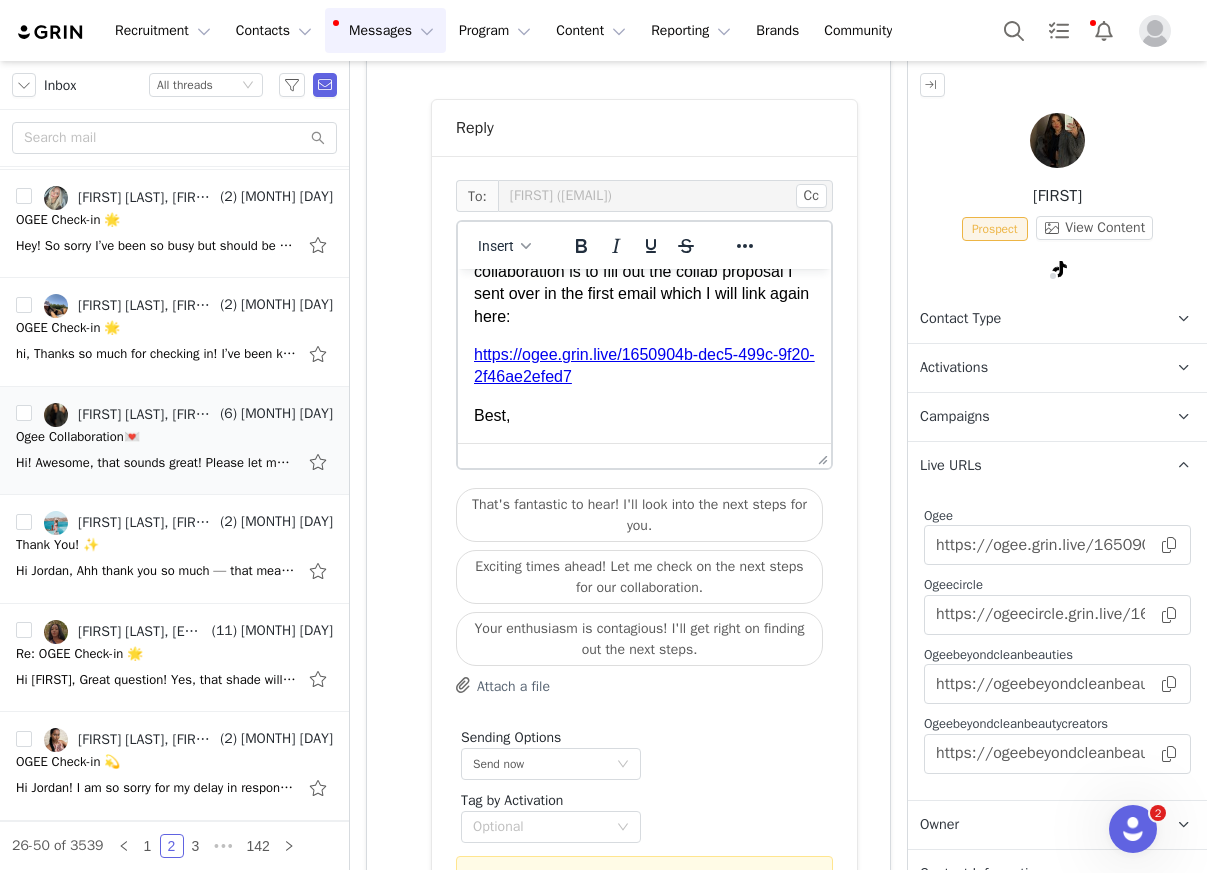scroll, scrollTop: 108, scrollLeft: 0, axis: vertical 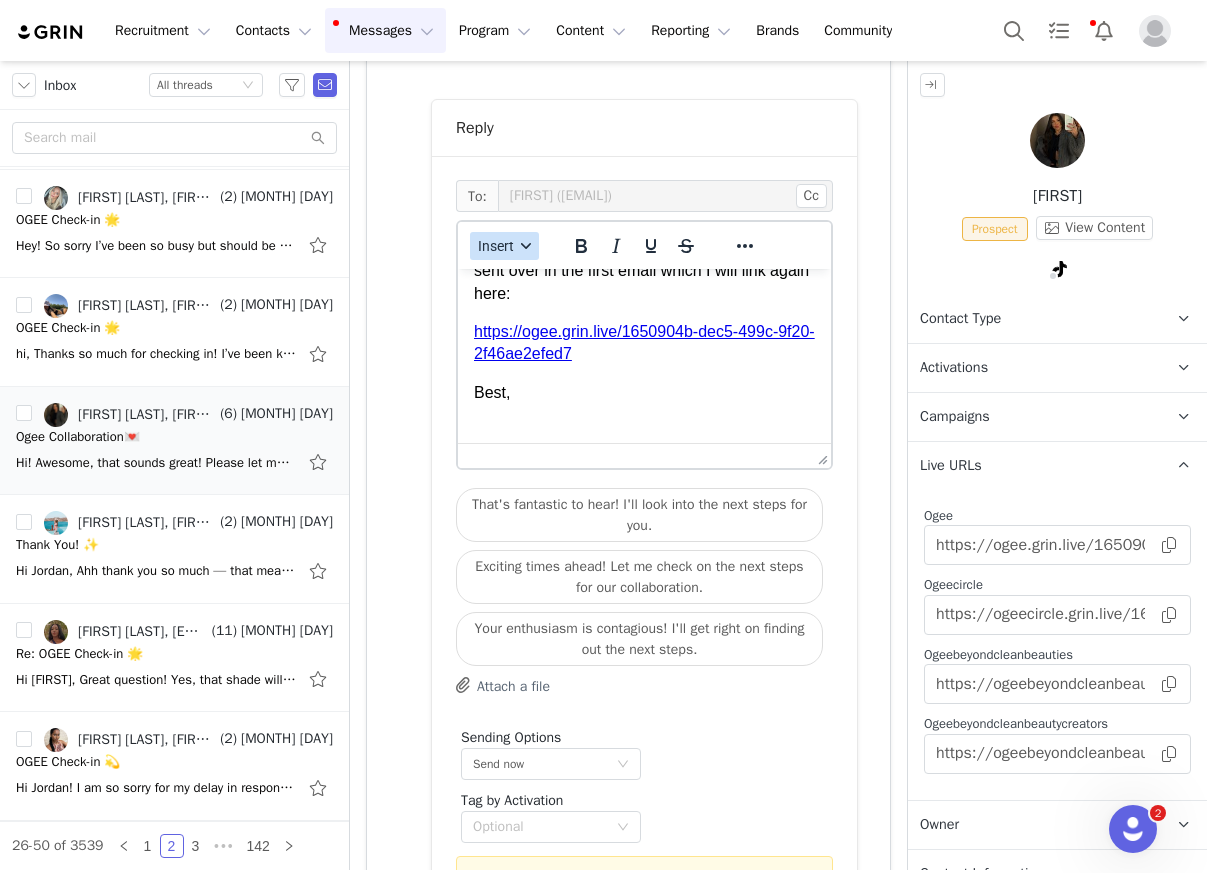 drag, startPoint x: 497, startPoint y: 241, endPoint x: 517, endPoint y: 256, distance: 25 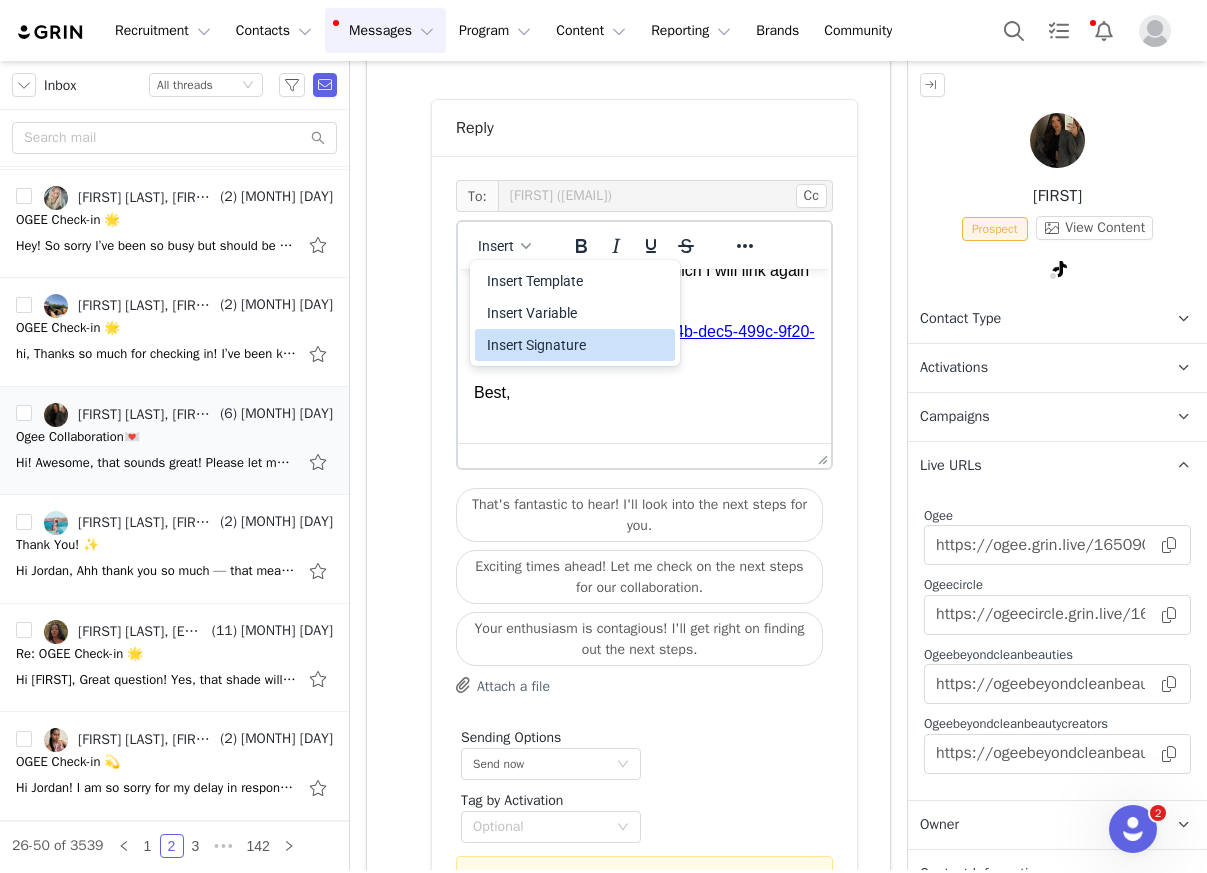 click on "Insert Signature" at bounding box center [577, 345] 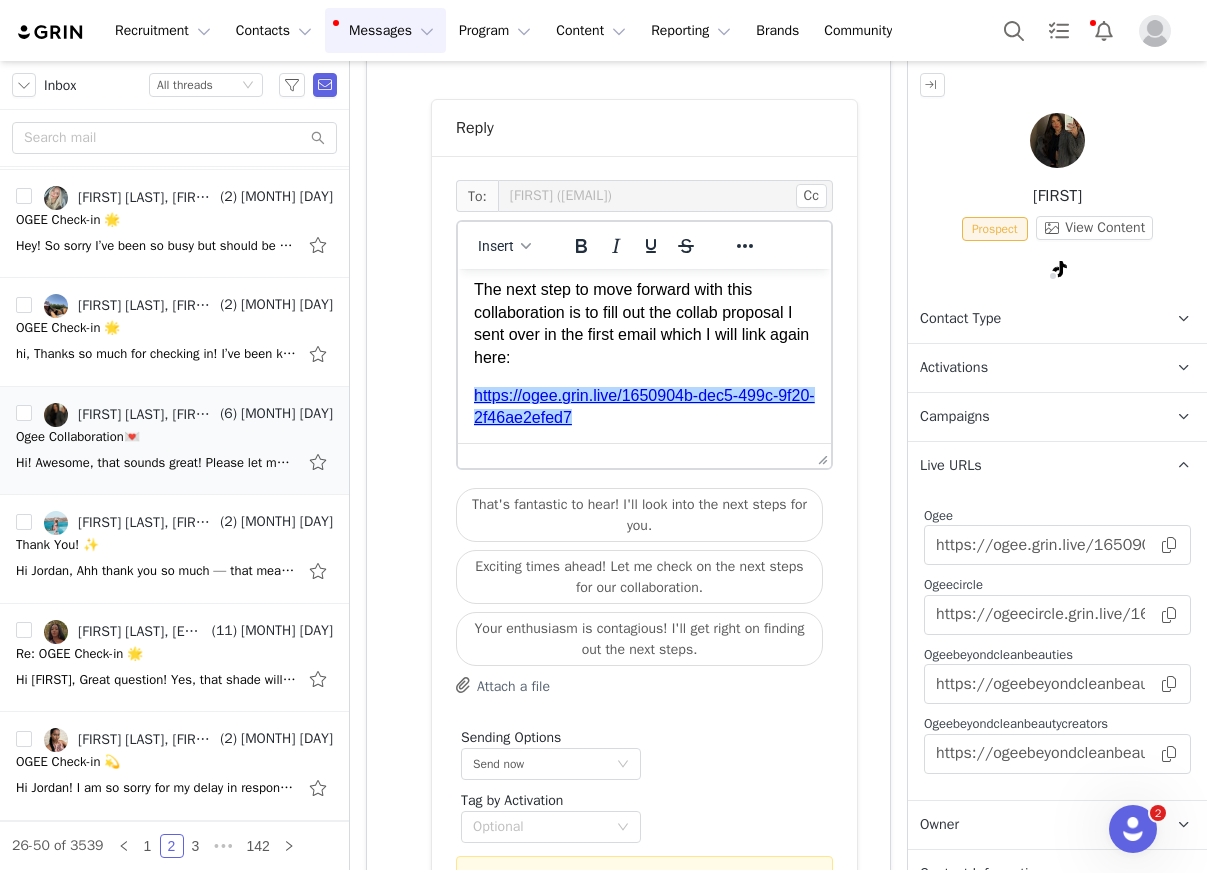 scroll, scrollTop: 0, scrollLeft: 0, axis: both 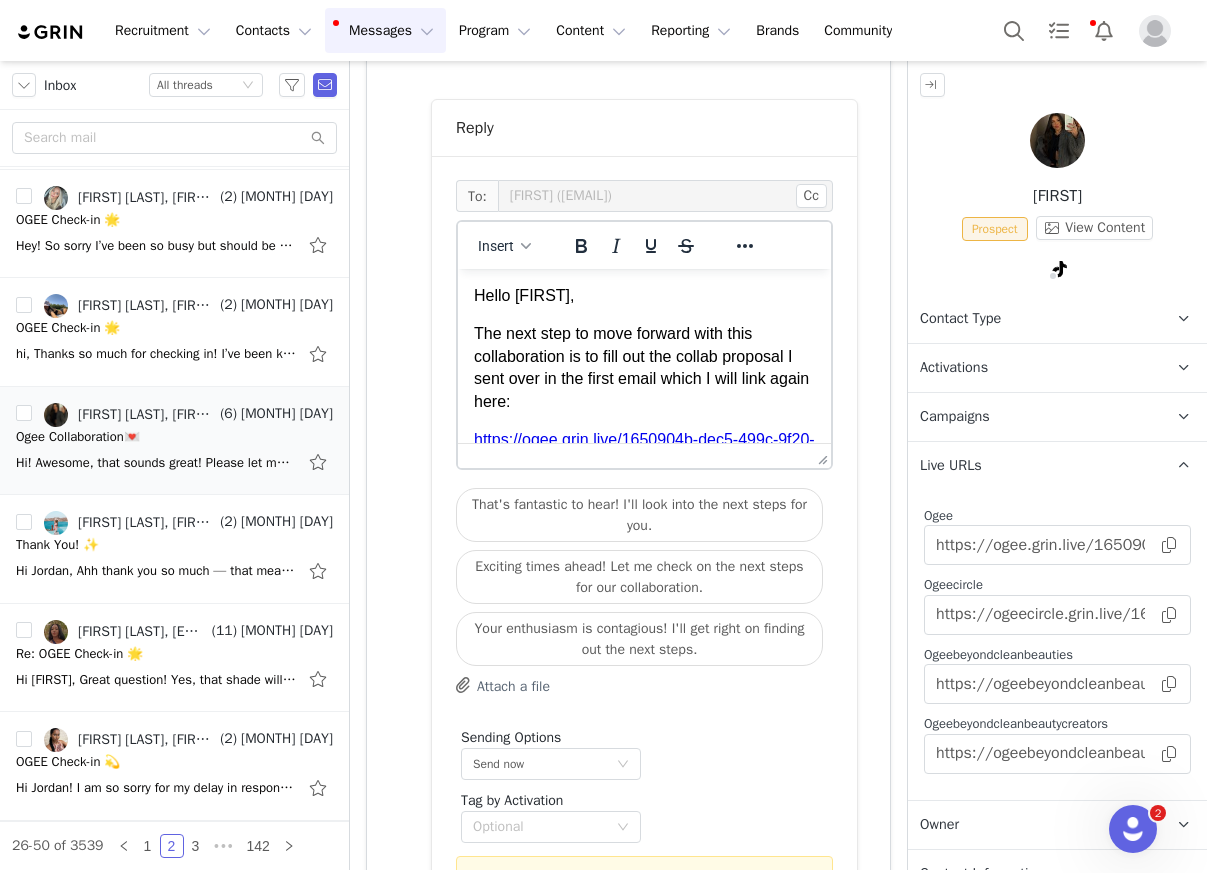 drag, startPoint x: 529, startPoint y: 371, endPoint x: 480, endPoint y: 252, distance: 128.69344 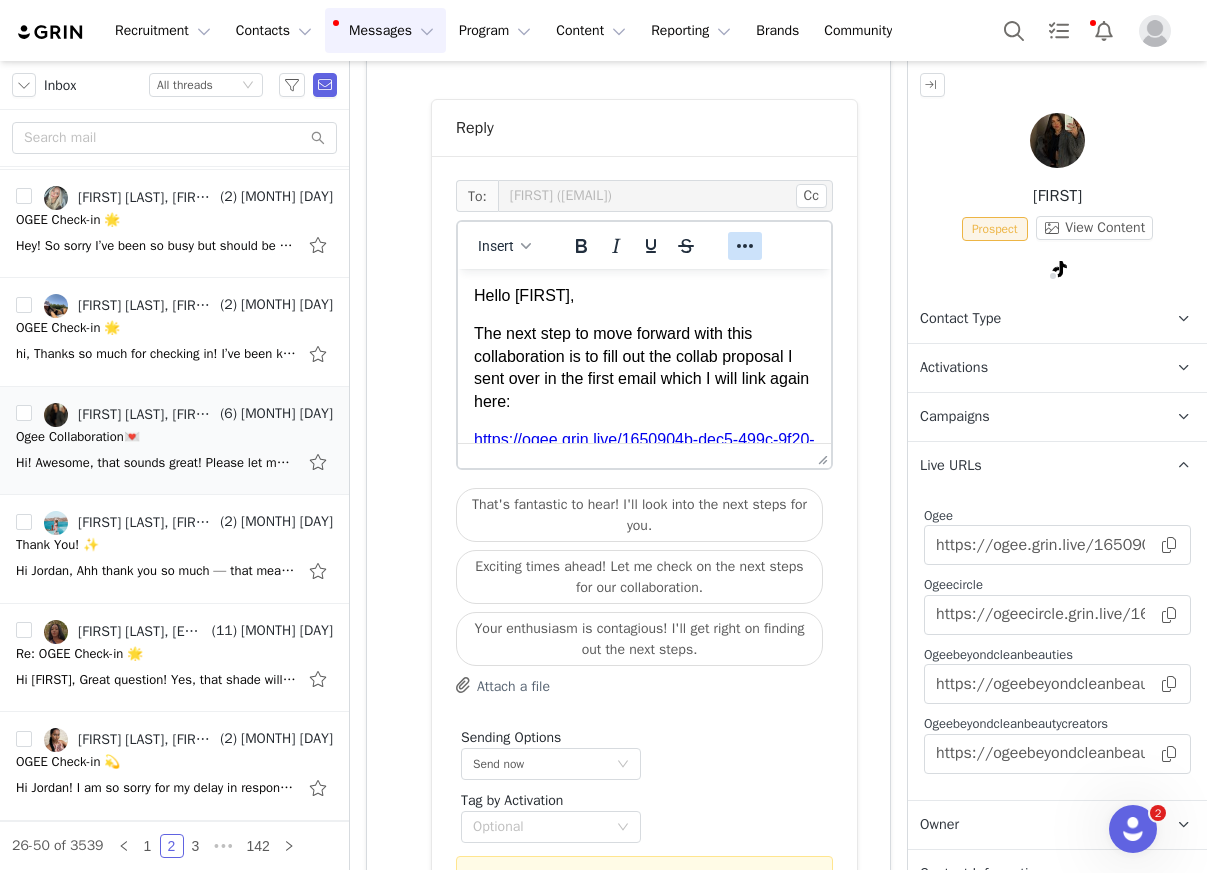 click 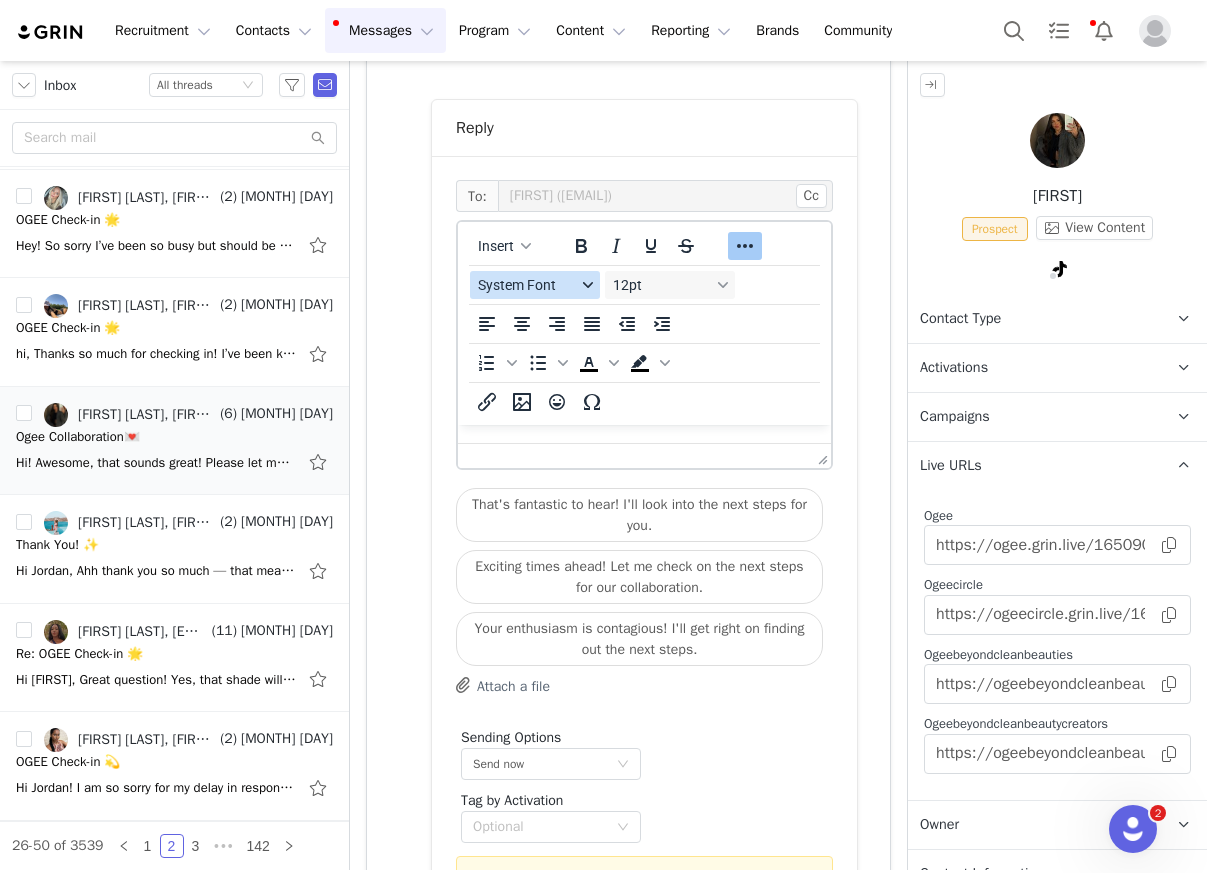click on "System Font" at bounding box center [527, 285] 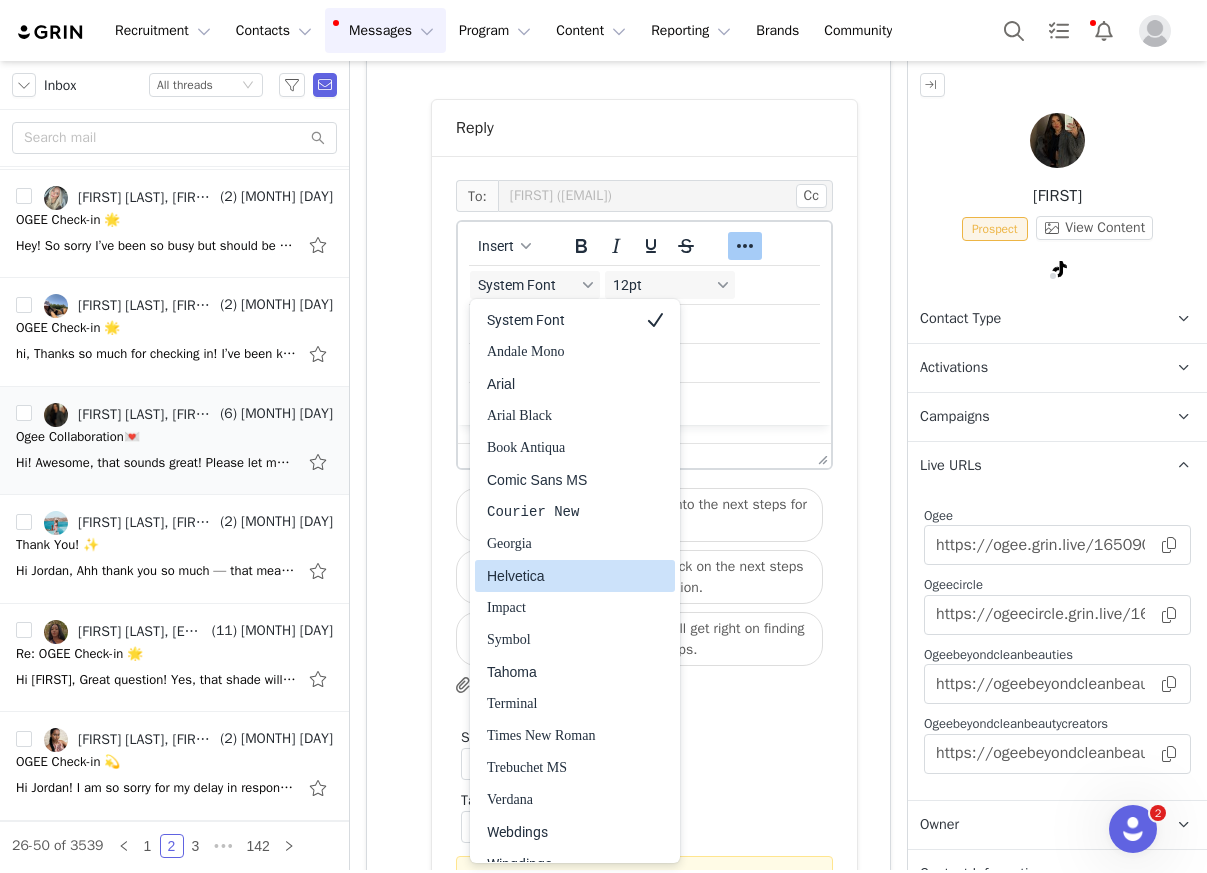 click on "Helvetica" at bounding box center (561, 576) 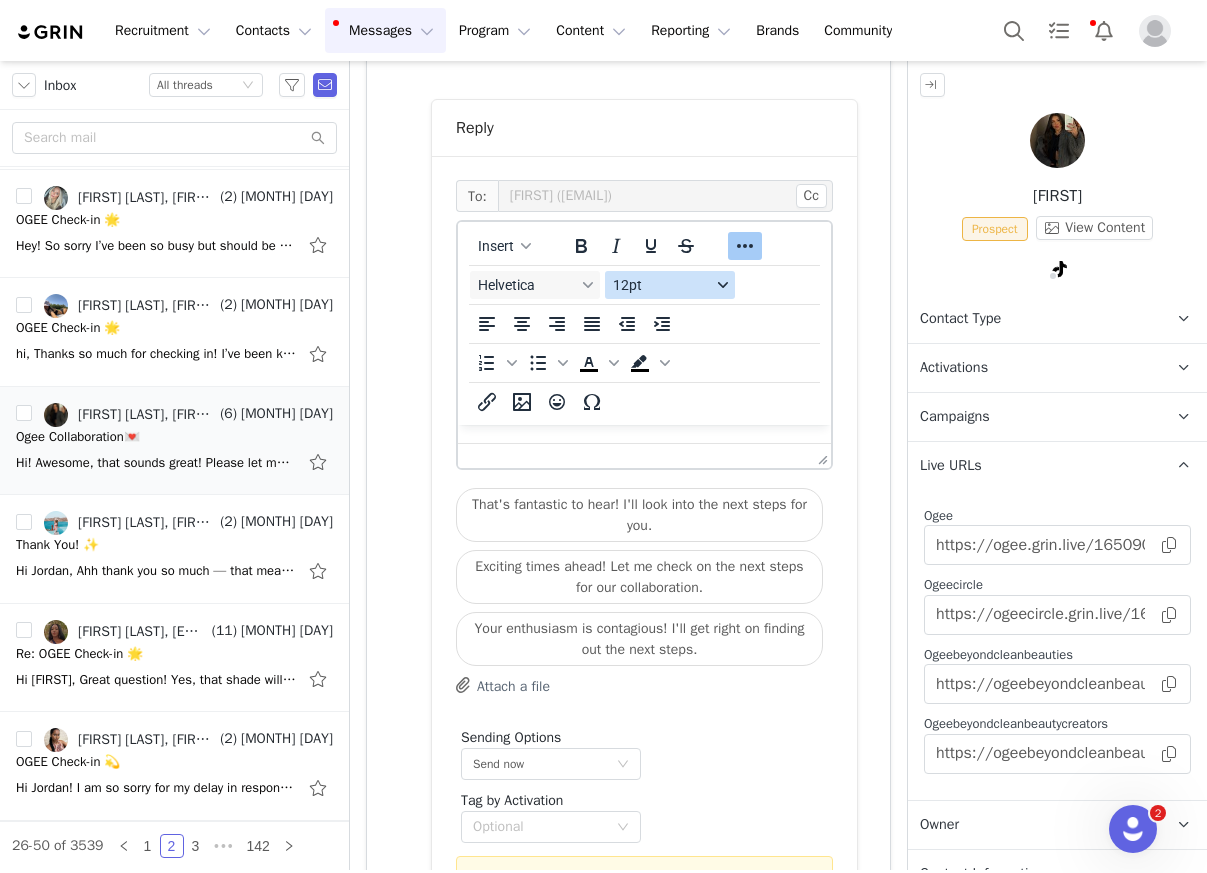 click on "12pt" at bounding box center (662, 285) 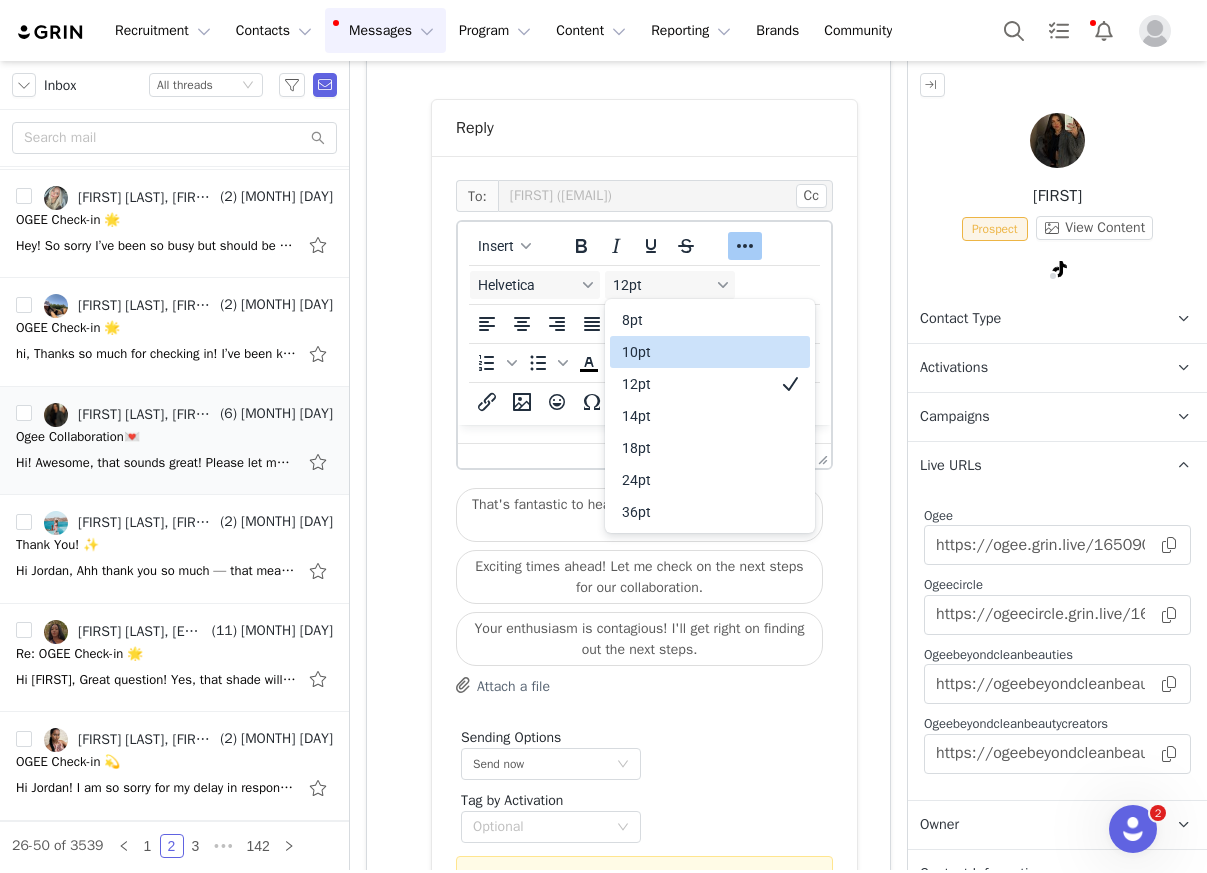 drag, startPoint x: 679, startPoint y: 351, endPoint x: 742, endPoint y: 257, distance: 113.15918 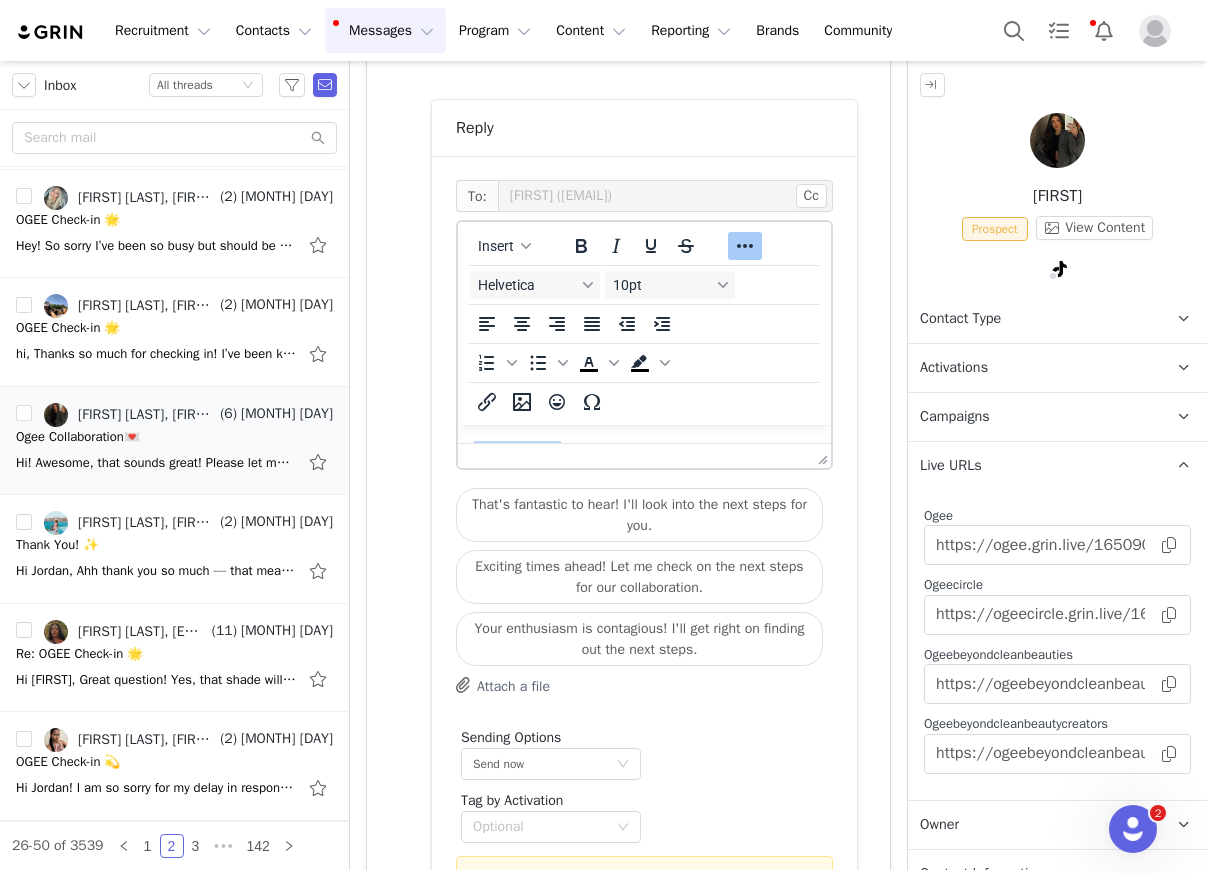 drag, startPoint x: 751, startPoint y: 243, endPoint x: 740, endPoint y: 239, distance: 11.7046995 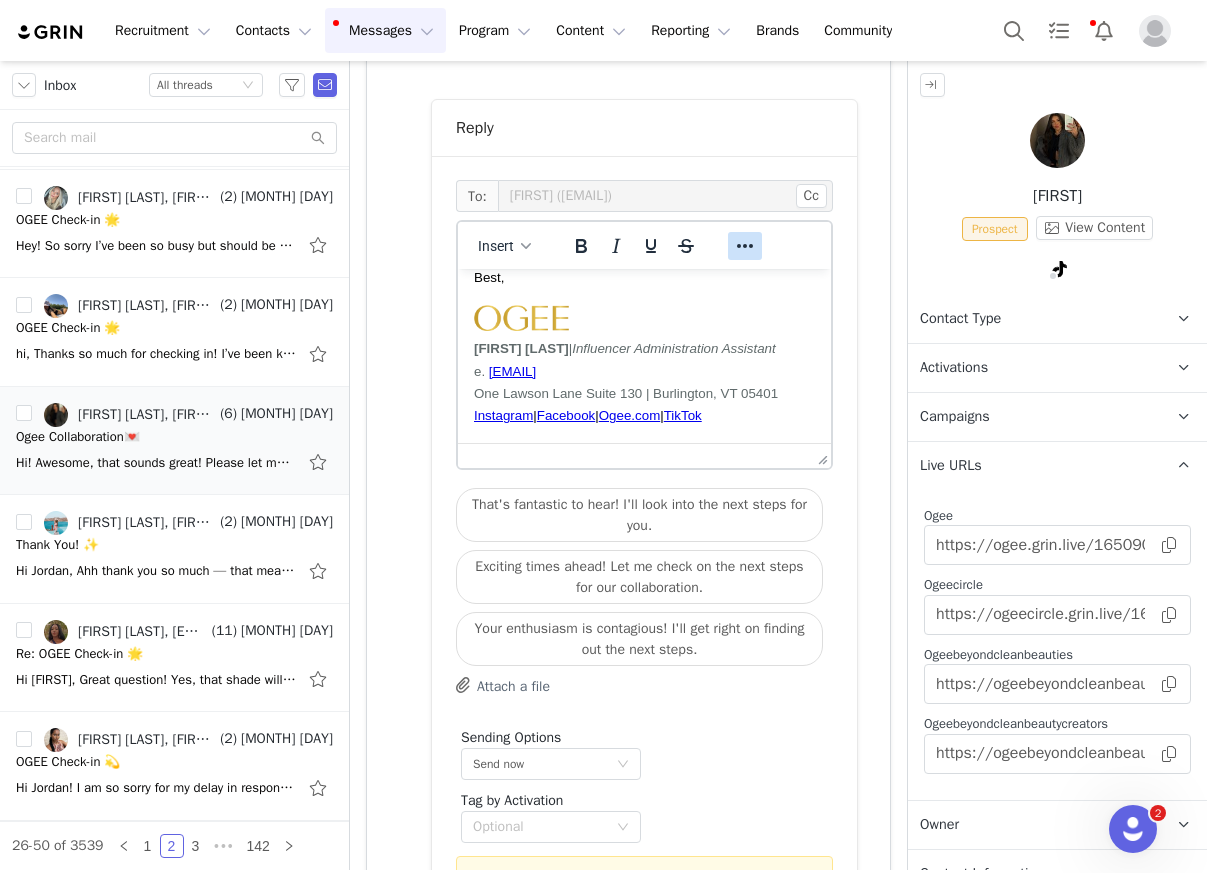 scroll, scrollTop: 0, scrollLeft: 0, axis: both 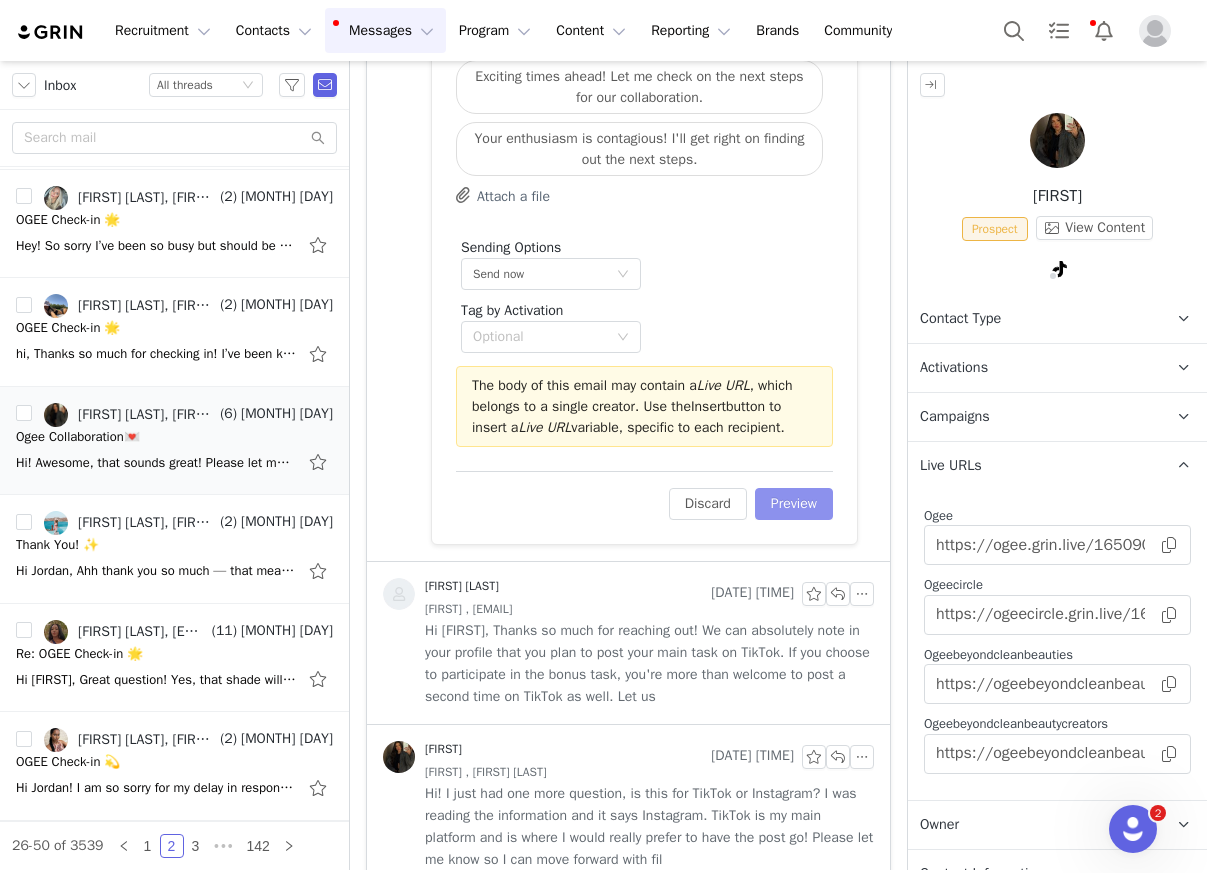 click on "Preview" at bounding box center [794, 504] 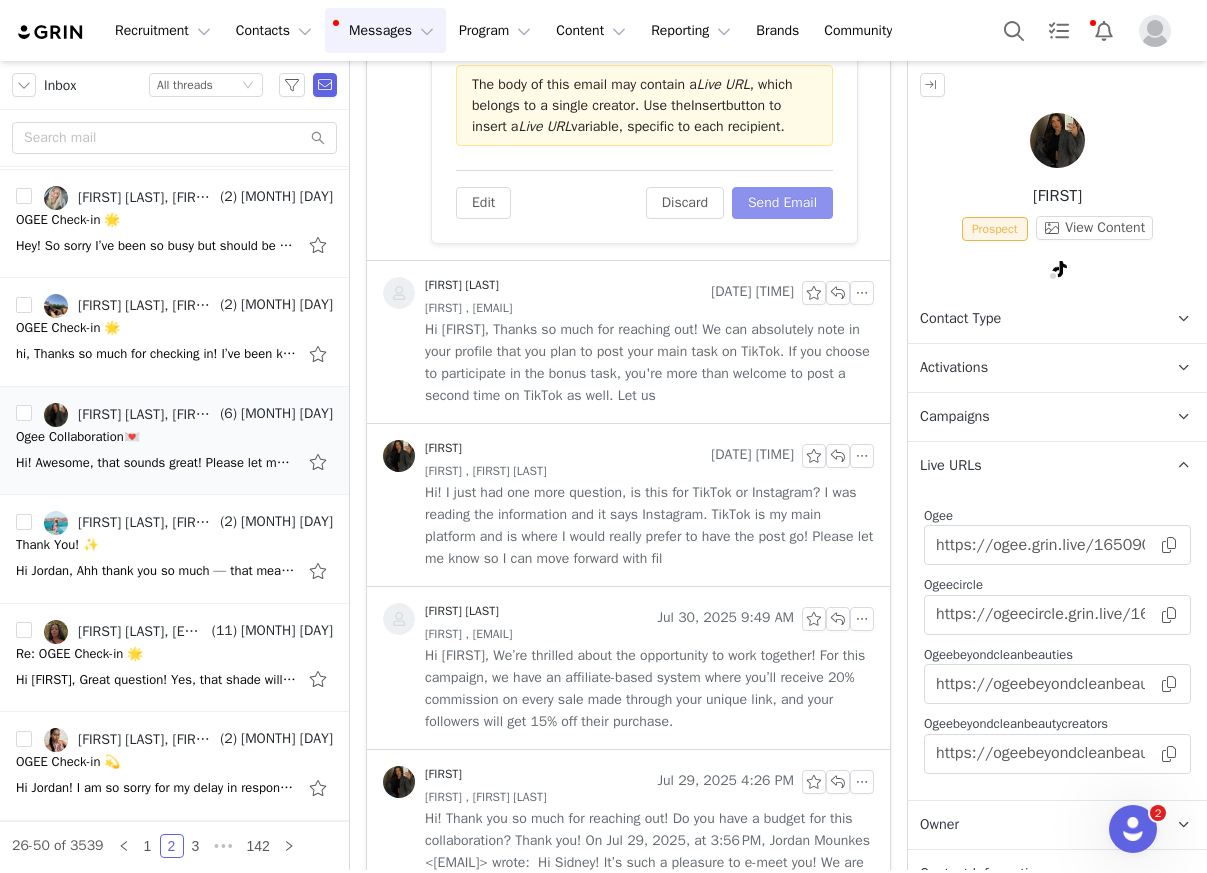 scroll, scrollTop: 833, scrollLeft: 0, axis: vertical 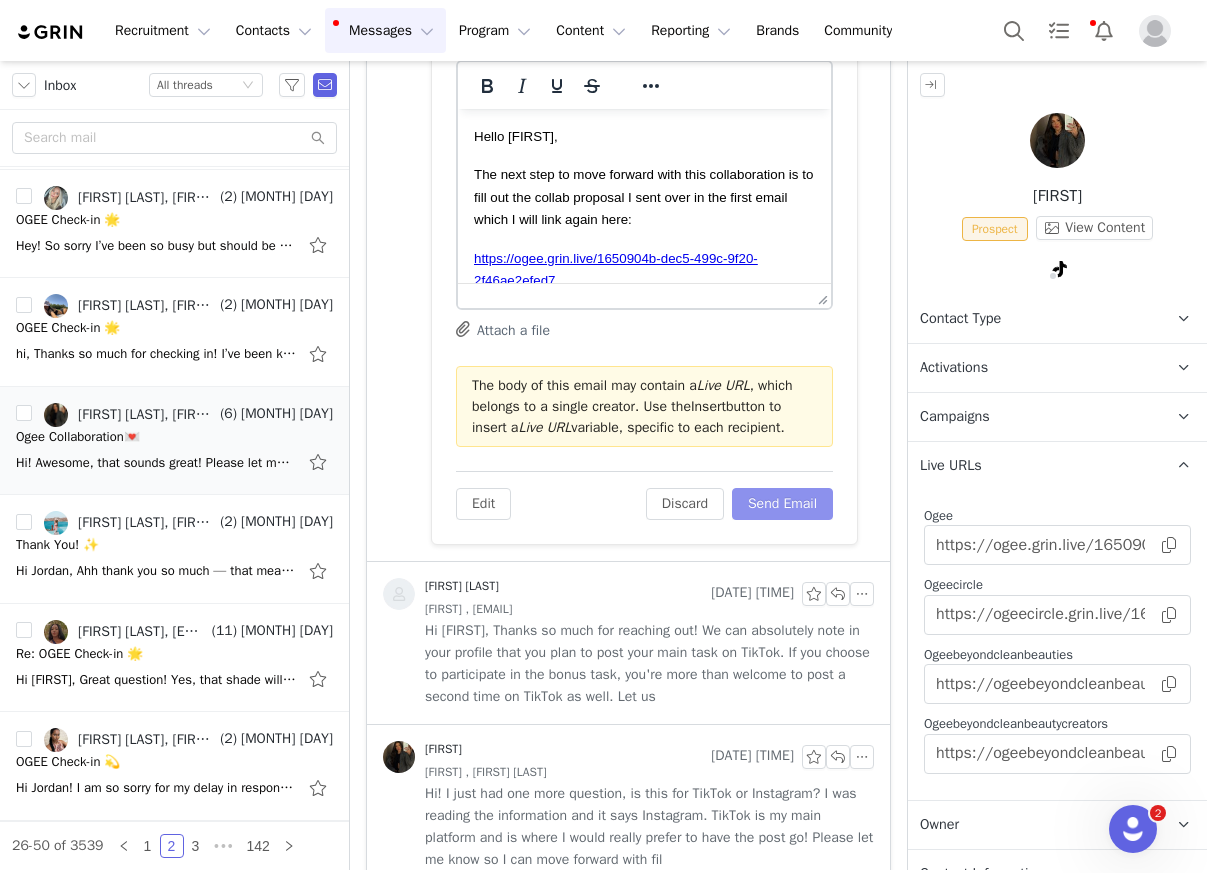 click on "Send Email" at bounding box center (782, 504) 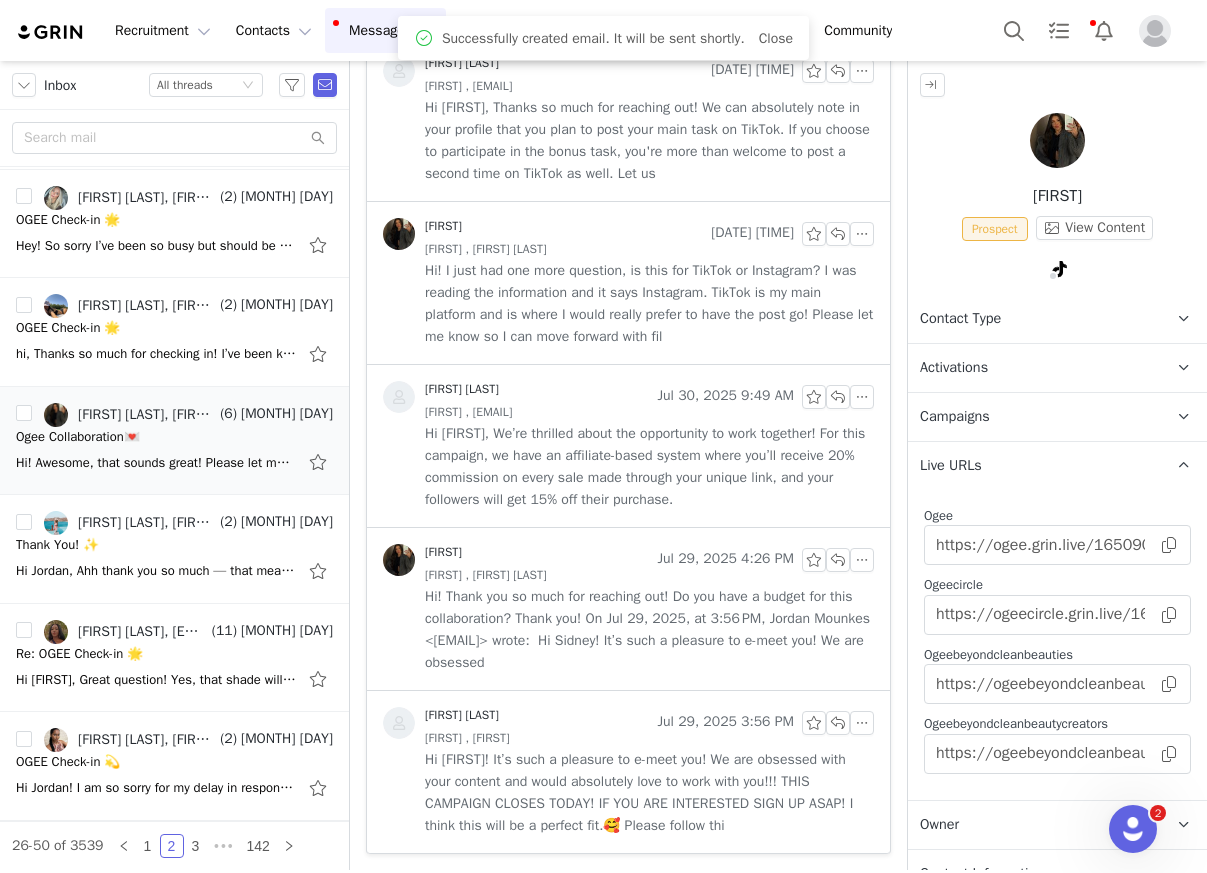 scroll, scrollTop: 675, scrollLeft: 0, axis: vertical 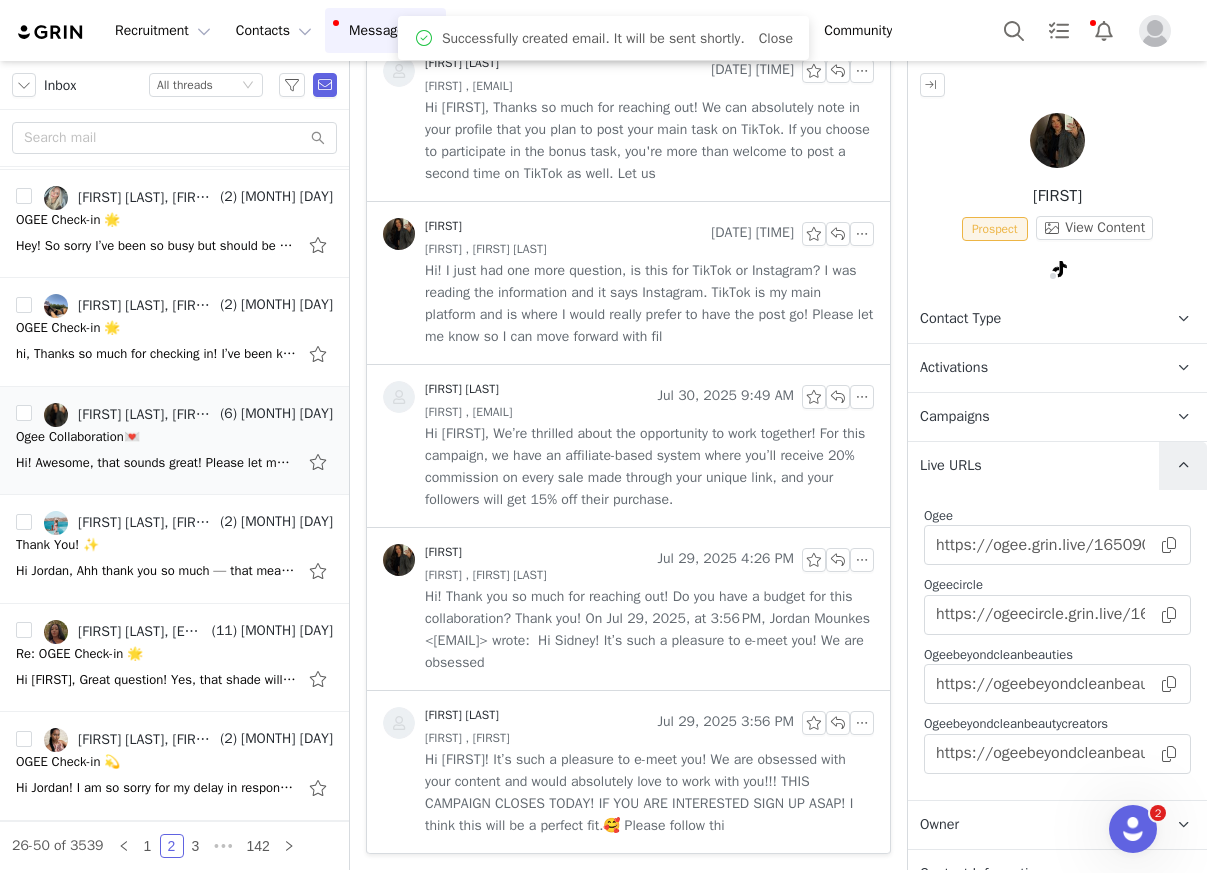 click at bounding box center (1183, 465) 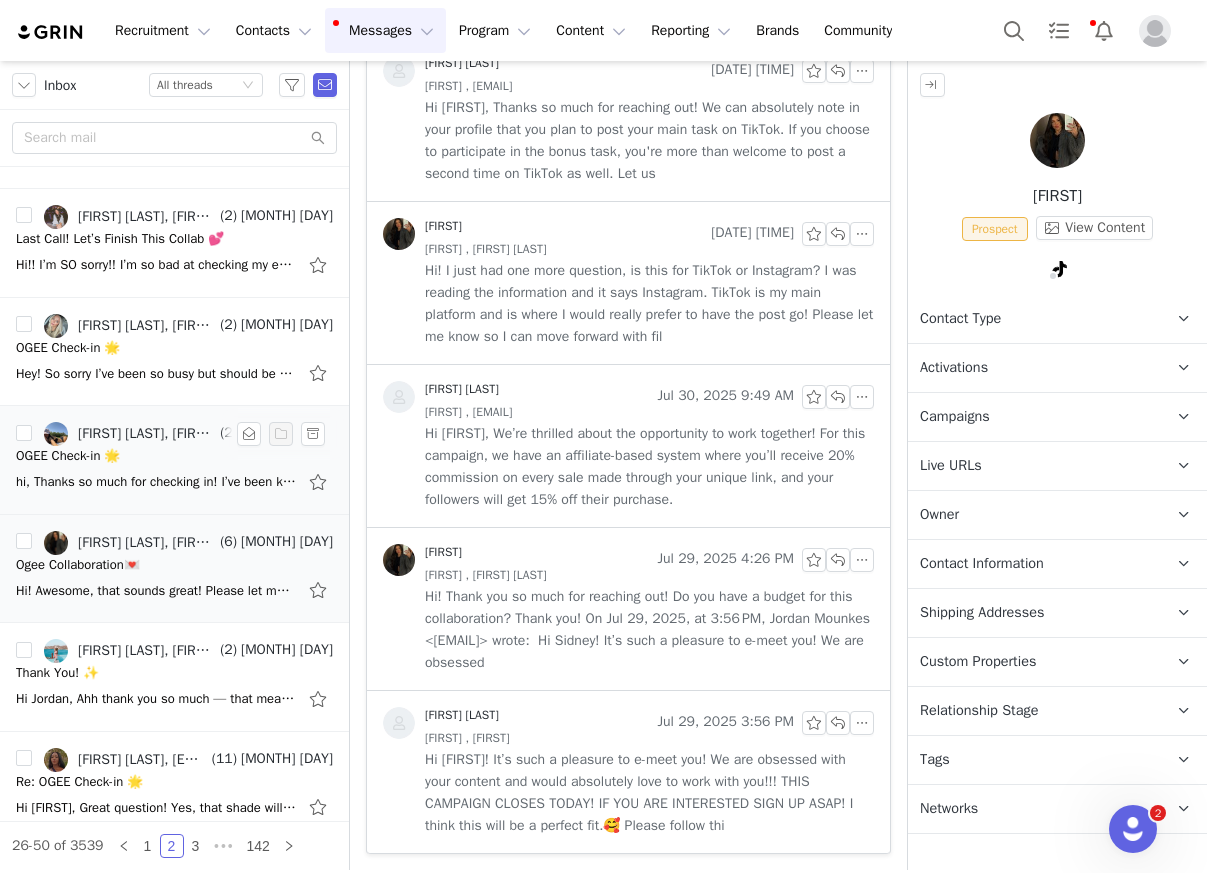 scroll, scrollTop: 1935, scrollLeft: 0, axis: vertical 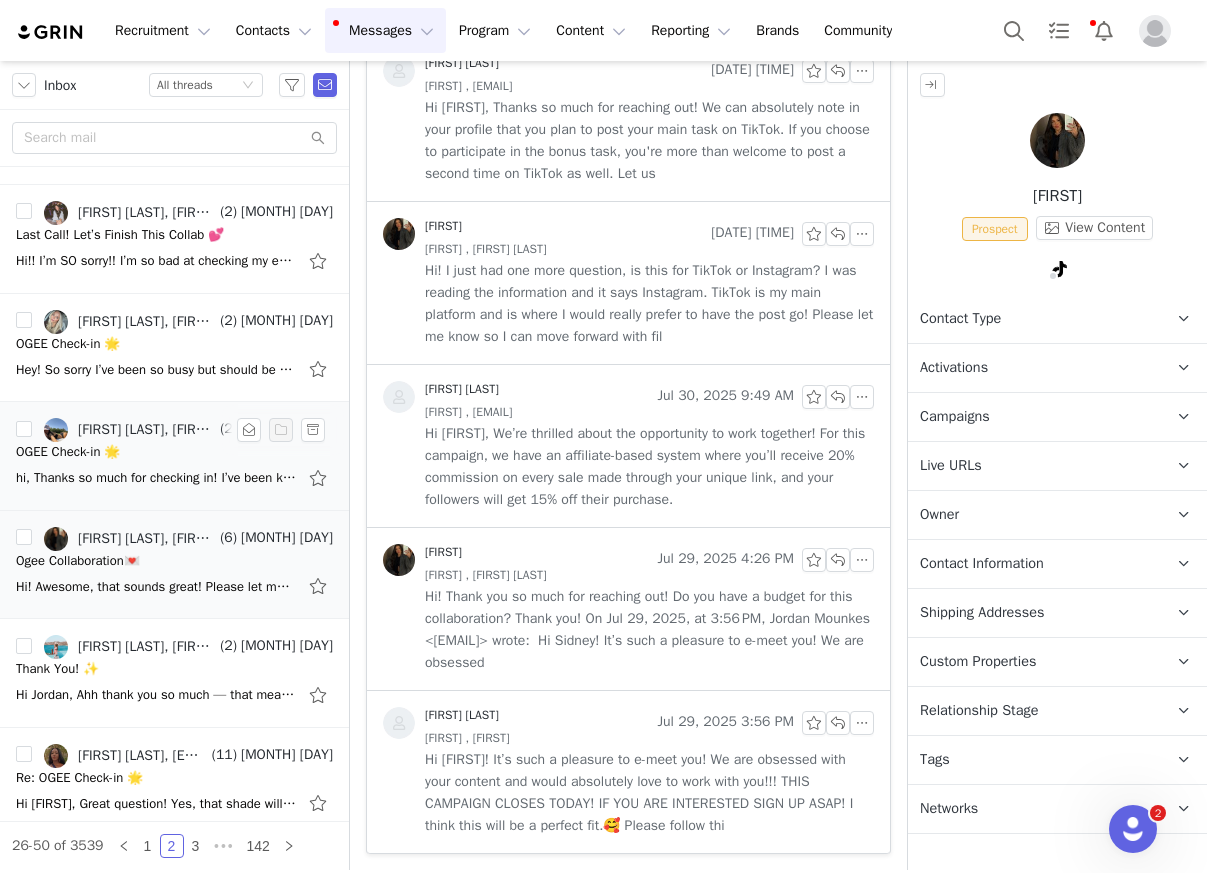 click on "OGEE Check-in 🌟" at bounding box center [68, 452] 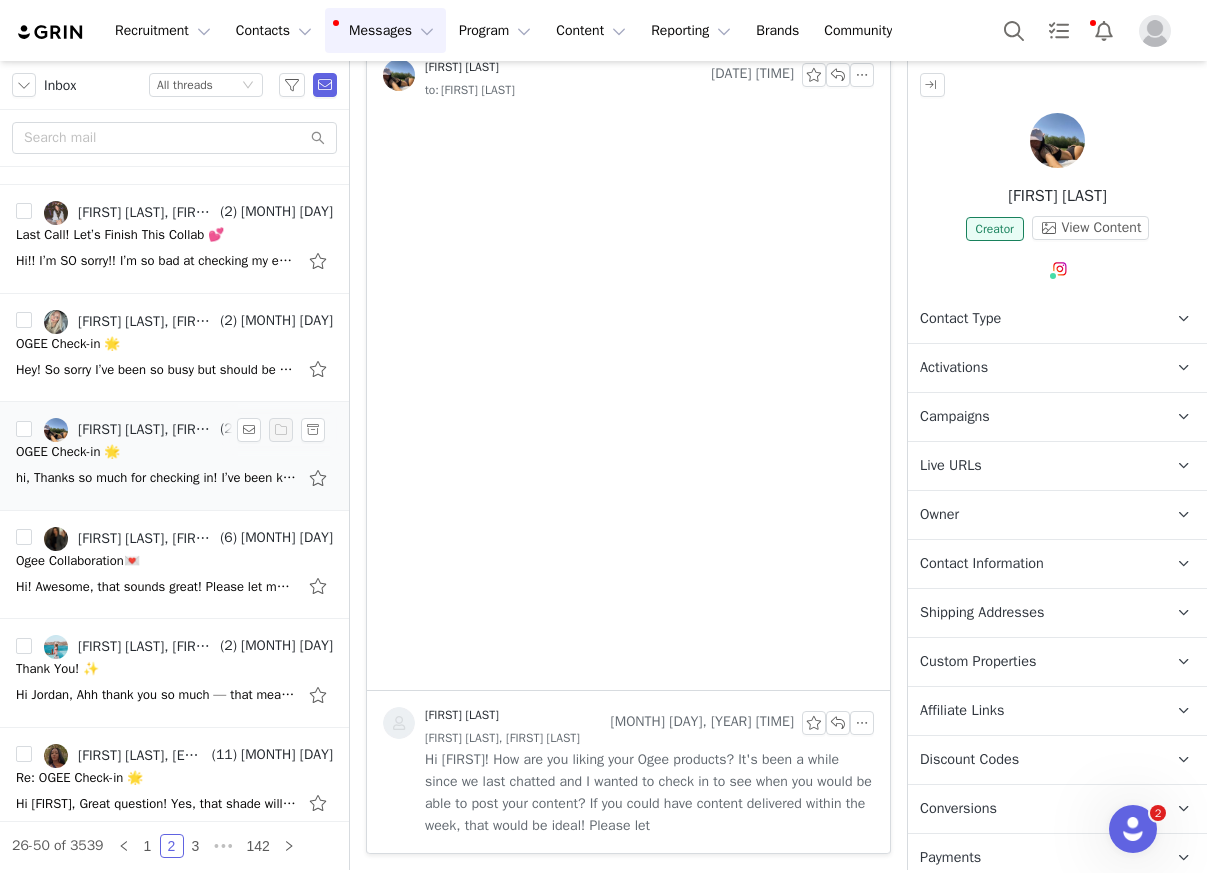 scroll, scrollTop: 0, scrollLeft: 0, axis: both 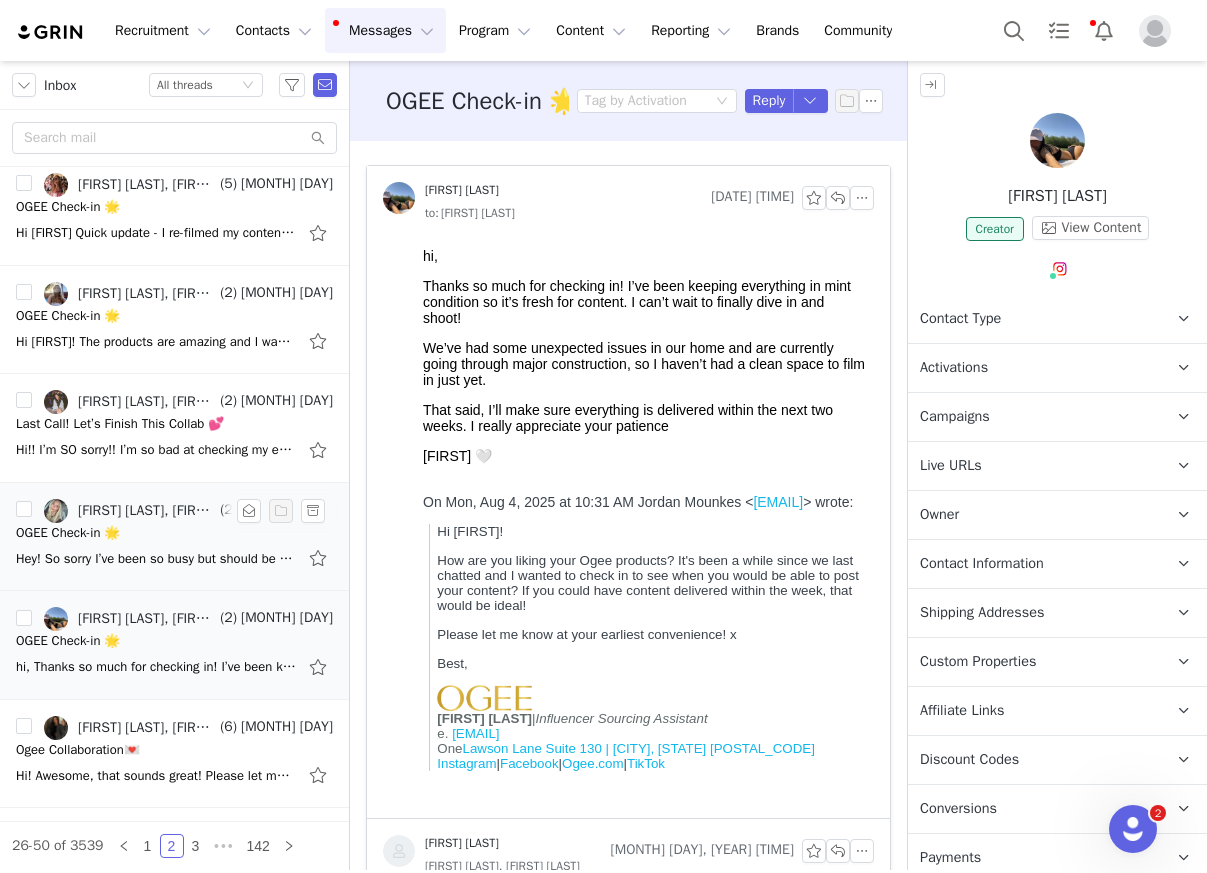 click on "Hey! So sorry I’ve been so busy but should be posting by the end of the week!
On [DATE] at [TIME] [FIRST] <[EMAIL]> wrote:
Hi [FIRST]!
How are you liking your Ogee products? It's been a while since we last chatte" at bounding box center [156, 559] 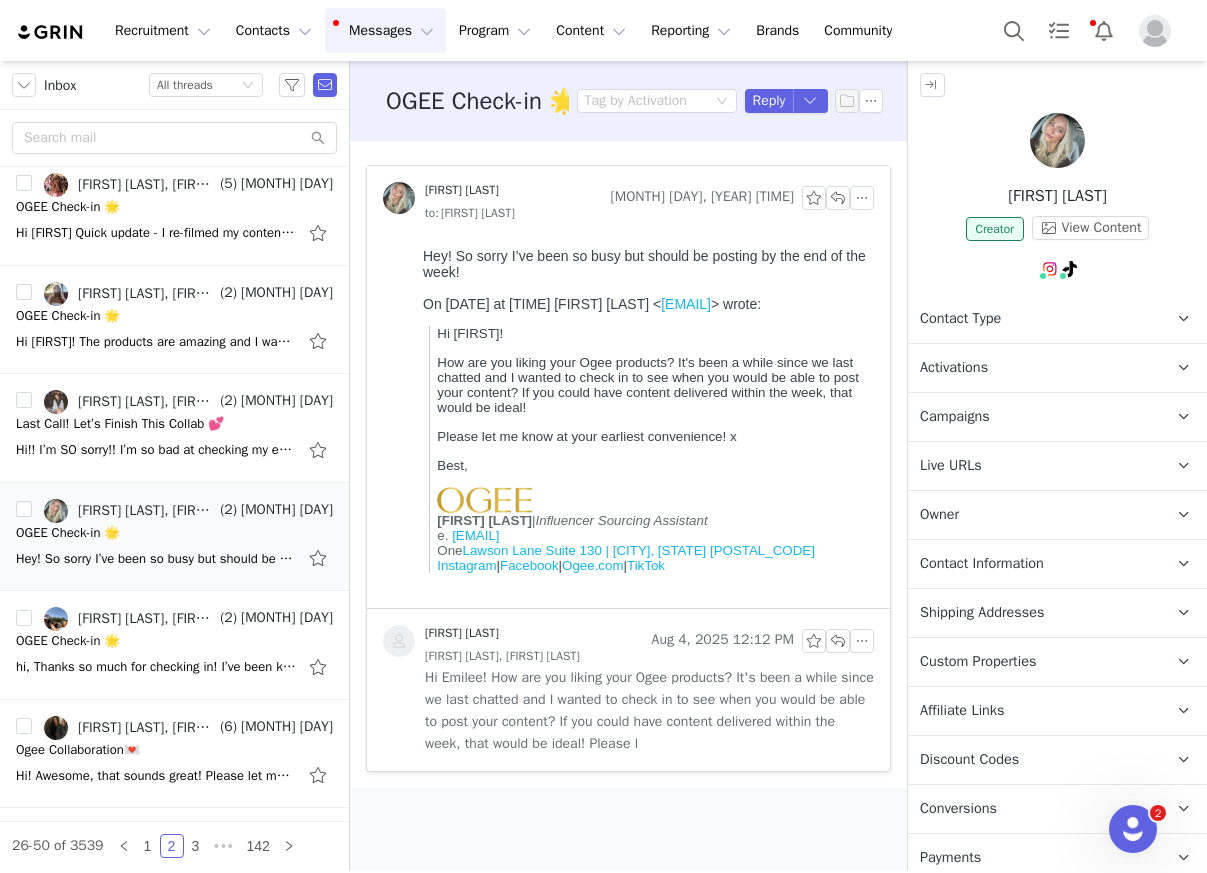 scroll, scrollTop: 0, scrollLeft: 0, axis: both 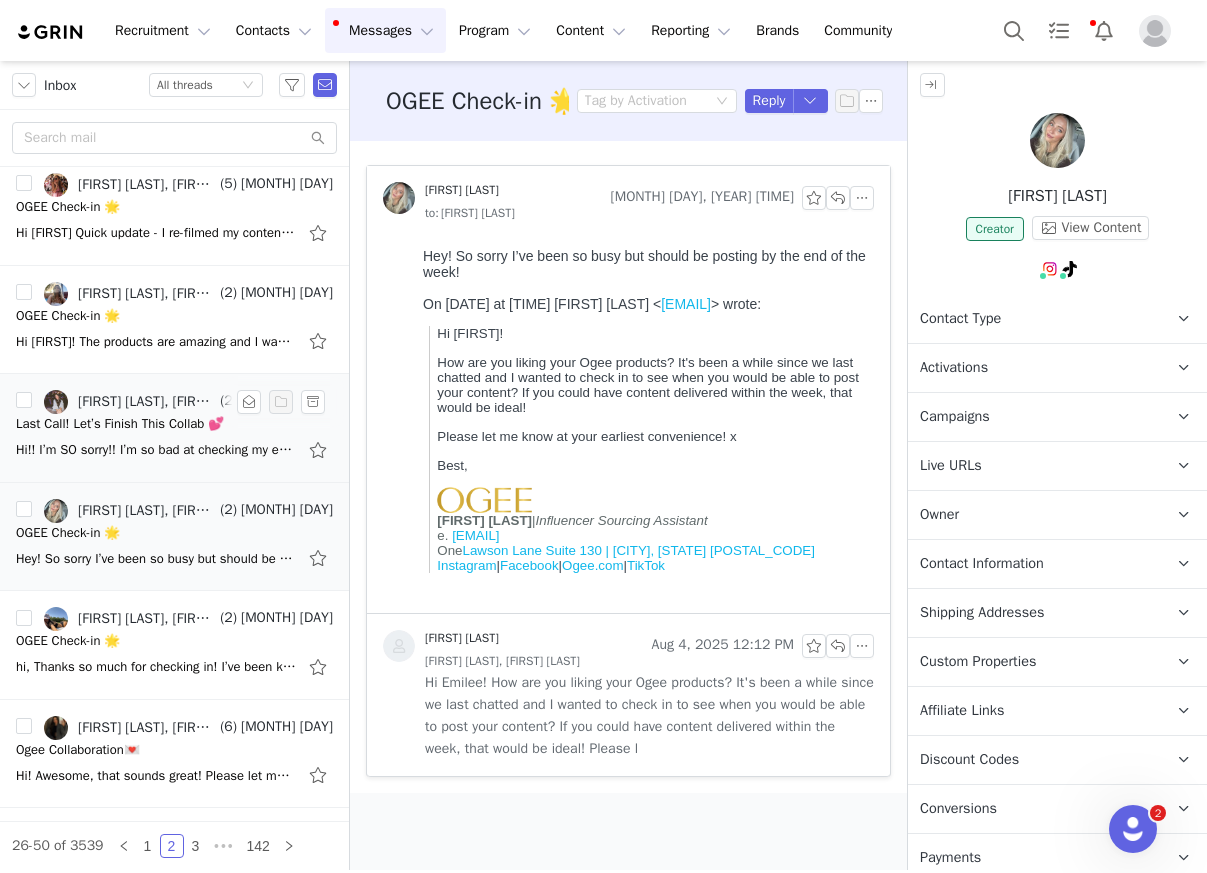 click on "Last Call! Let’s Finish This Collab 💕" at bounding box center [120, 424] 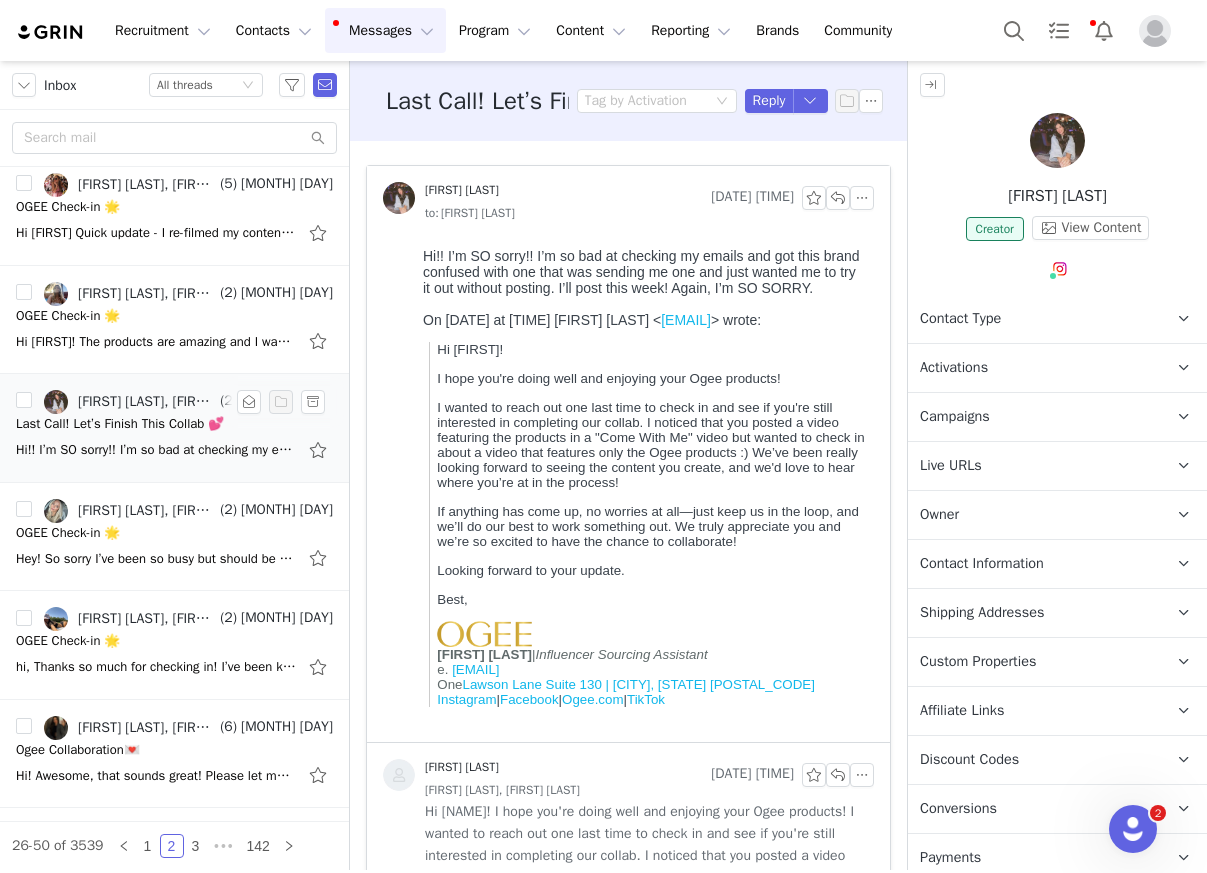 scroll, scrollTop: 0, scrollLeft: 0, axis: both 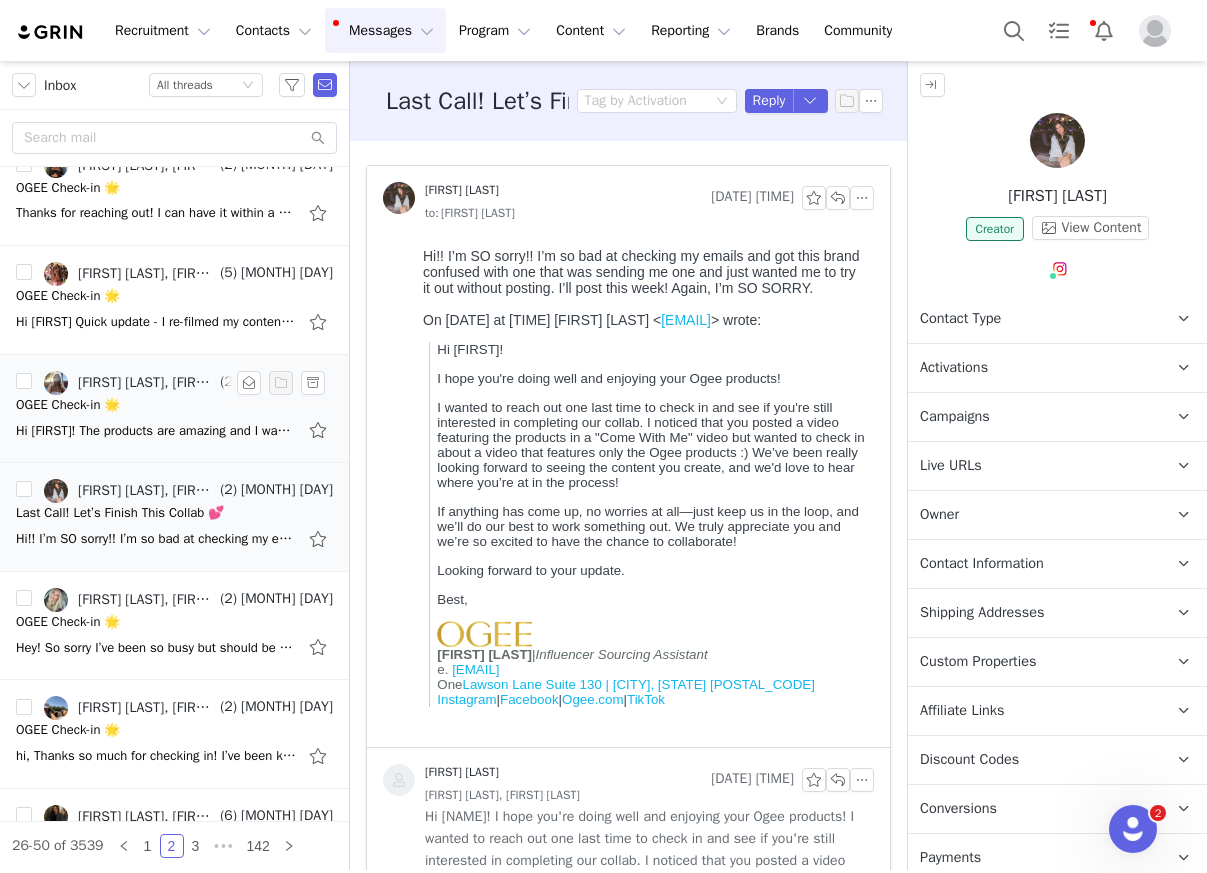 click on "OGEE Check-in 🌟" at bounding box center [174, 405] 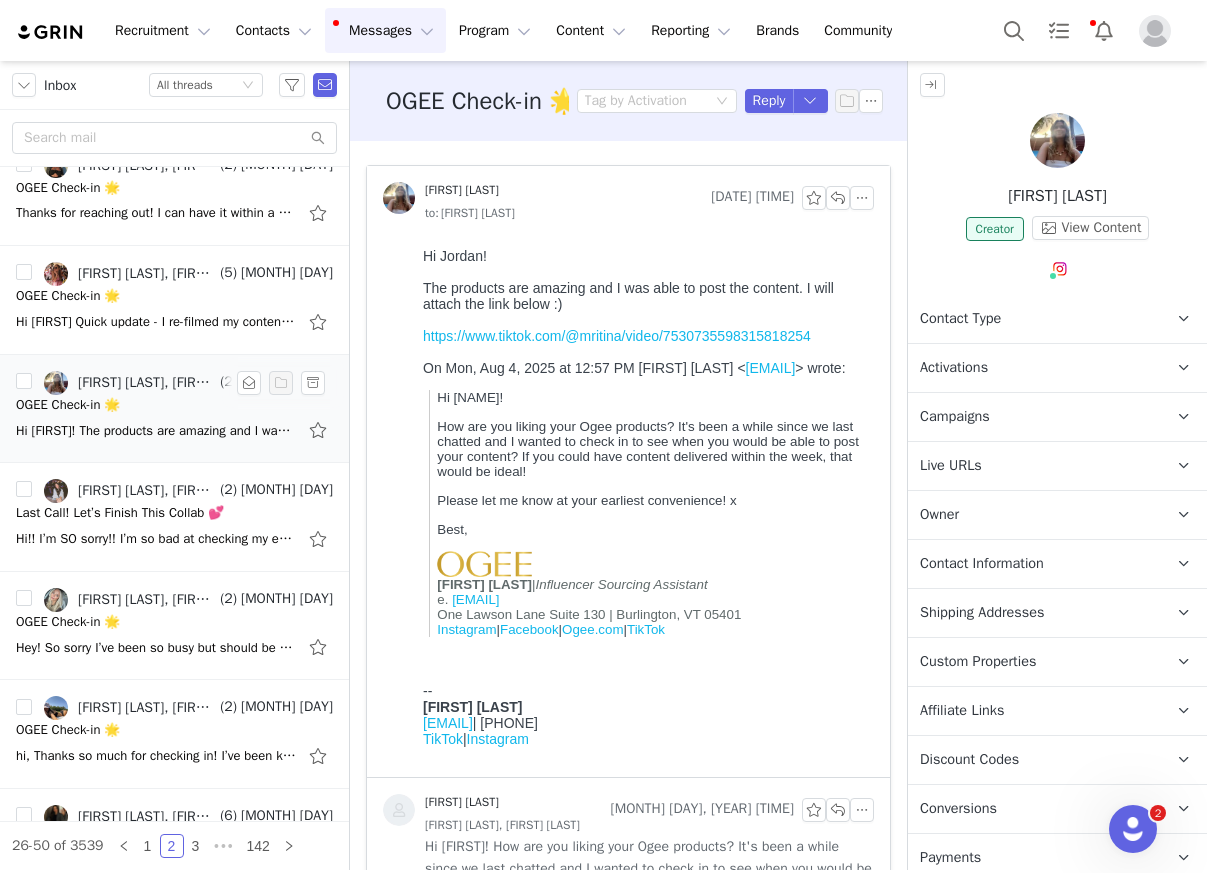 scroll, scrollTop: 0, scrollLeft: 0, axis: both 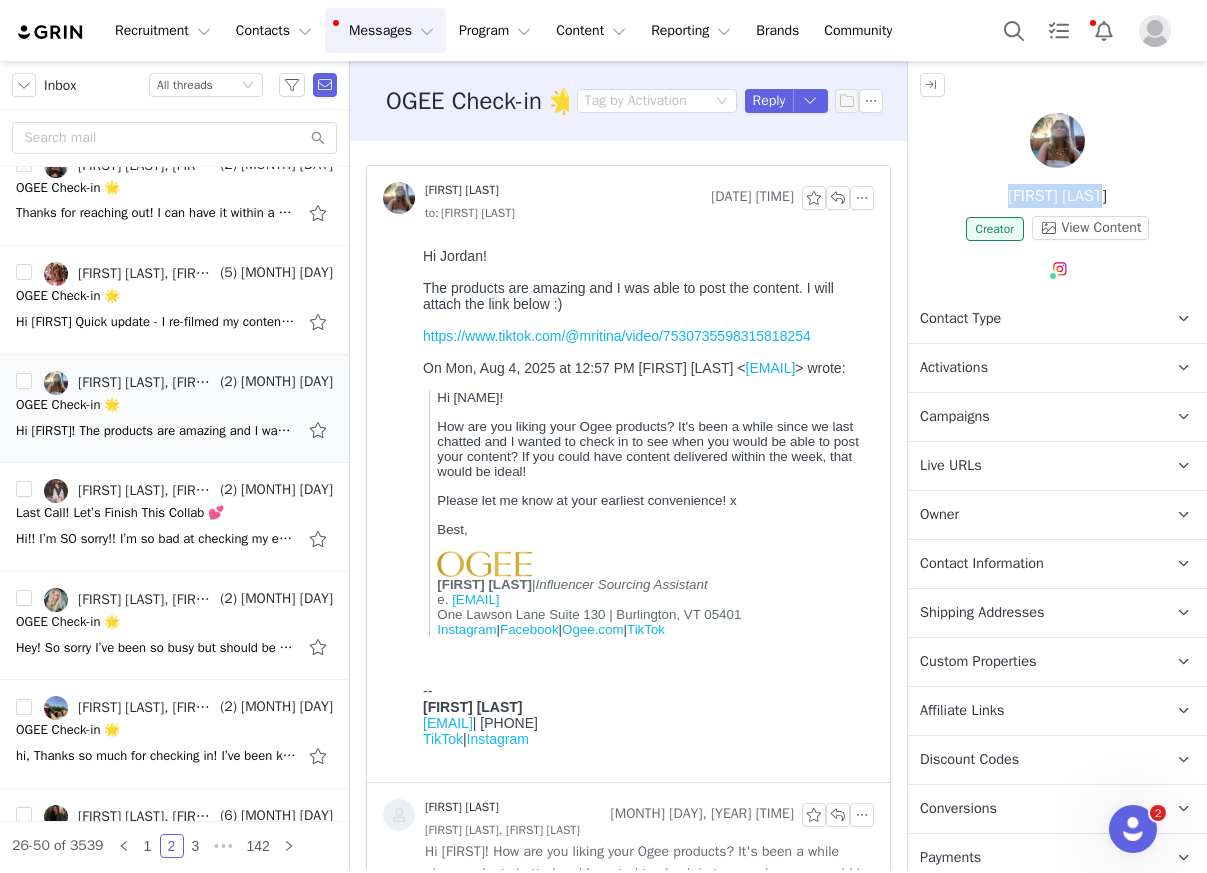 drag, startPoint x: 1104, startPoint y: 198, endPoint x: 995, endPoint y: 202, distance: 109.07337 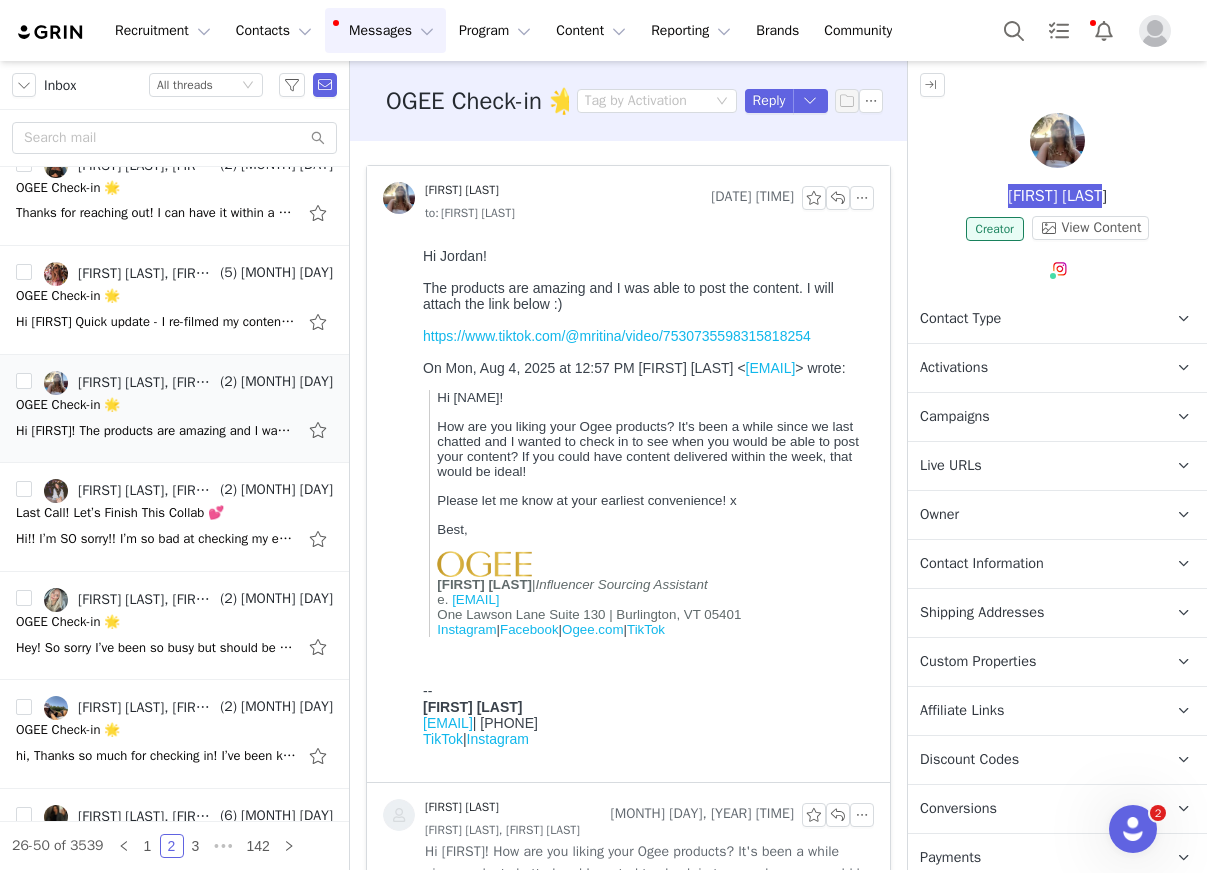 click on "https://www.tiktok.com/@mritina/video/7530735598315818254" at bounding box center [617, 336] 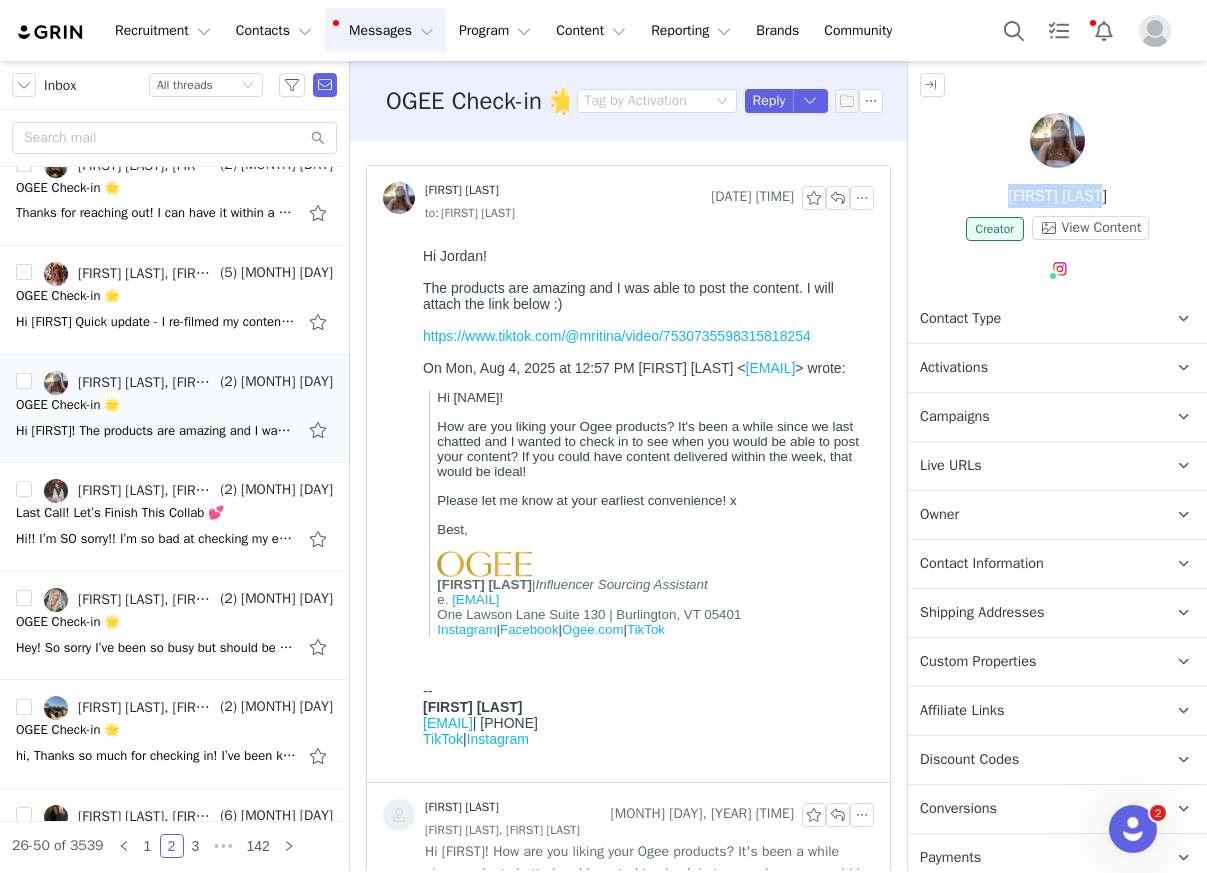 click on "[FIRST] [LAST]" at bounding box center [1057, 196] 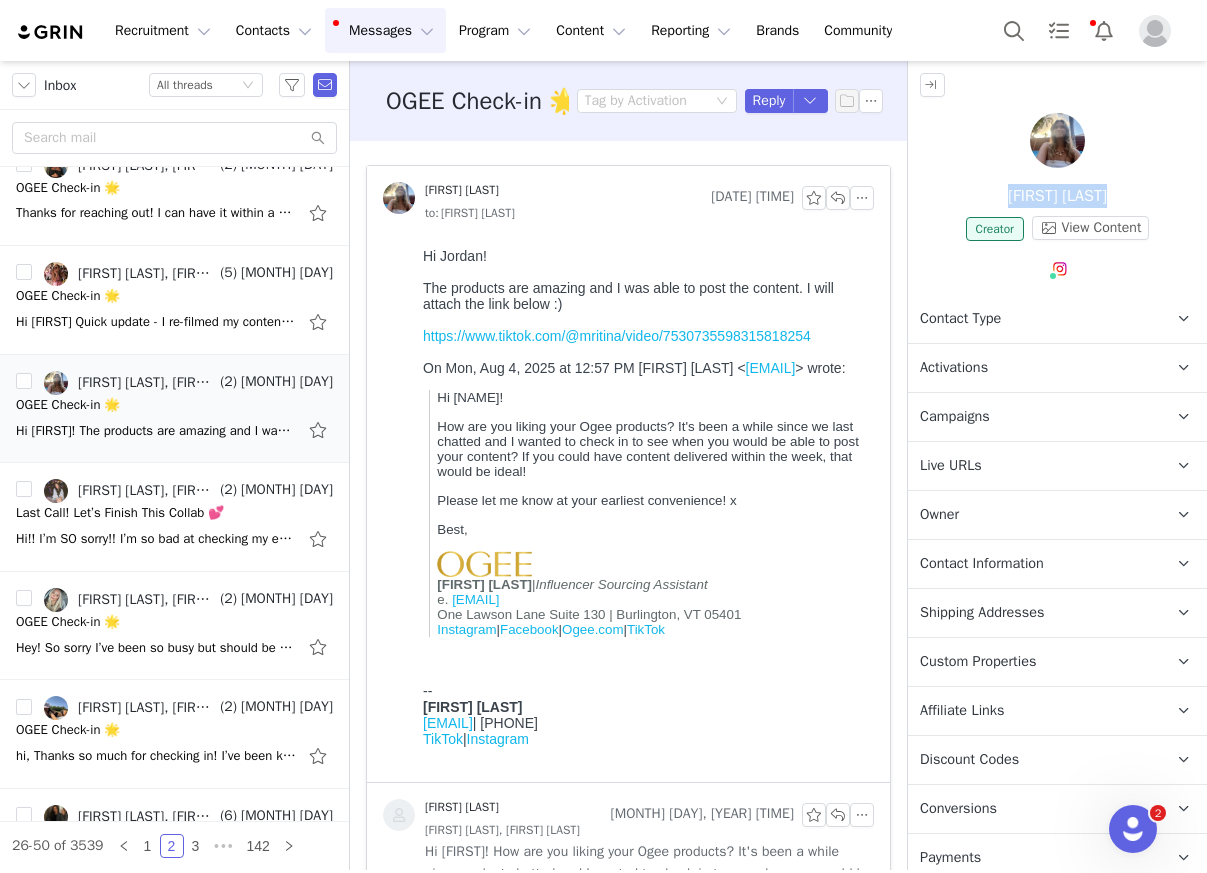 drag, startPoint x: 1115, startPoint y: 195, endPoint x: 1027, endPoint y: 199, distance: 88.09086 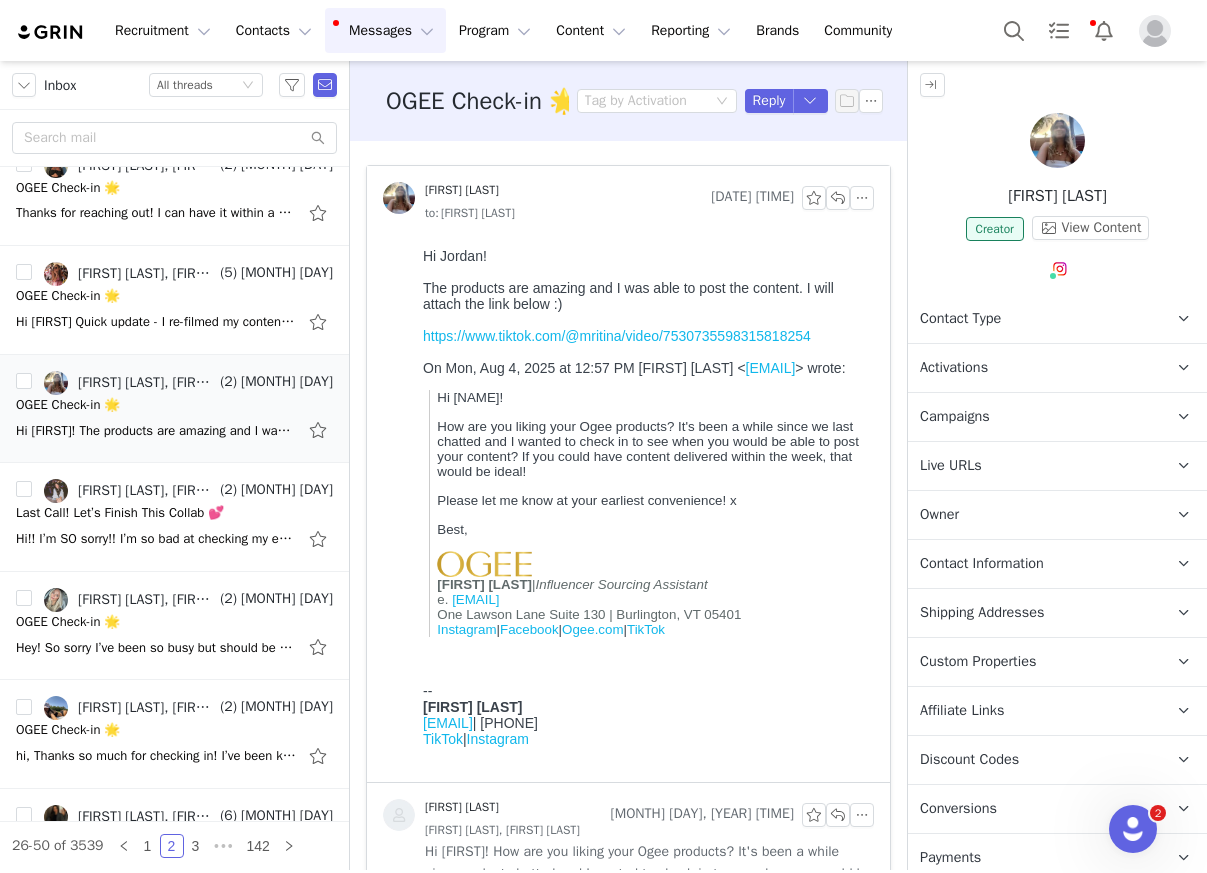click at bounding box center [1057, 140] 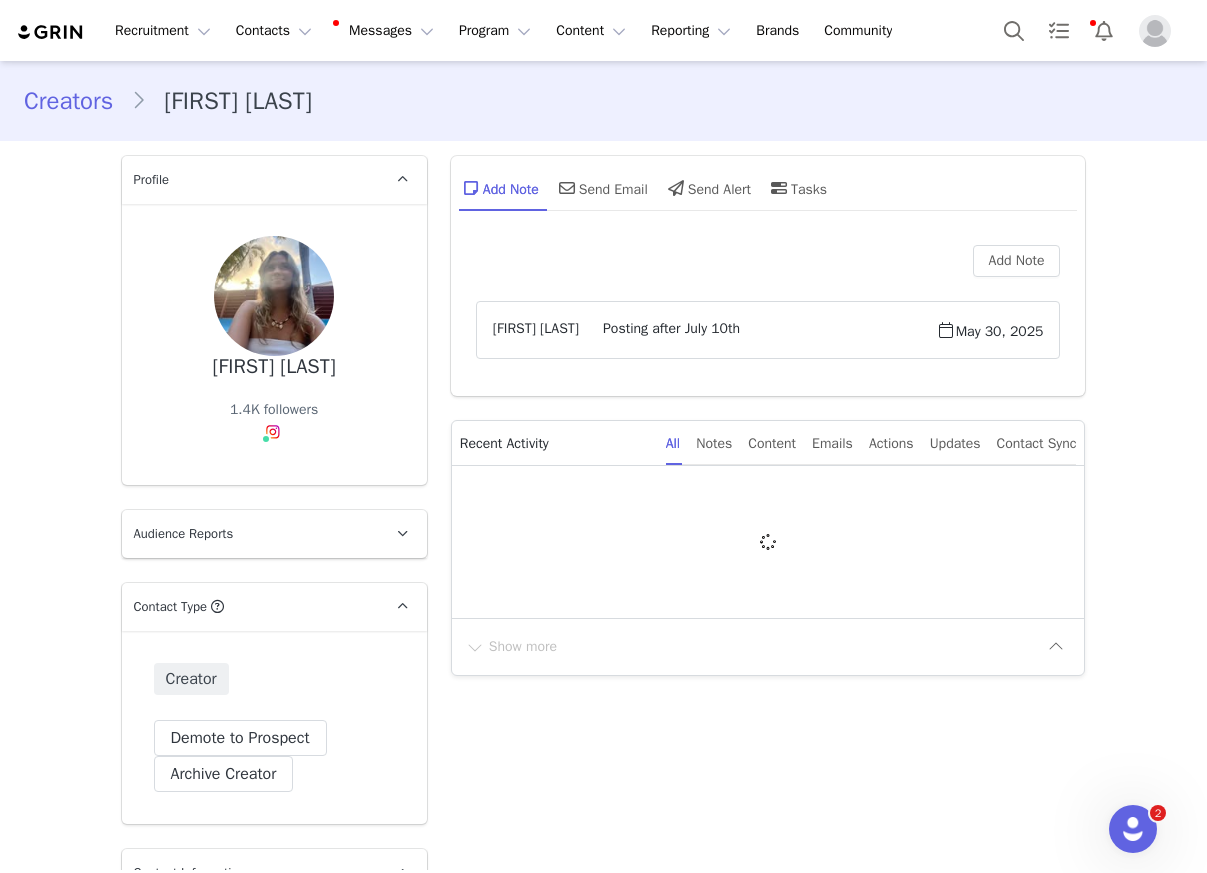 type on "+1 (United States)" 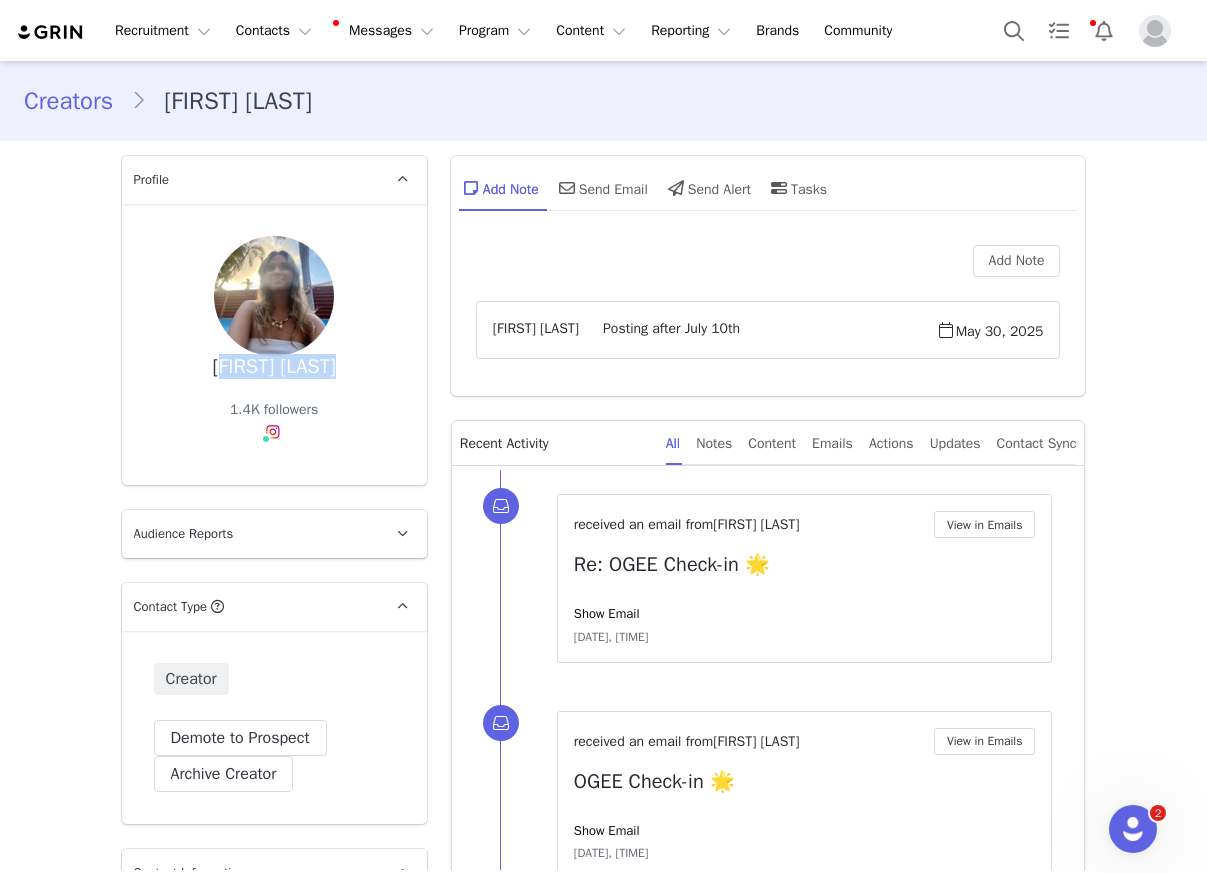 drag, startPoint x: 333, startPoint y: 371, endPoint x: 221, endPoint y: 376, distance: 112.11155 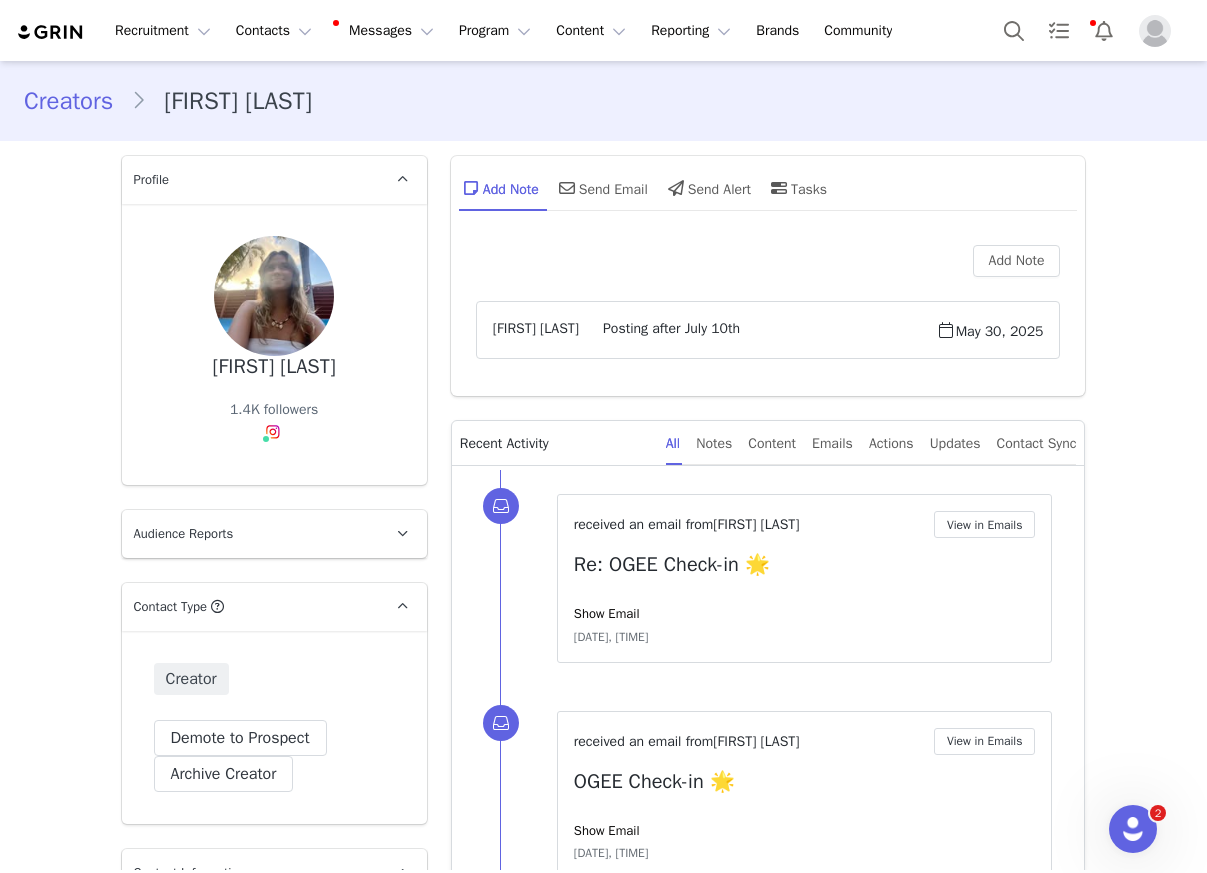 drag, startPoint x: 630, startPoint y: 188, endPoint x: 654, endPoint y: 228, distance: 46.647614 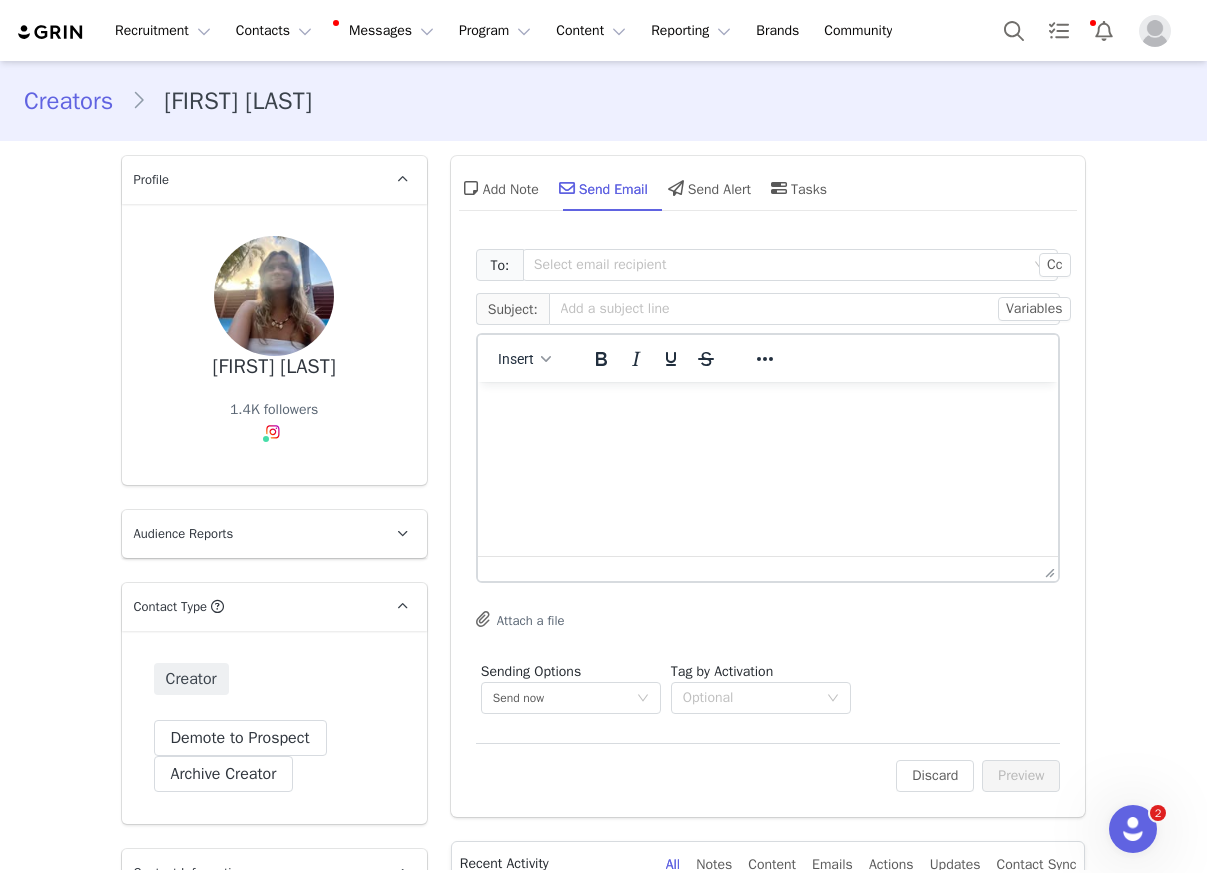 scroll, scrollTop: 0, scrollLeft: 0, axis: both 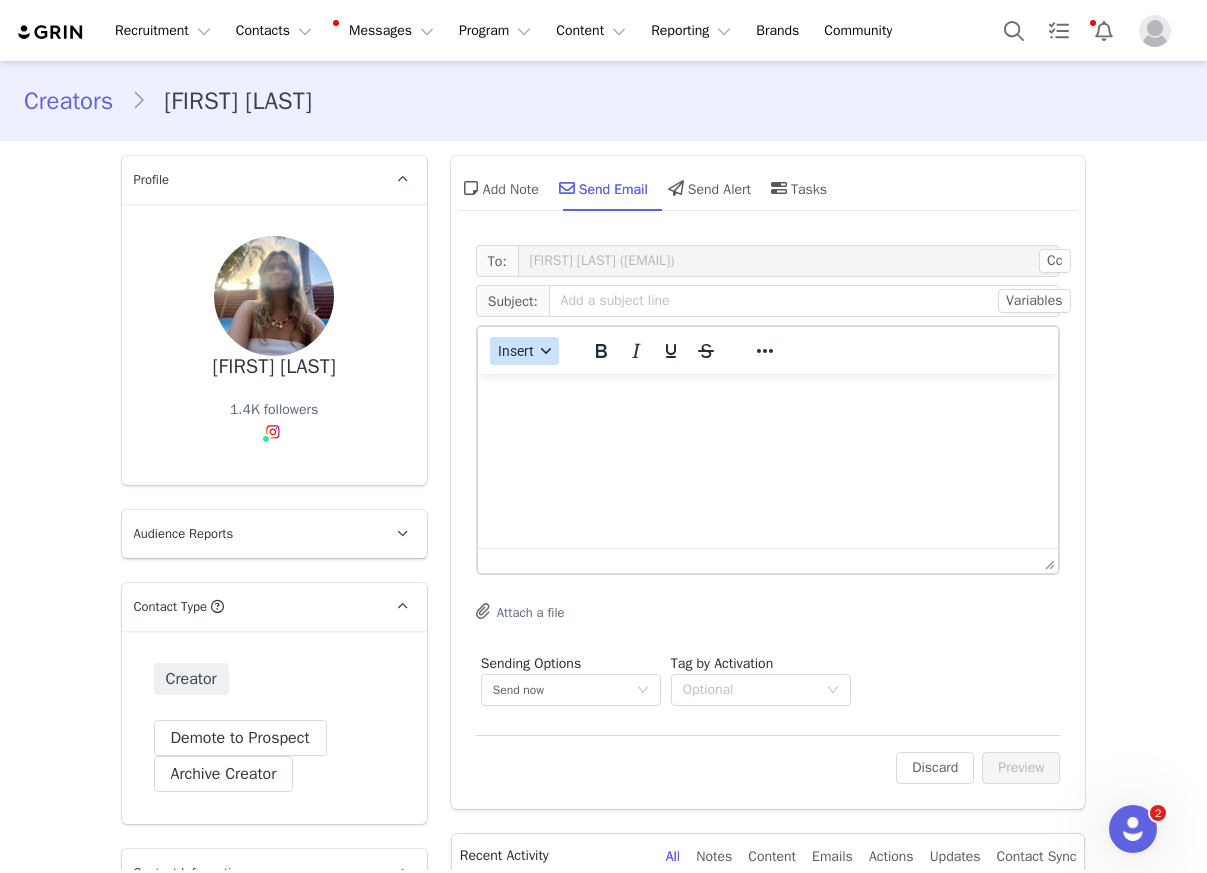 click on "Insert" at bounding box center (524, 351) 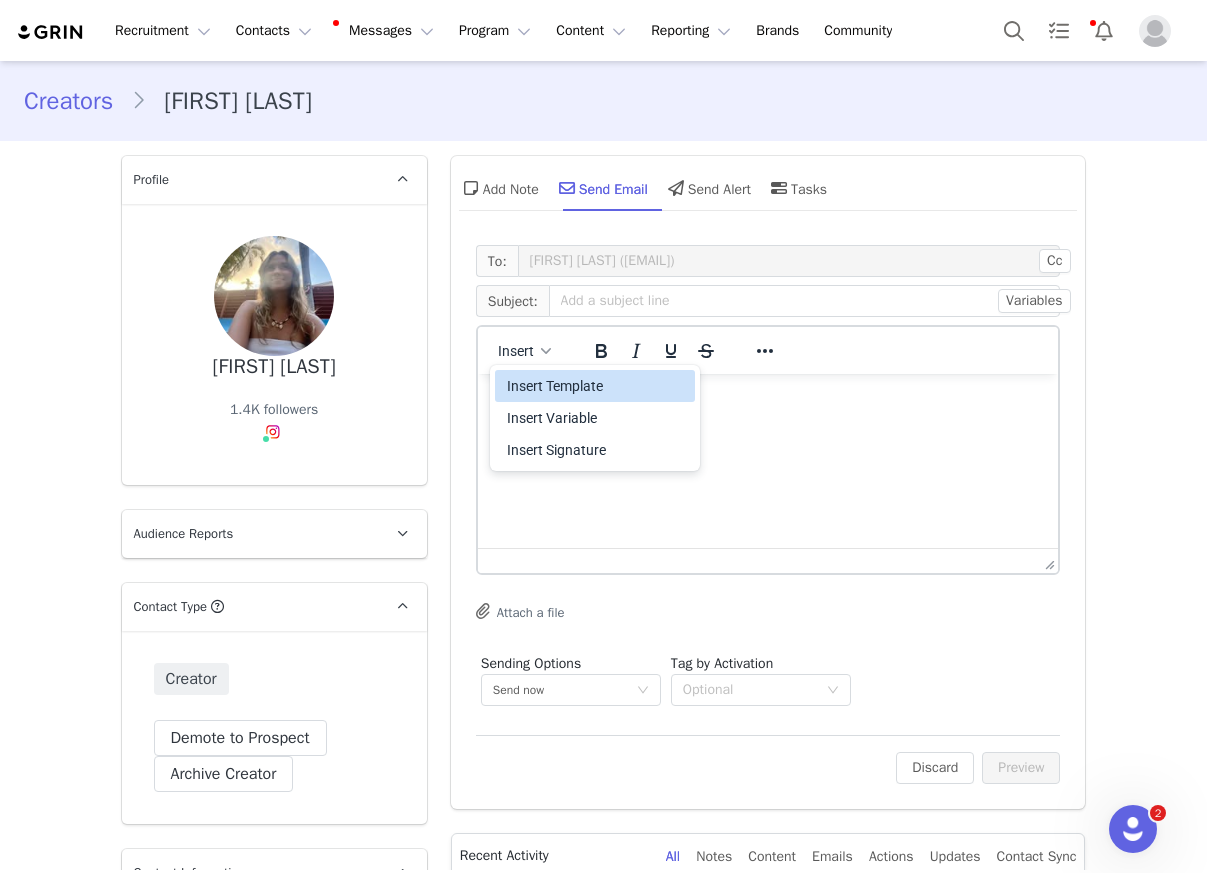 click on "Insert Template" at bounding box center [597, 386] 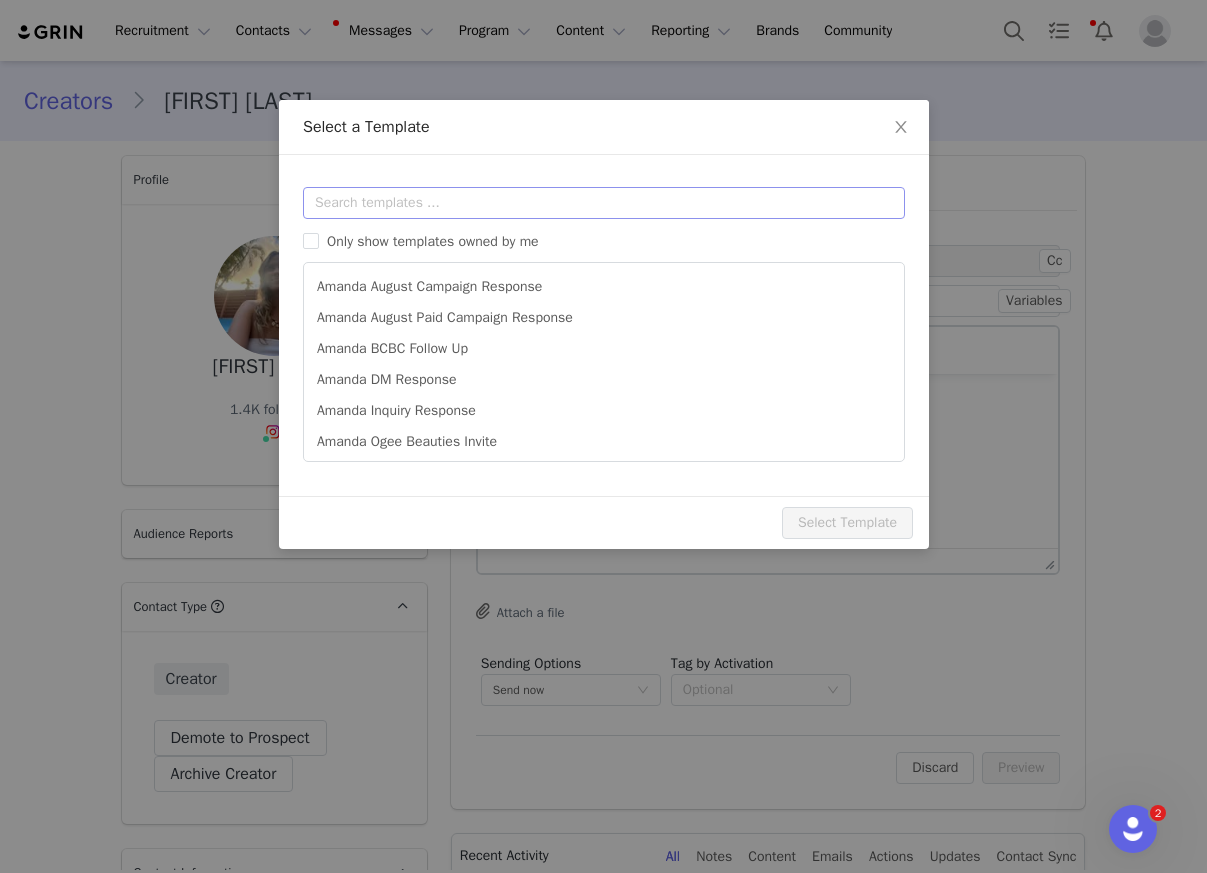 scroll, scrollTop: 0, scrollLeft: 0, axis: both 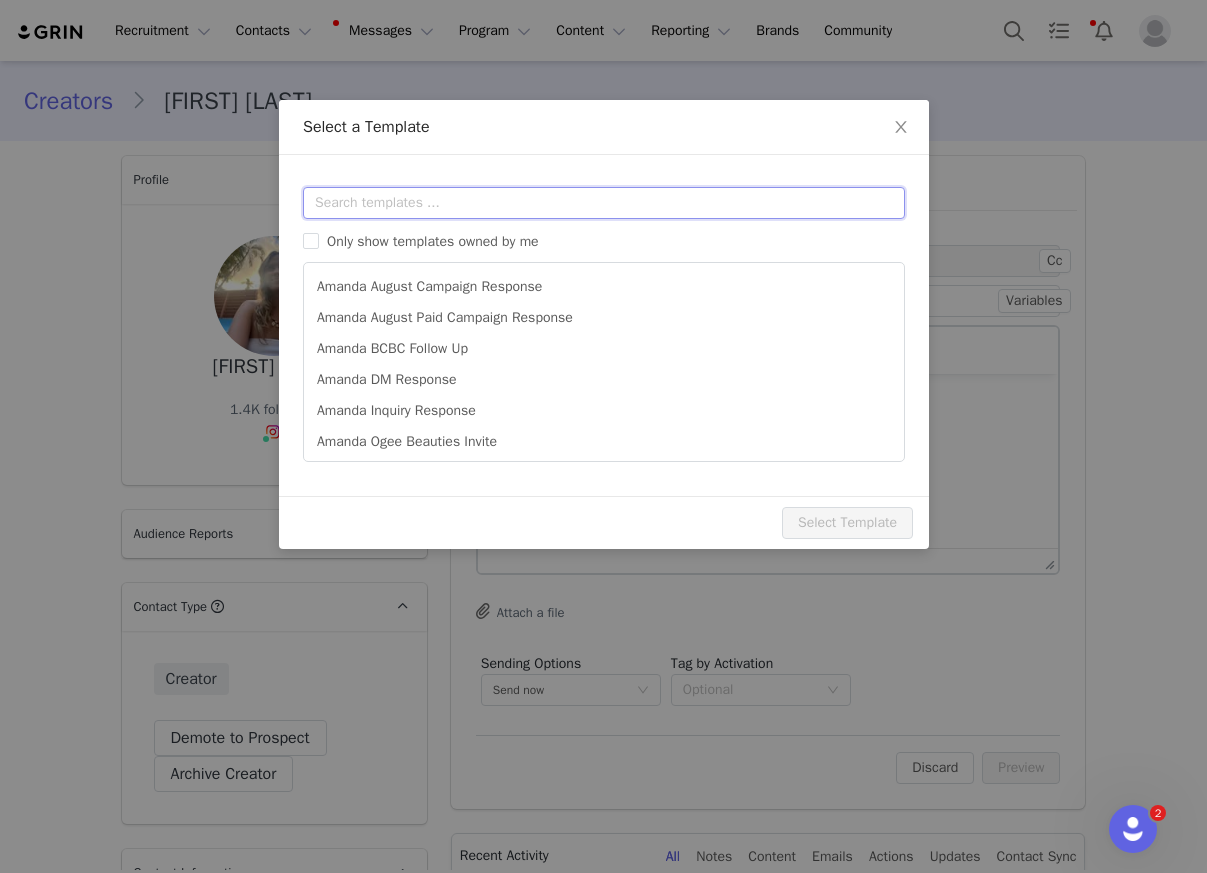 click at bounding box center [604, 203] 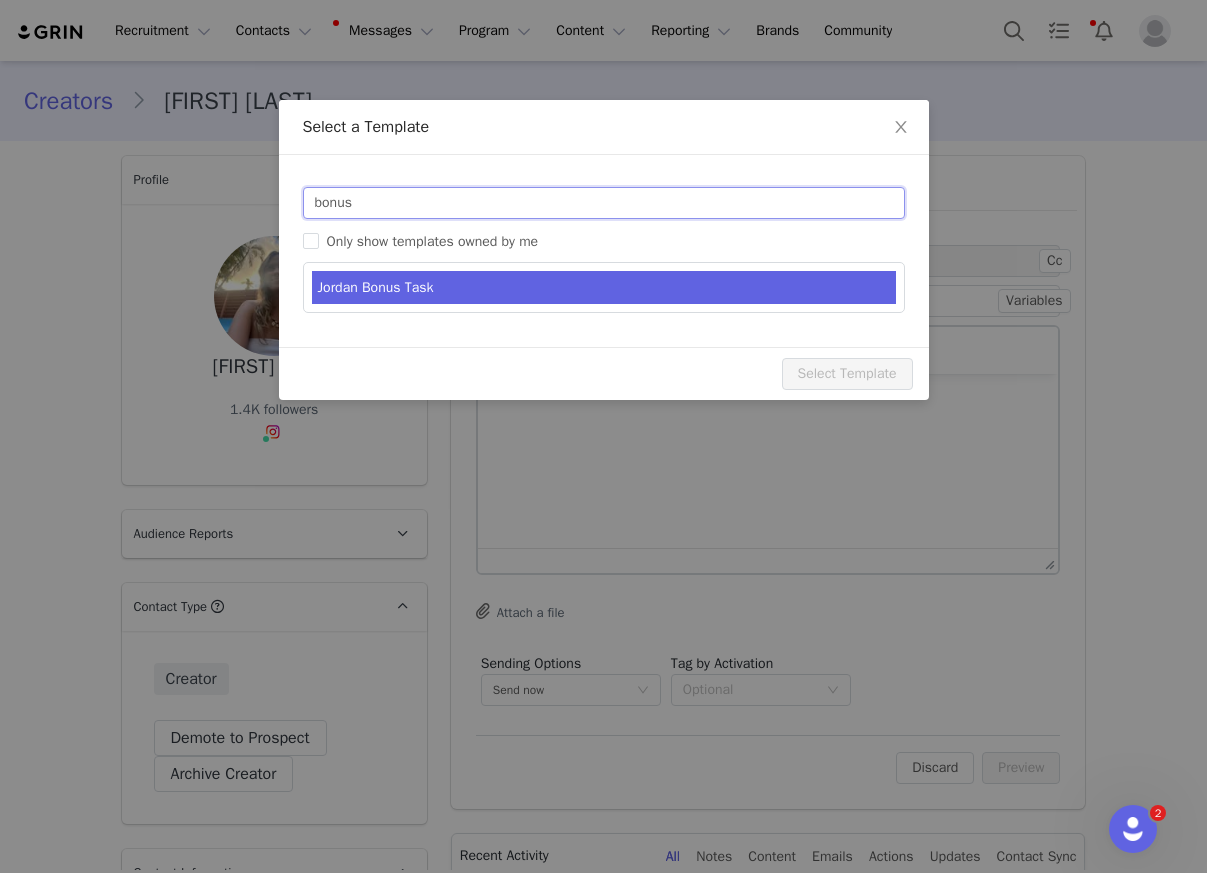 type on "bonus" 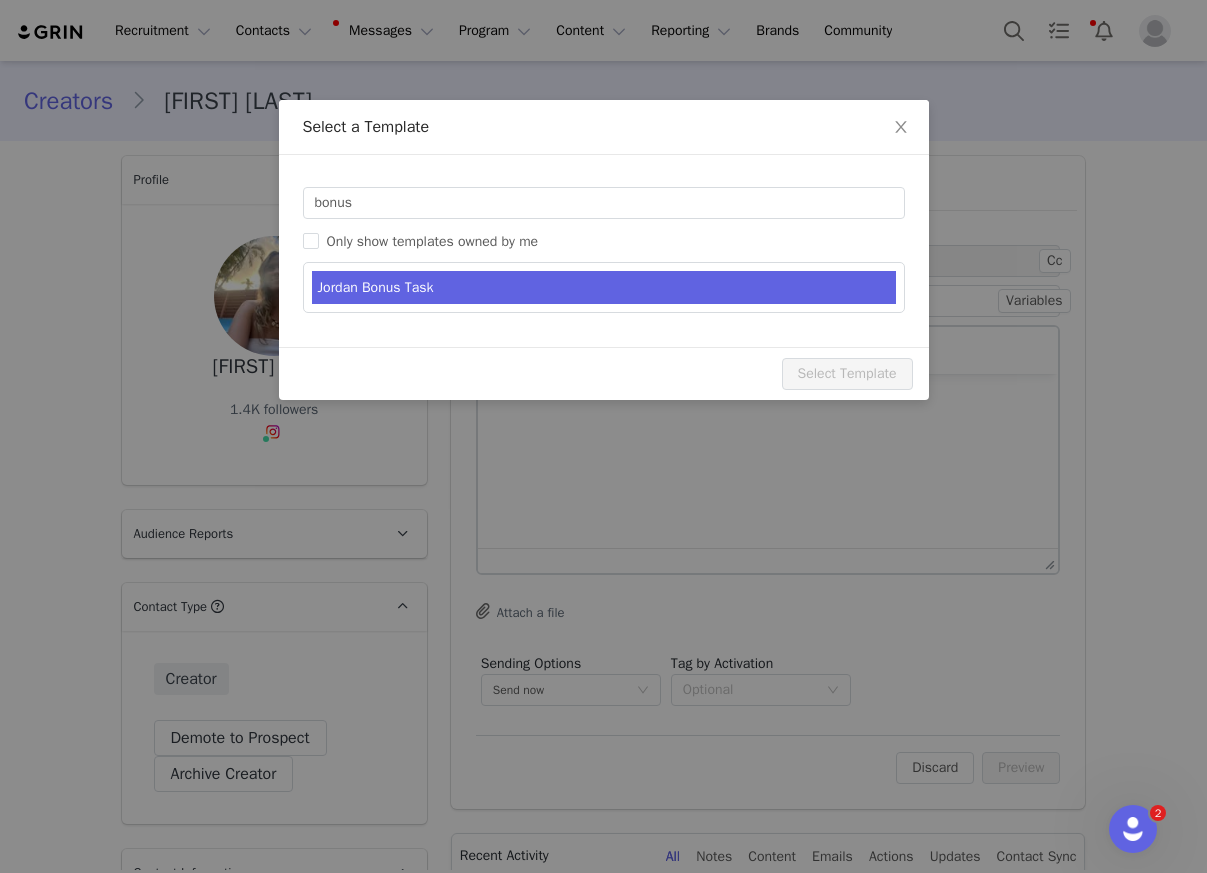type on "Almost Done! 💟" 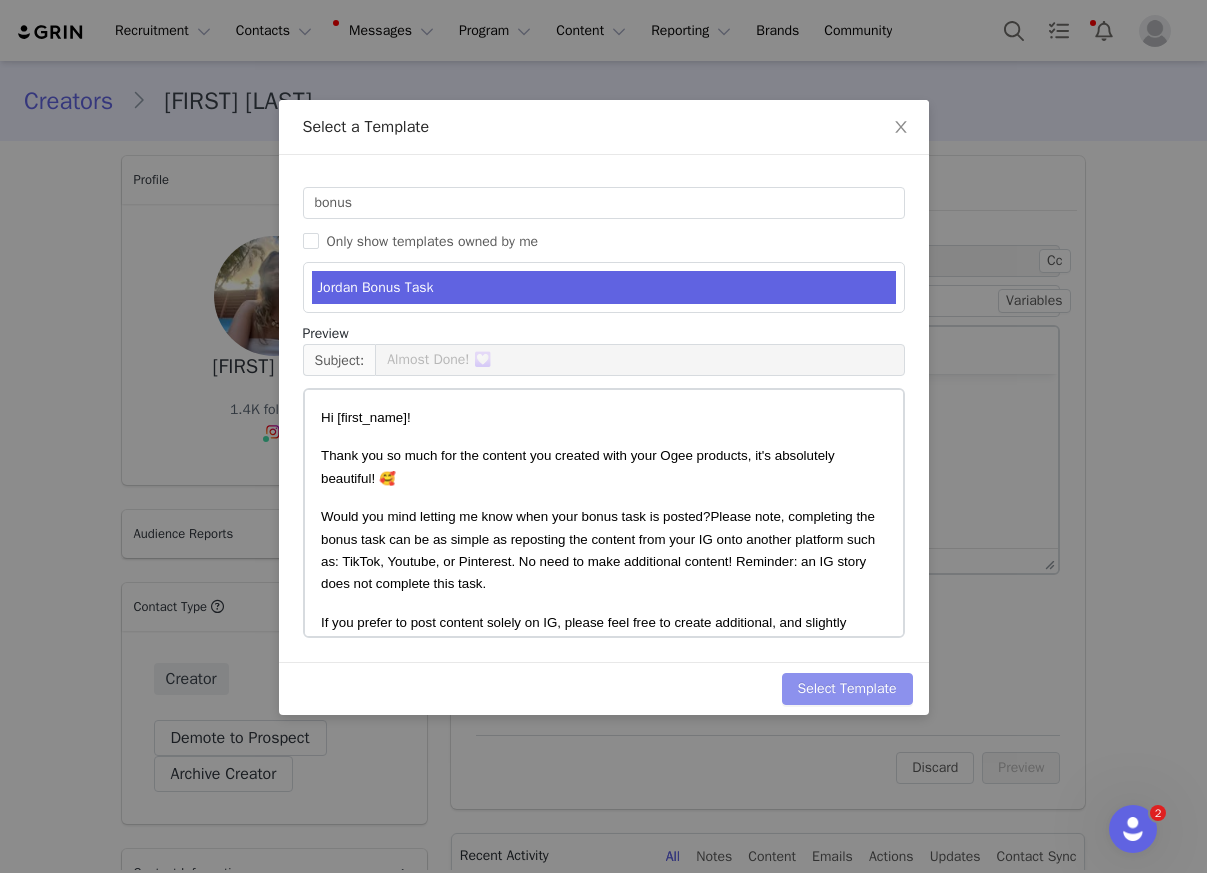 click on "Select Template" at bounding box center [847, 689] 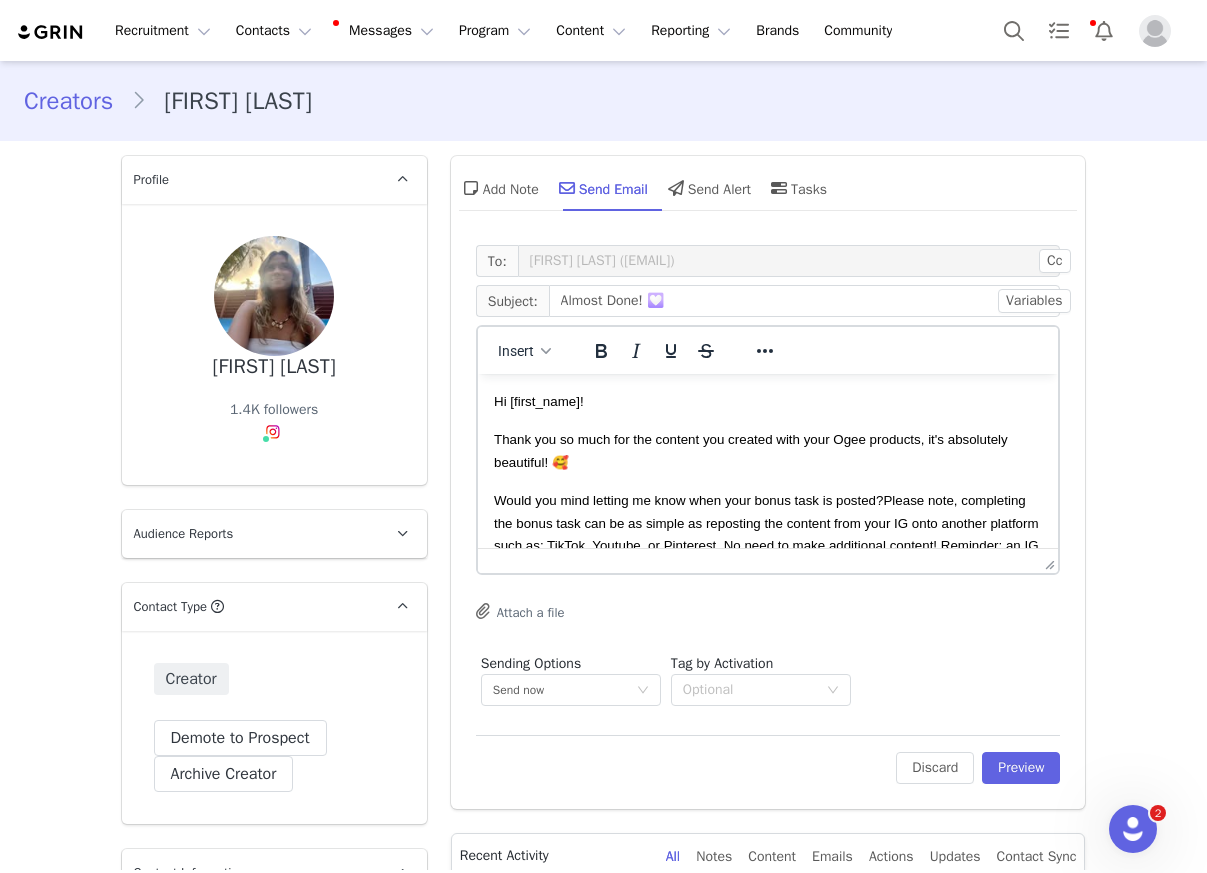 drag, startPoint x: 655, startPoint y: 443, endPoint x: 656, endPoint y: 453, distance: 10.049875 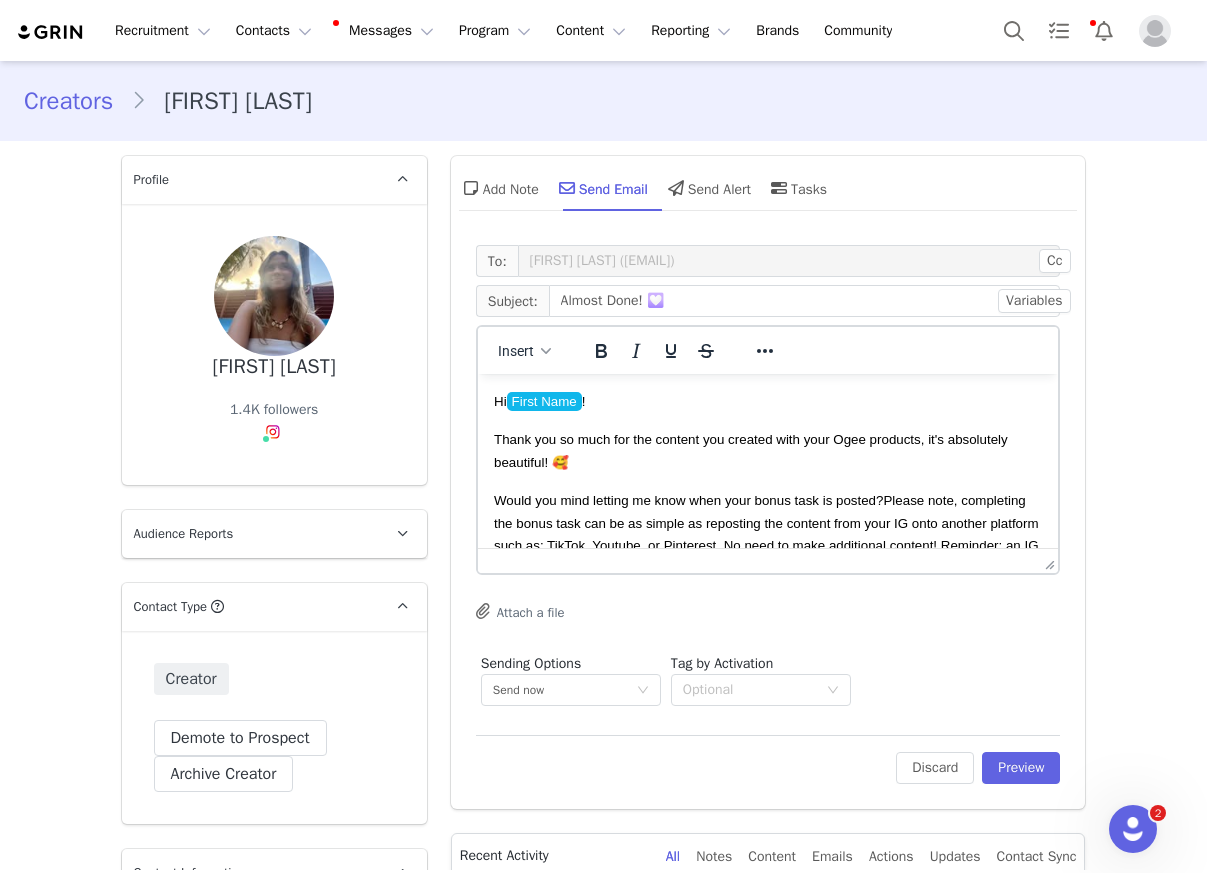 type 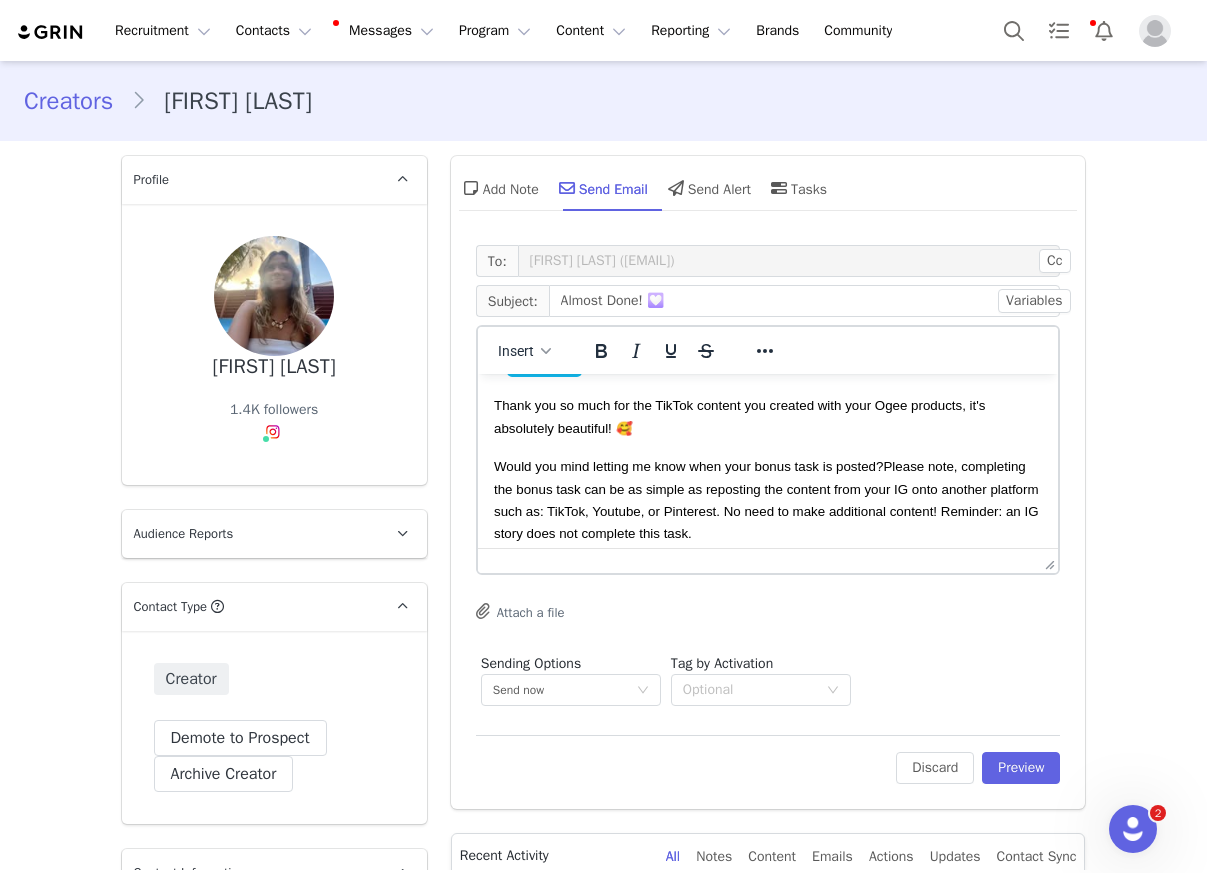 scroll, scrollTop: 53, scrollLeft: 0, axis: vertical 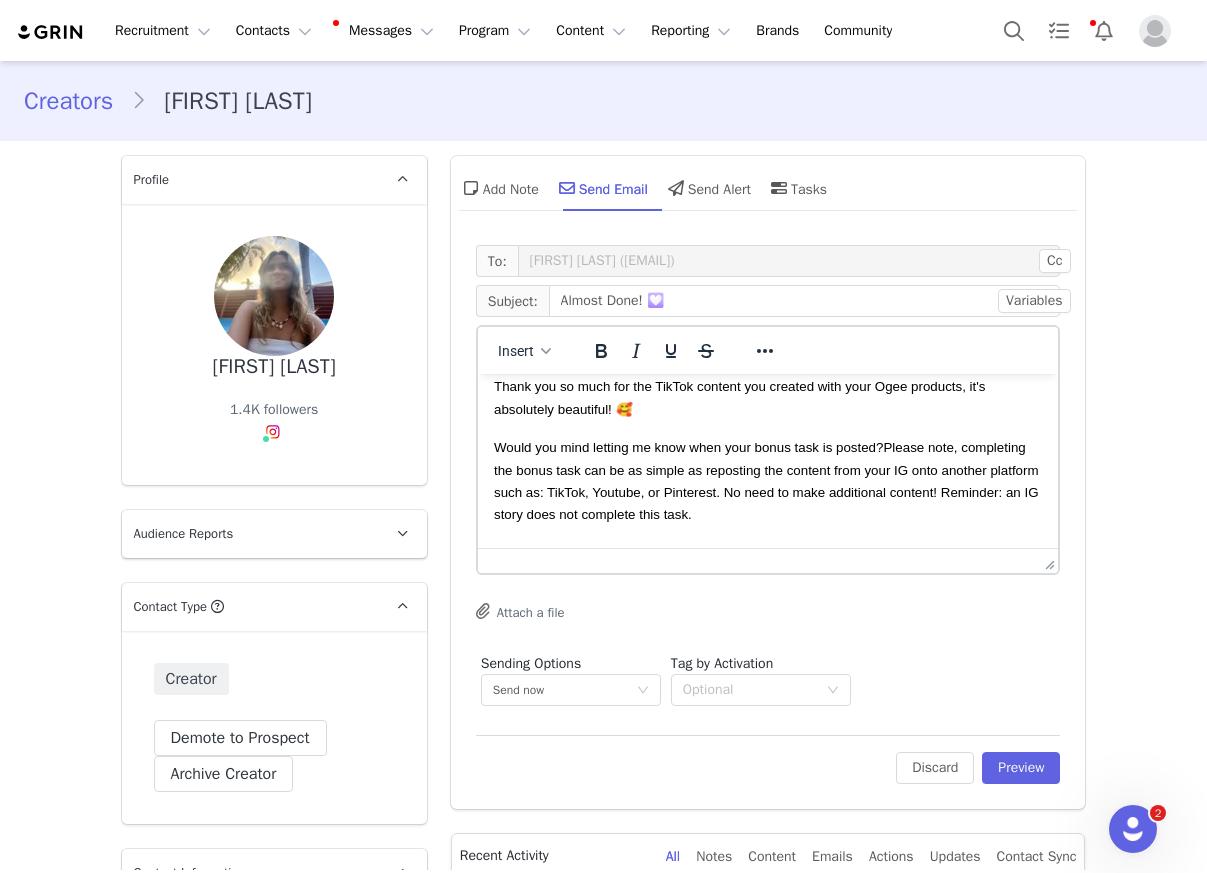 drag, startPoint x: 904, startPoint y: 472, endPoint x: 918, endPoint y: 482, distance: 17.20465 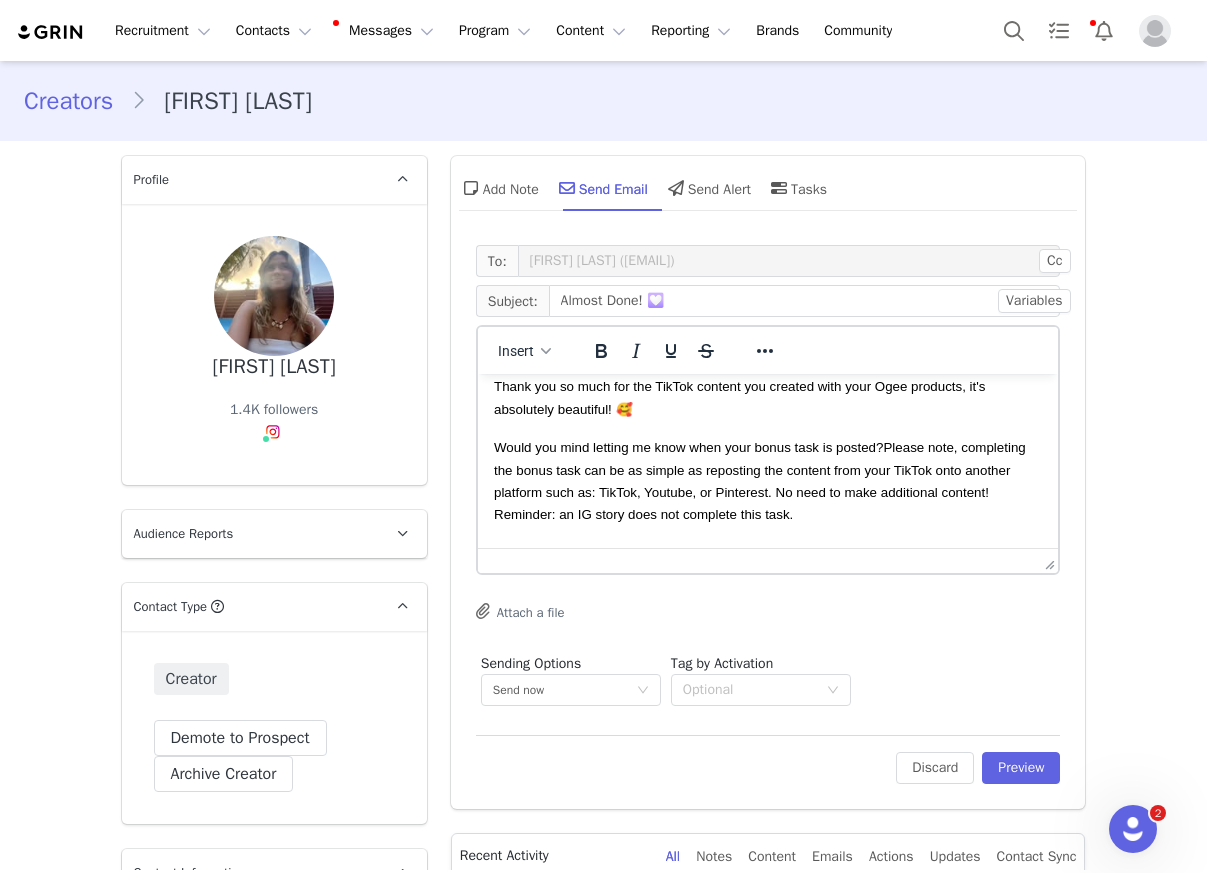 drag, startPoint x: 633, startPoint y: 495, endPoint x: 660, endPoint y: 513, distance: 32.449963 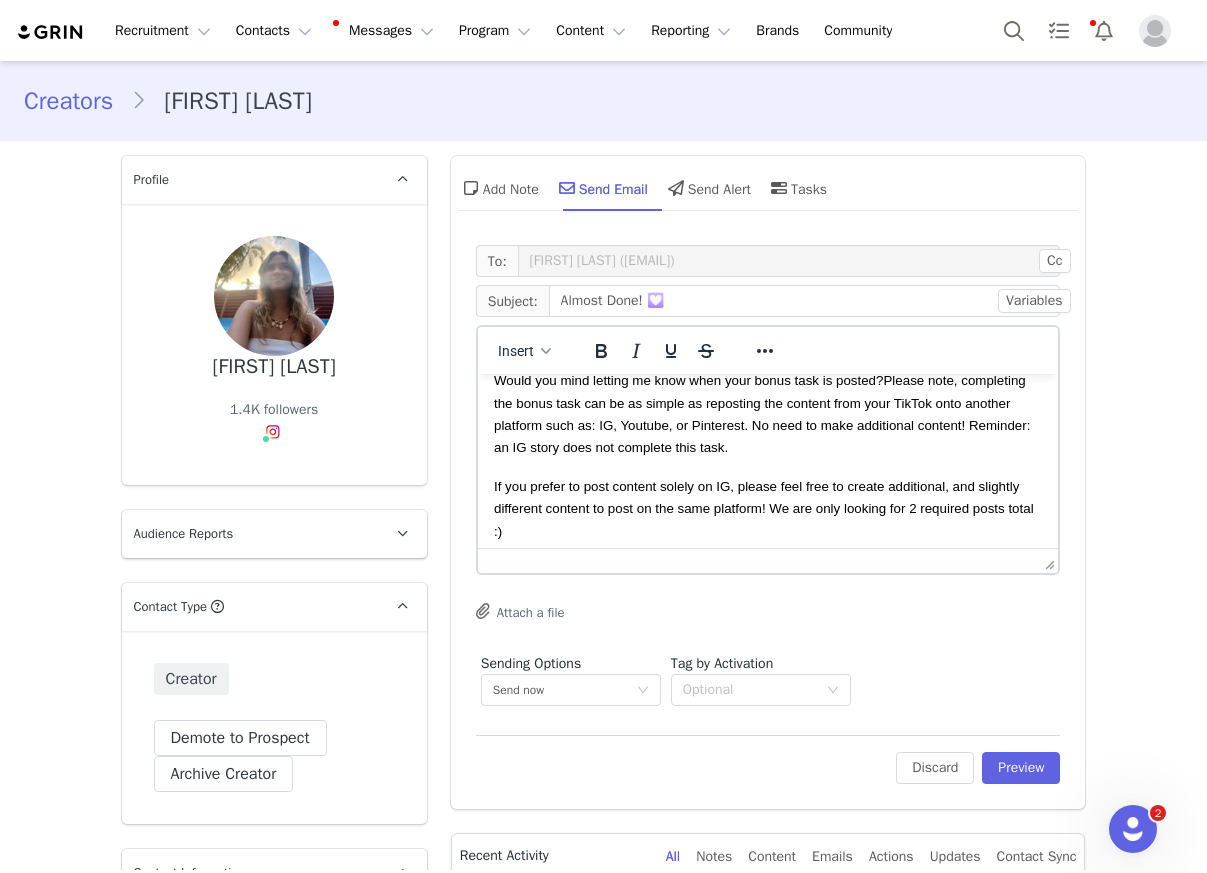 scroll, scrollTop: 122, scrollLeft: 0, axis: vertical 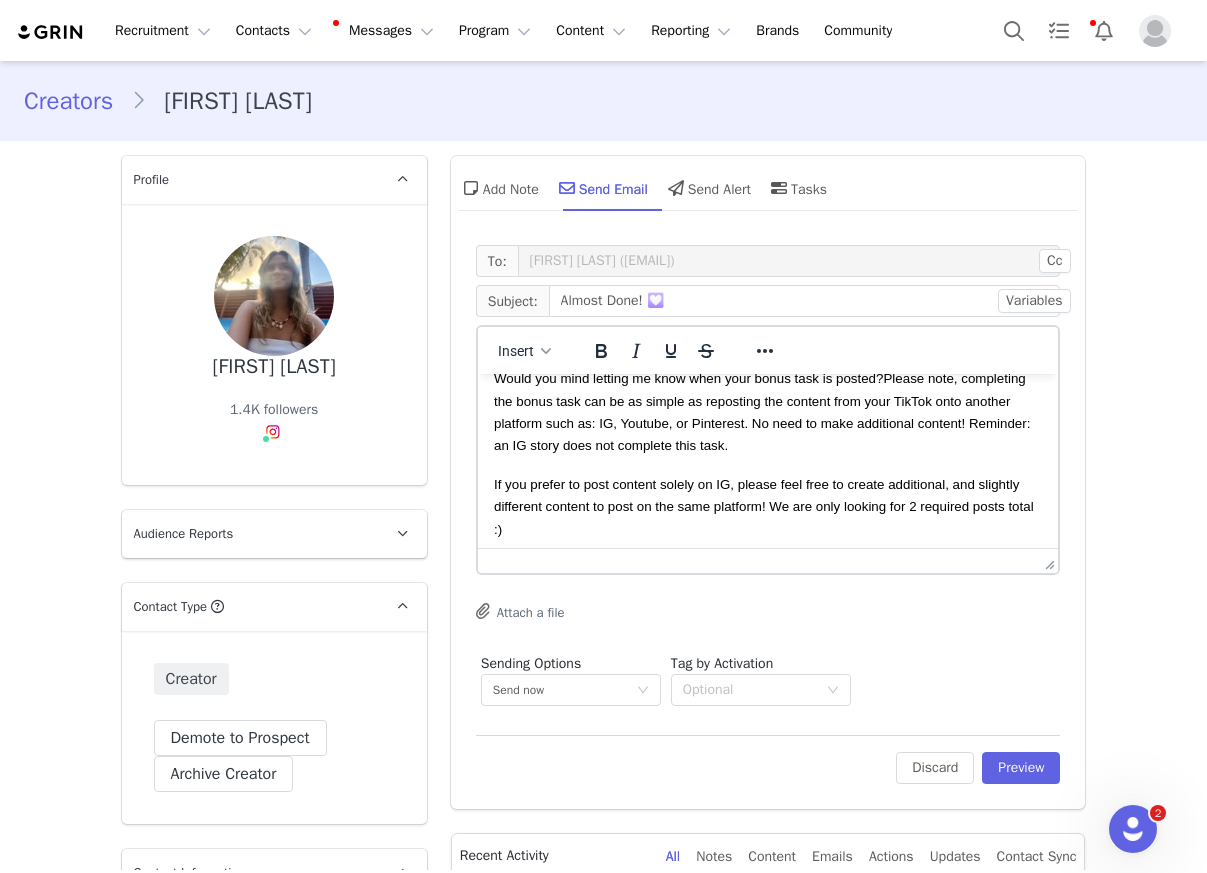 click on "If you prefer to post content solely on IG, please feel free to create additional, and slightly different content to post on the same platform! We are only looking for 2 required posts total :)" at bounding box center [763, 507] 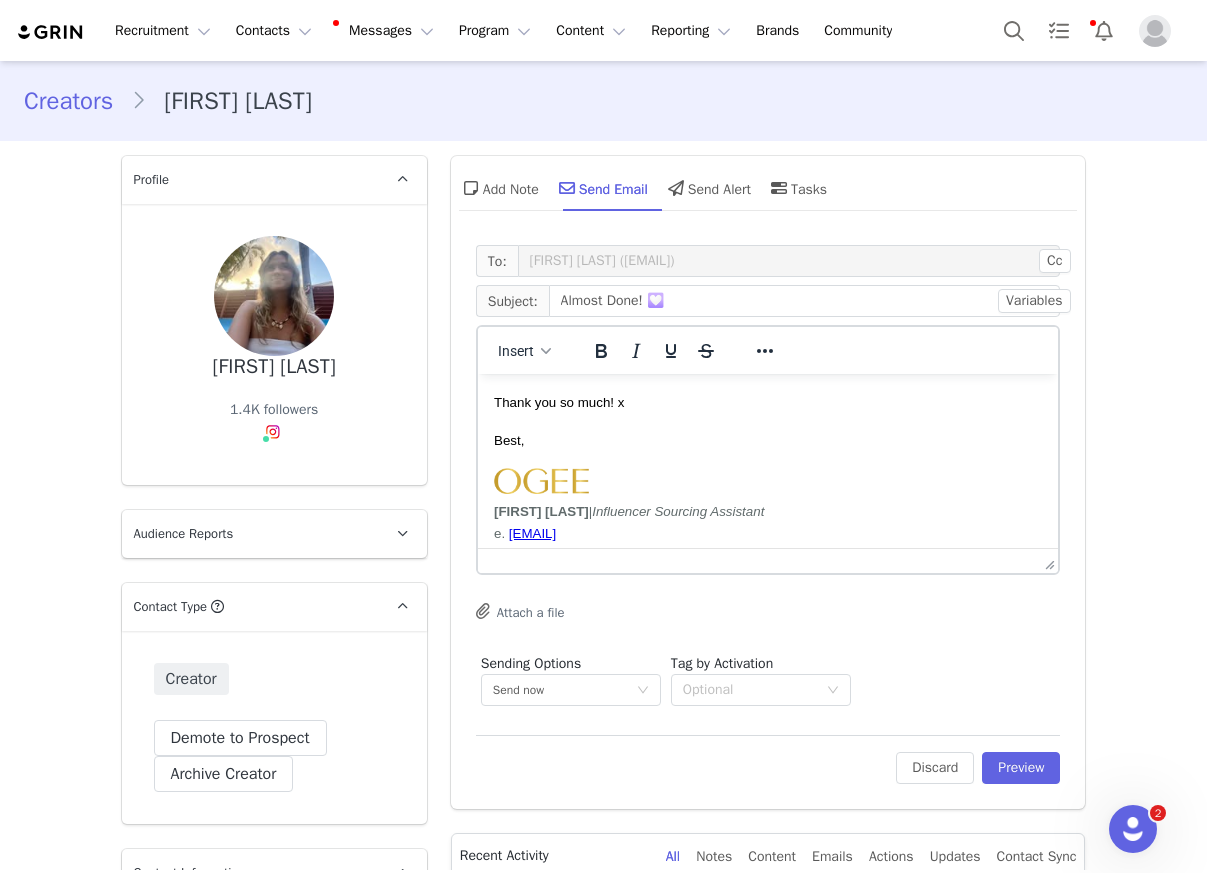 scroll, scrollTop: 295, scrollLeft: 0, axis: vertical 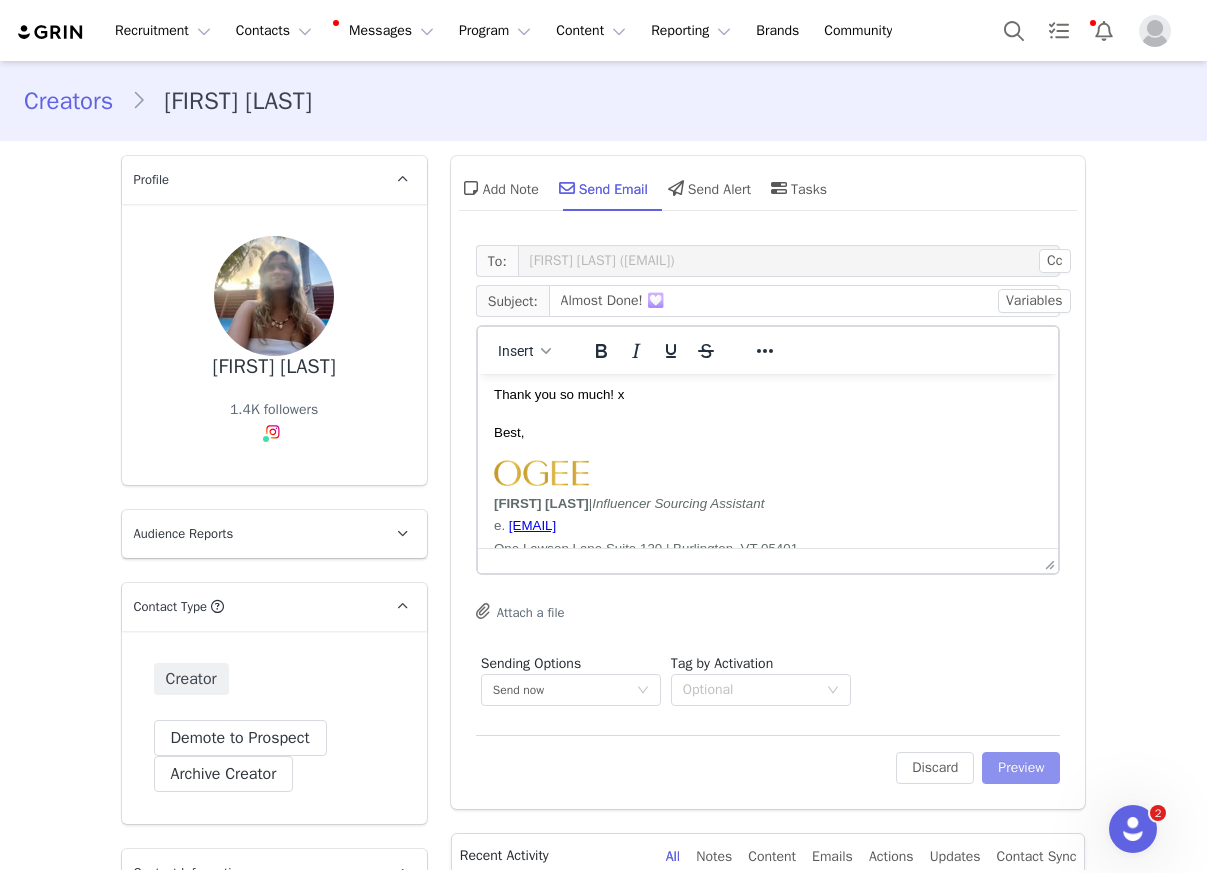 click on "Preview" at bounding box center [1021, 768] 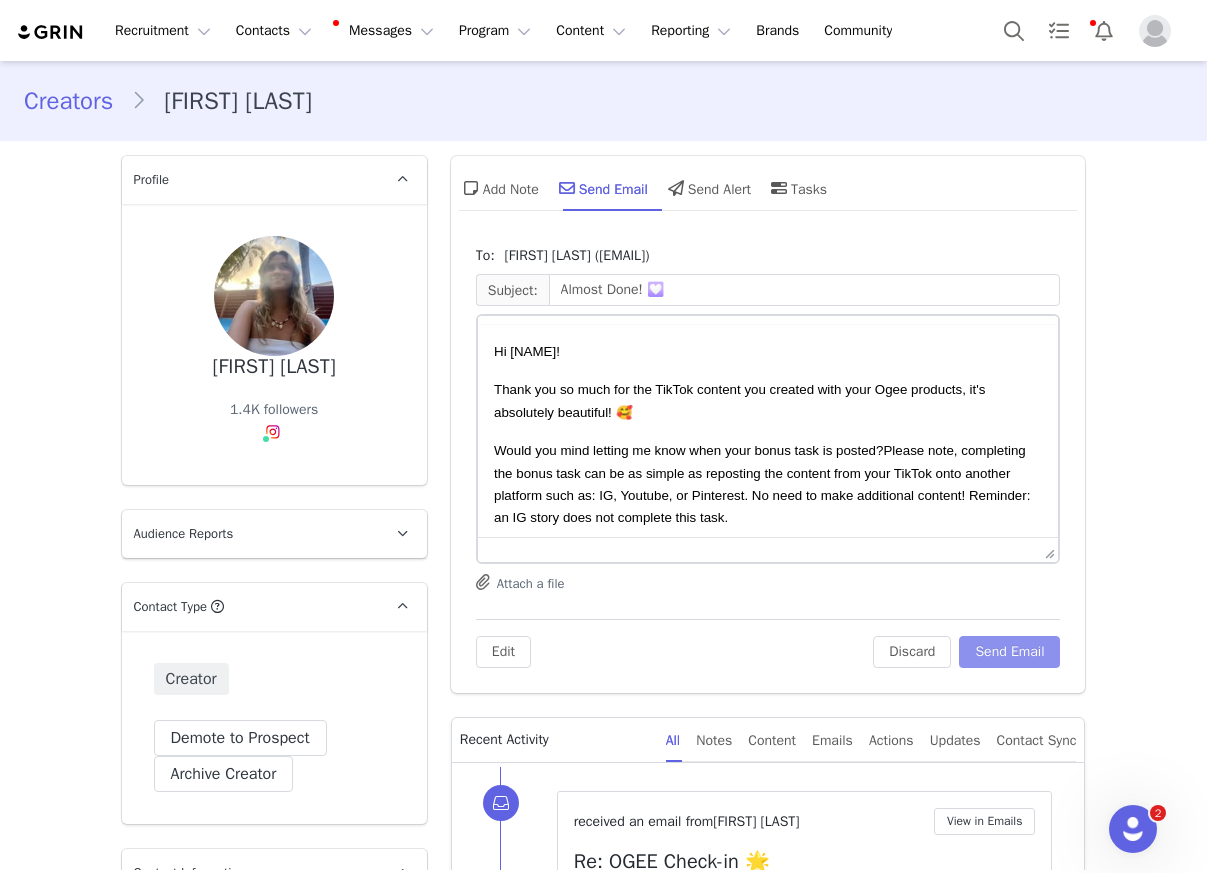 scroll, scrollTop: 0, scrollLeft: 0, axis: both 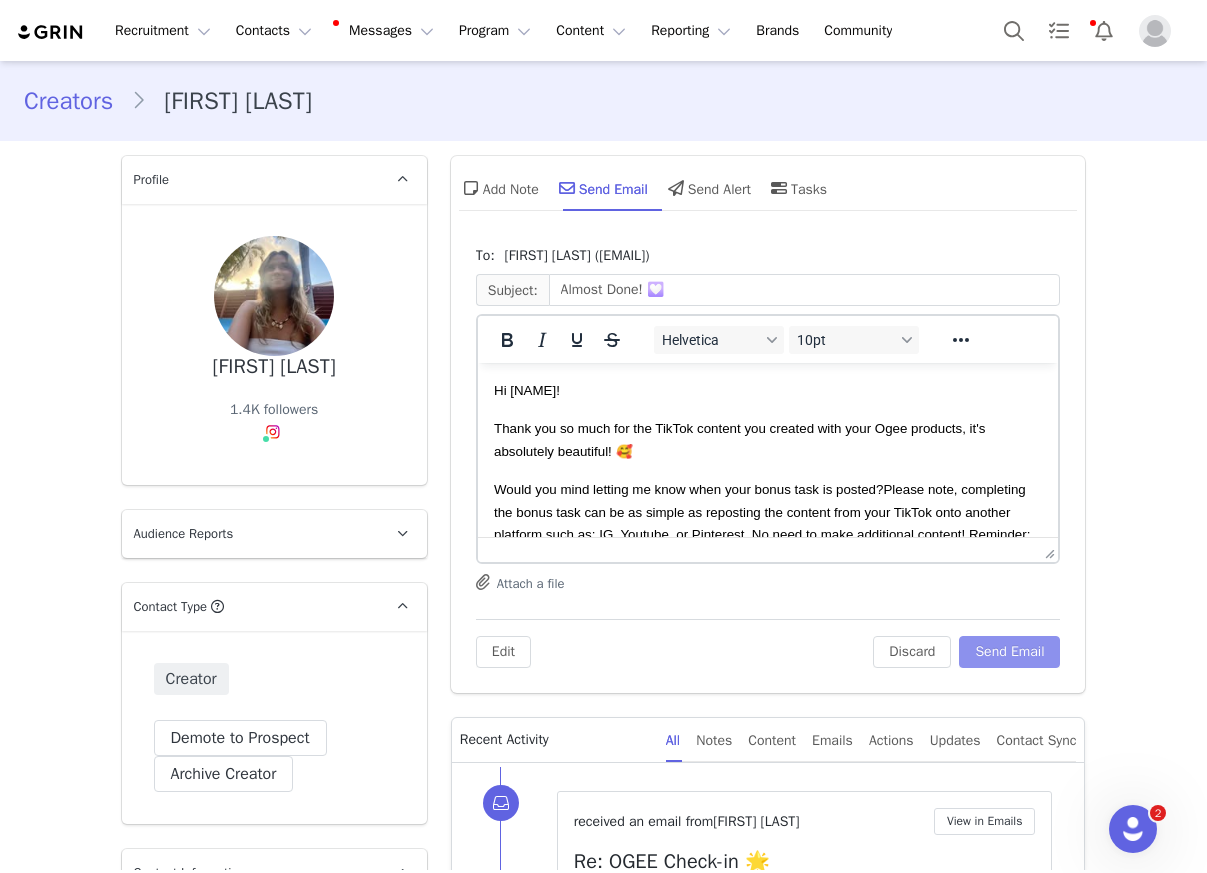 click on "Send Email" at bounding box center [1009, 652] 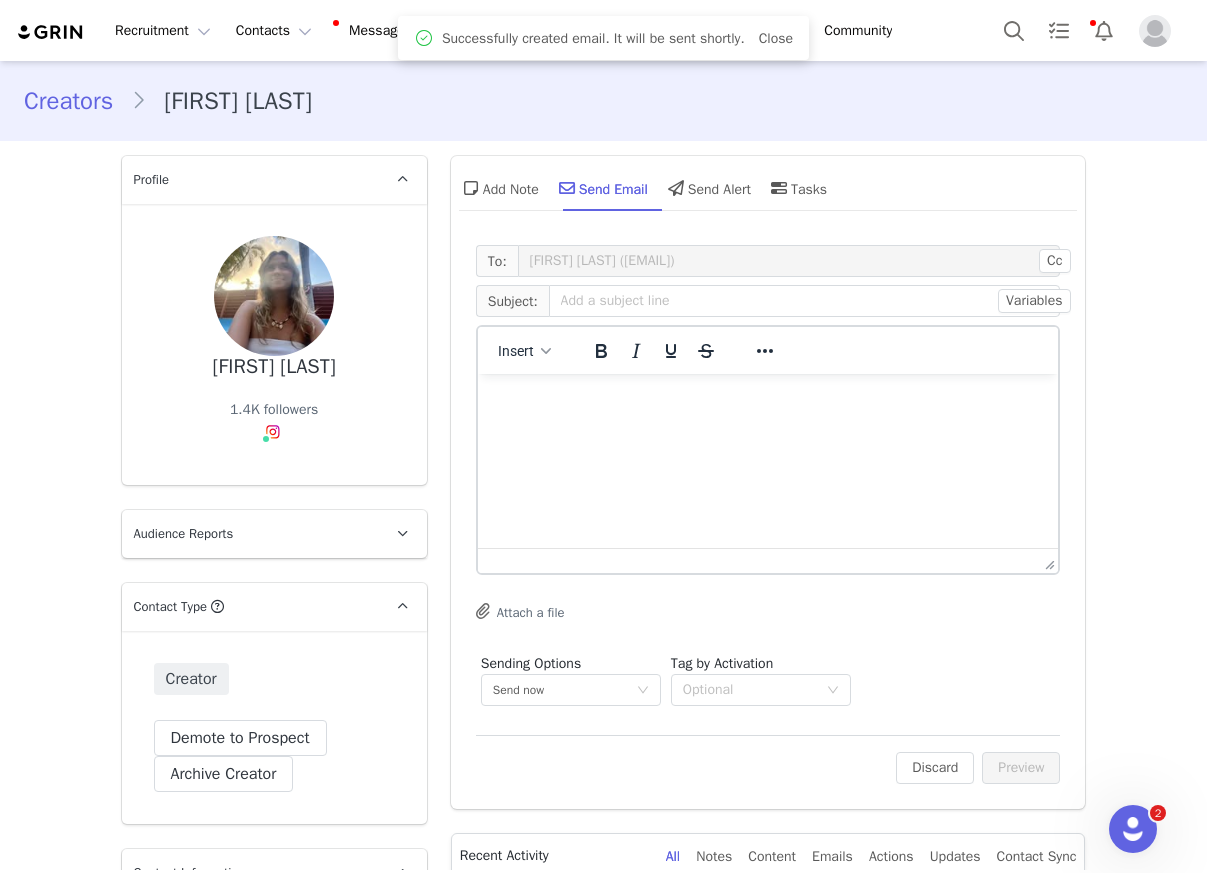 scroll, scrollTop: 0, scrollLeft: 0, axis: both 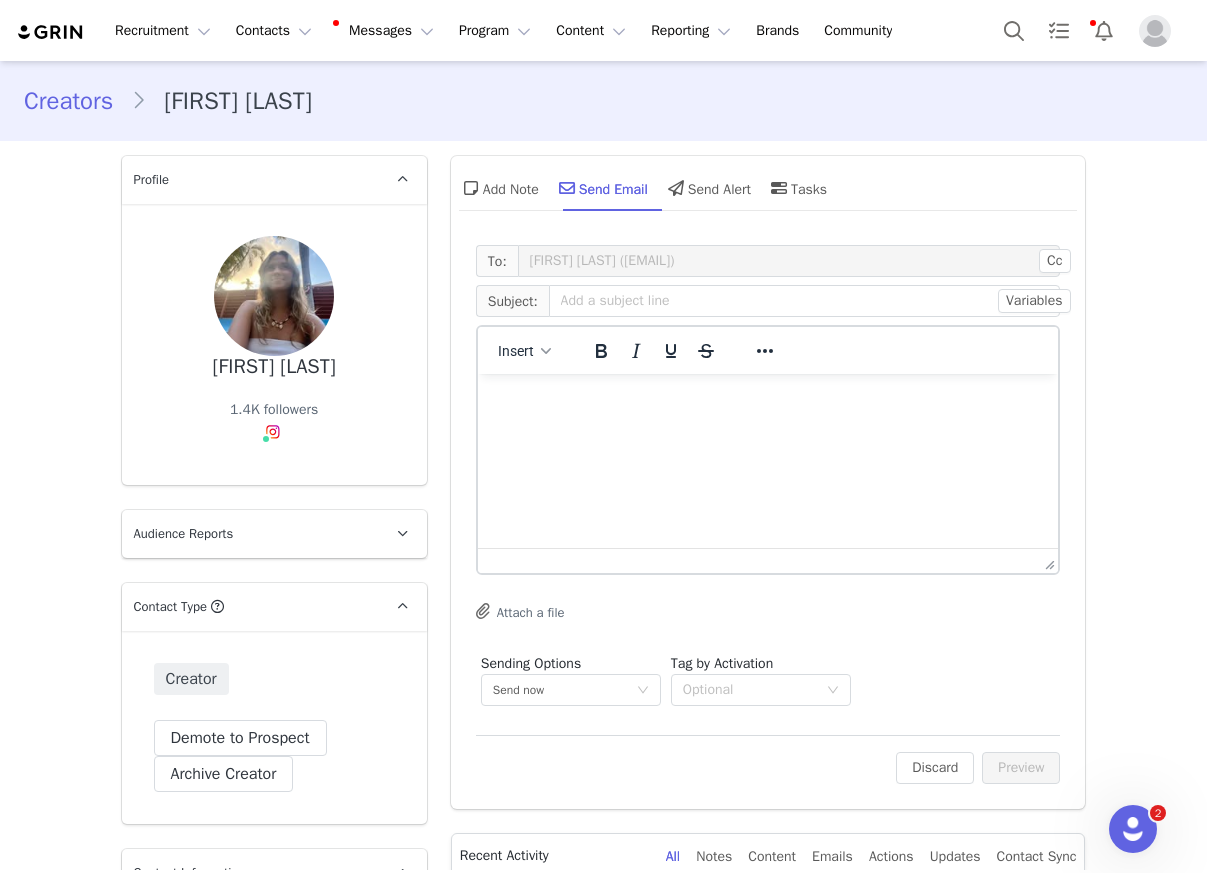click on "Attach a file" at bounding box center (768, 613) 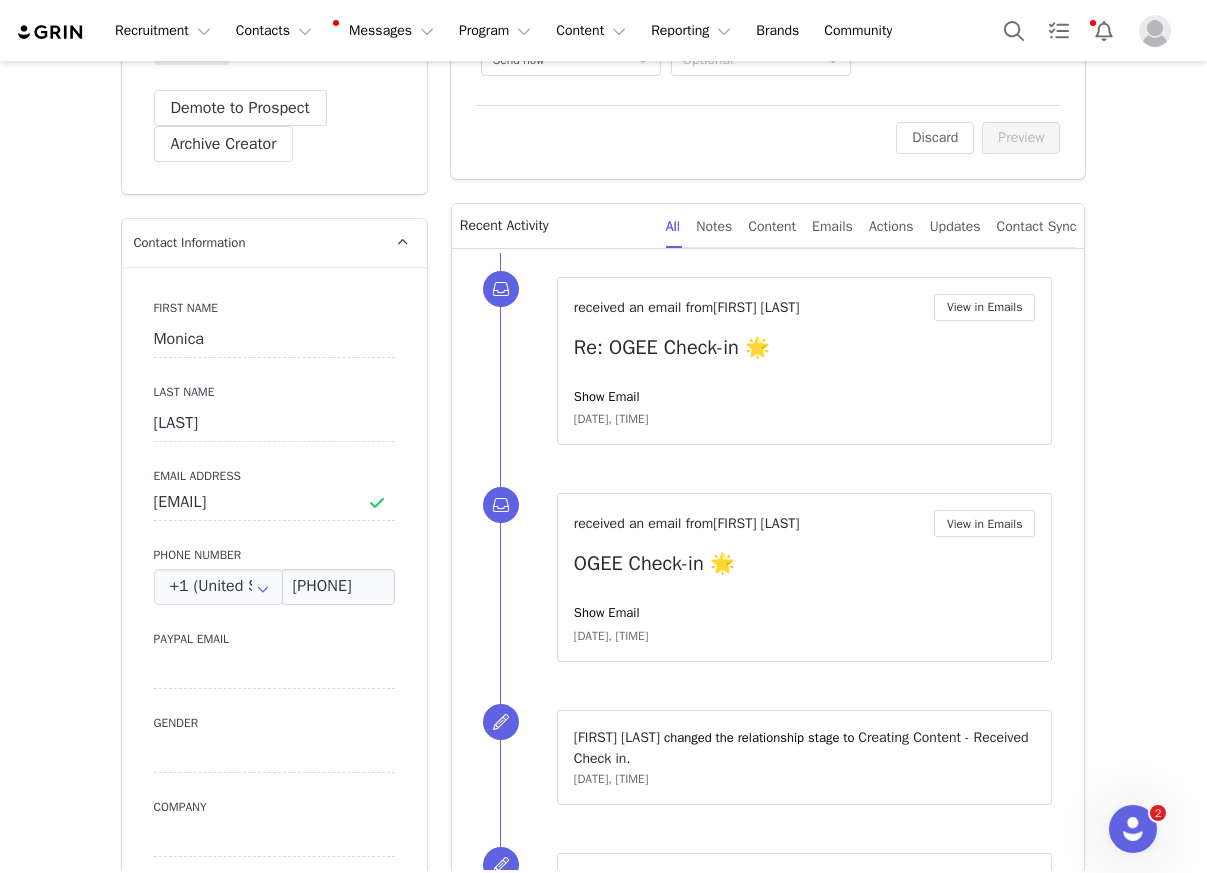 scroll, scrollTop: 636, scrollLeft: 0, axis: vertical 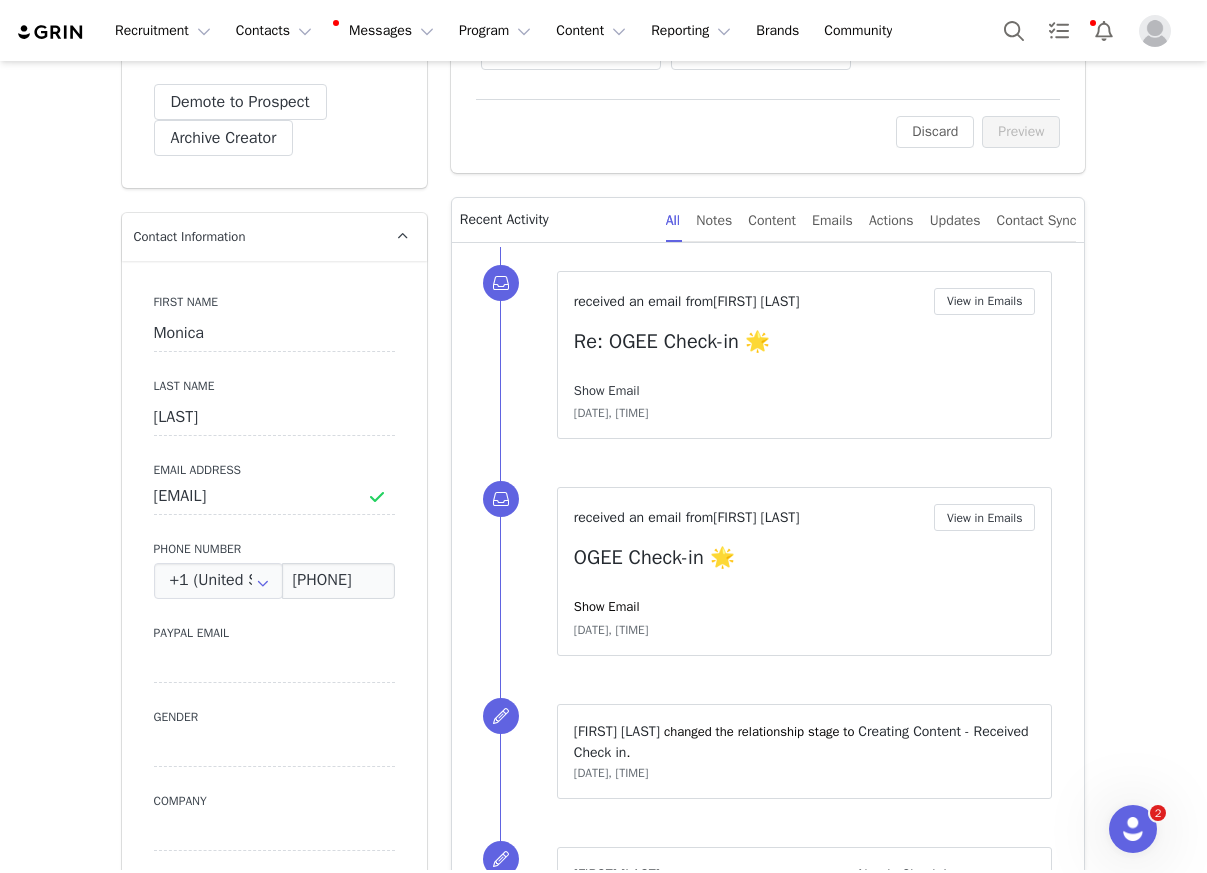 click on "Show Email" at bounding box center [607, 390] 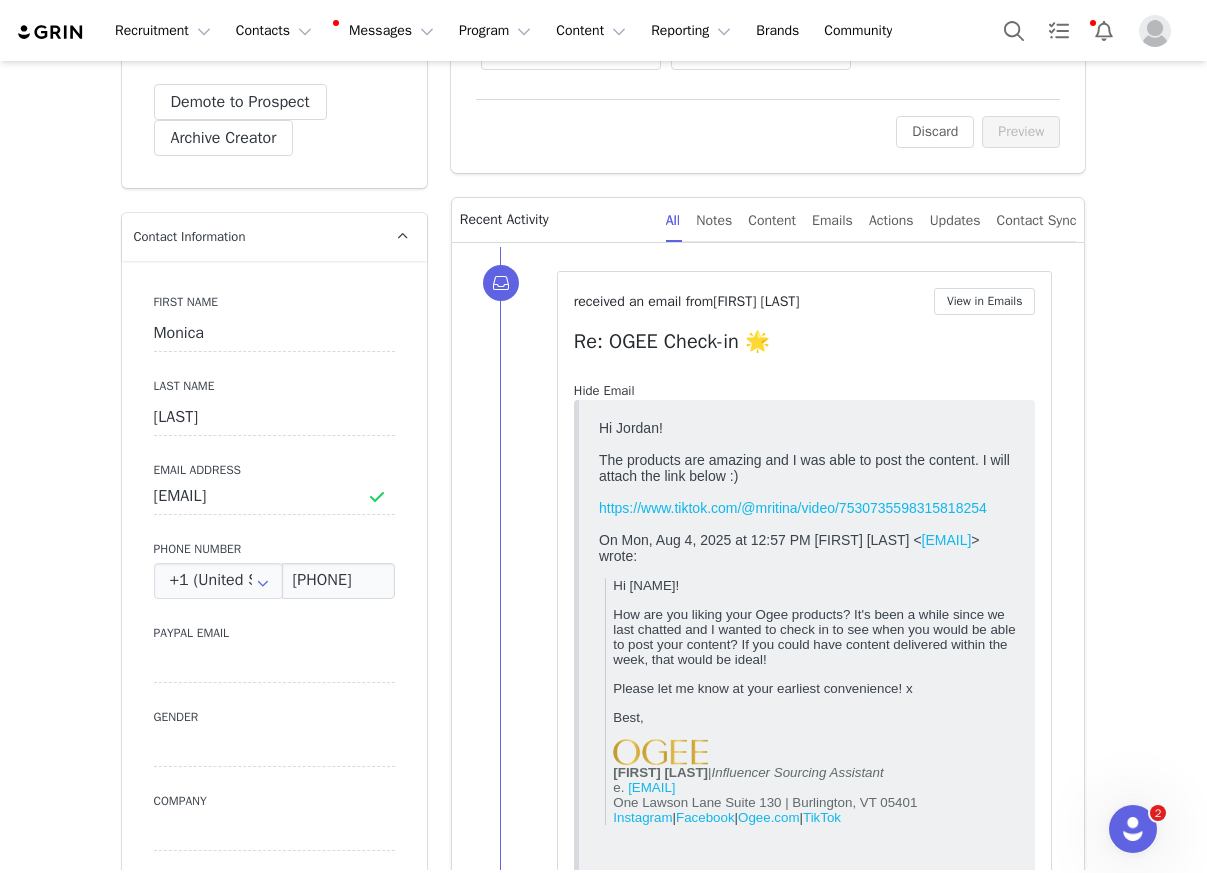 scroll, scrollTop: 0, scrollLeft: 0, axis: both 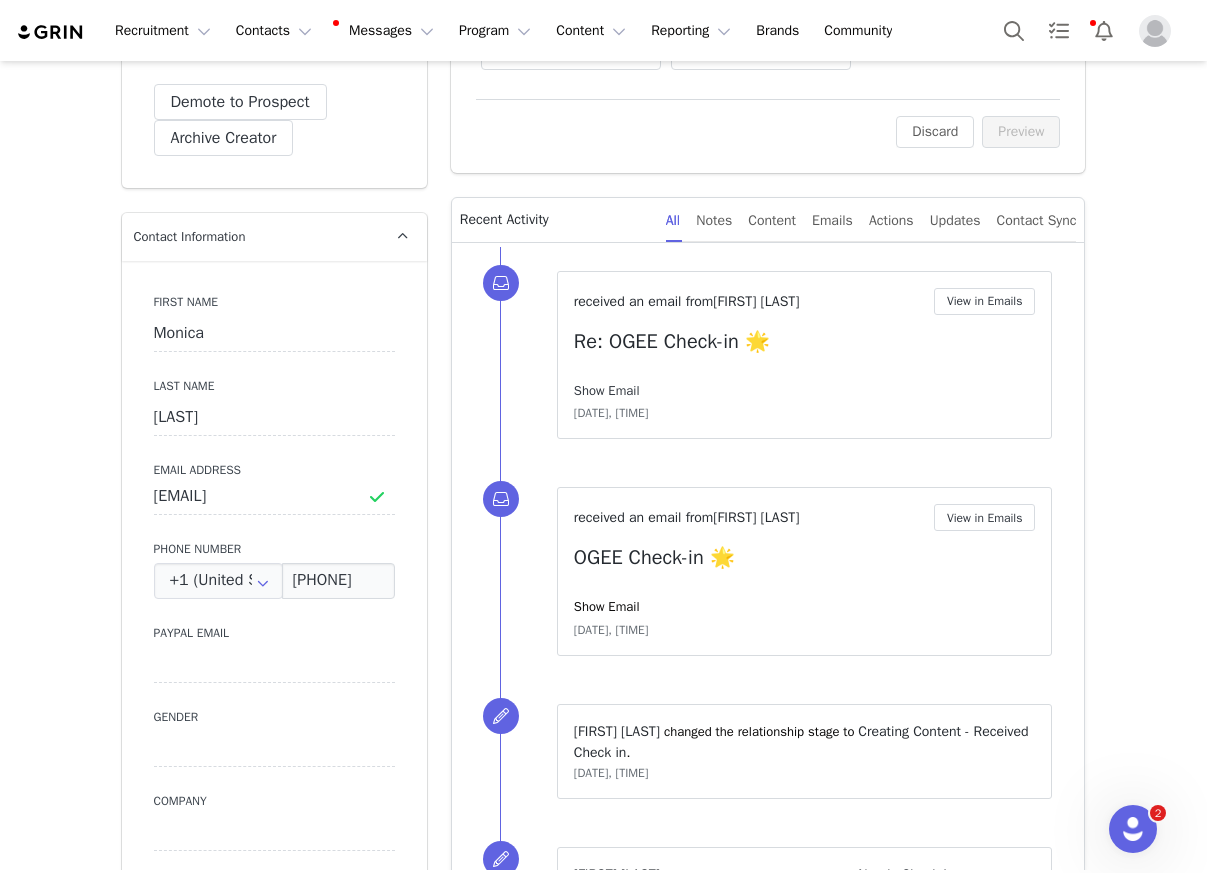 click on "Show Email" at bounding box center [607, 390] 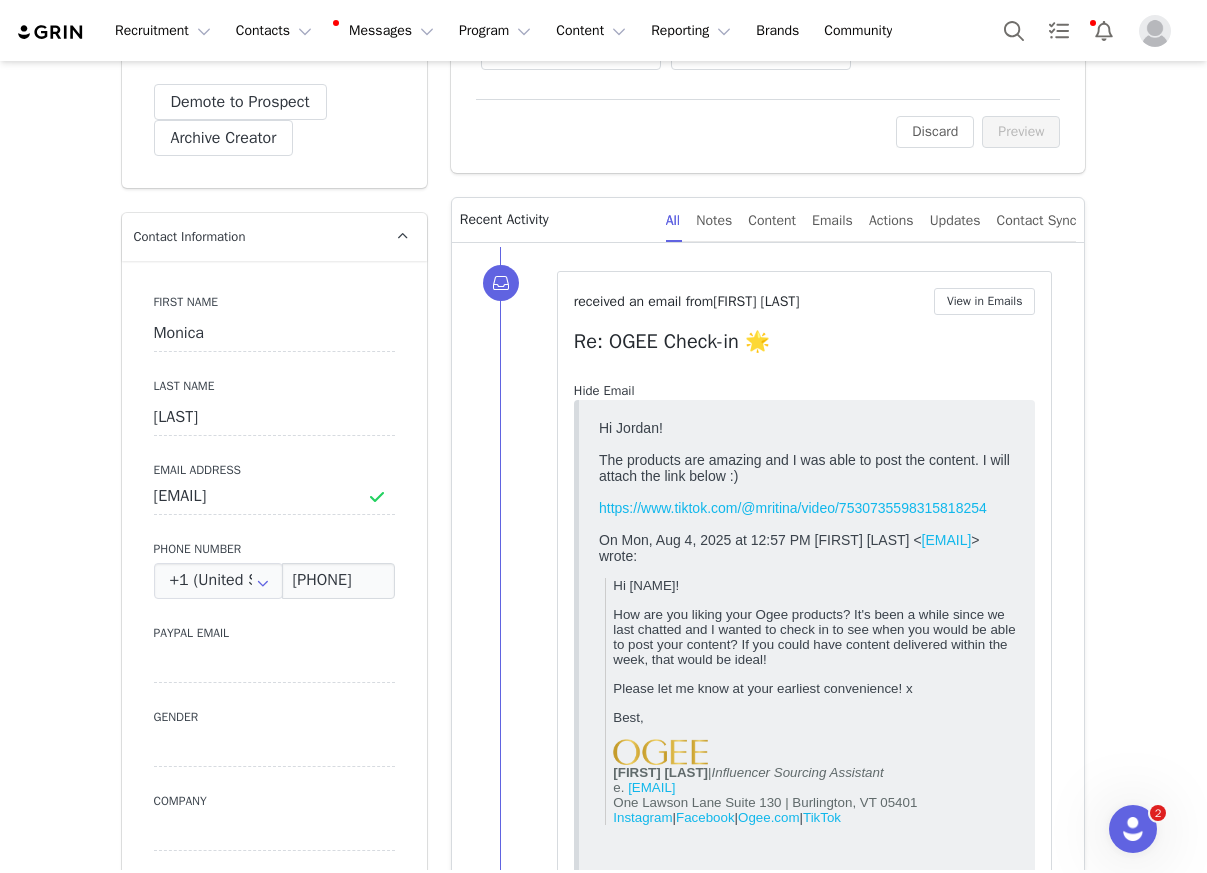 scroll, scrollTop: 0, scrollLeft: 0, axis: both 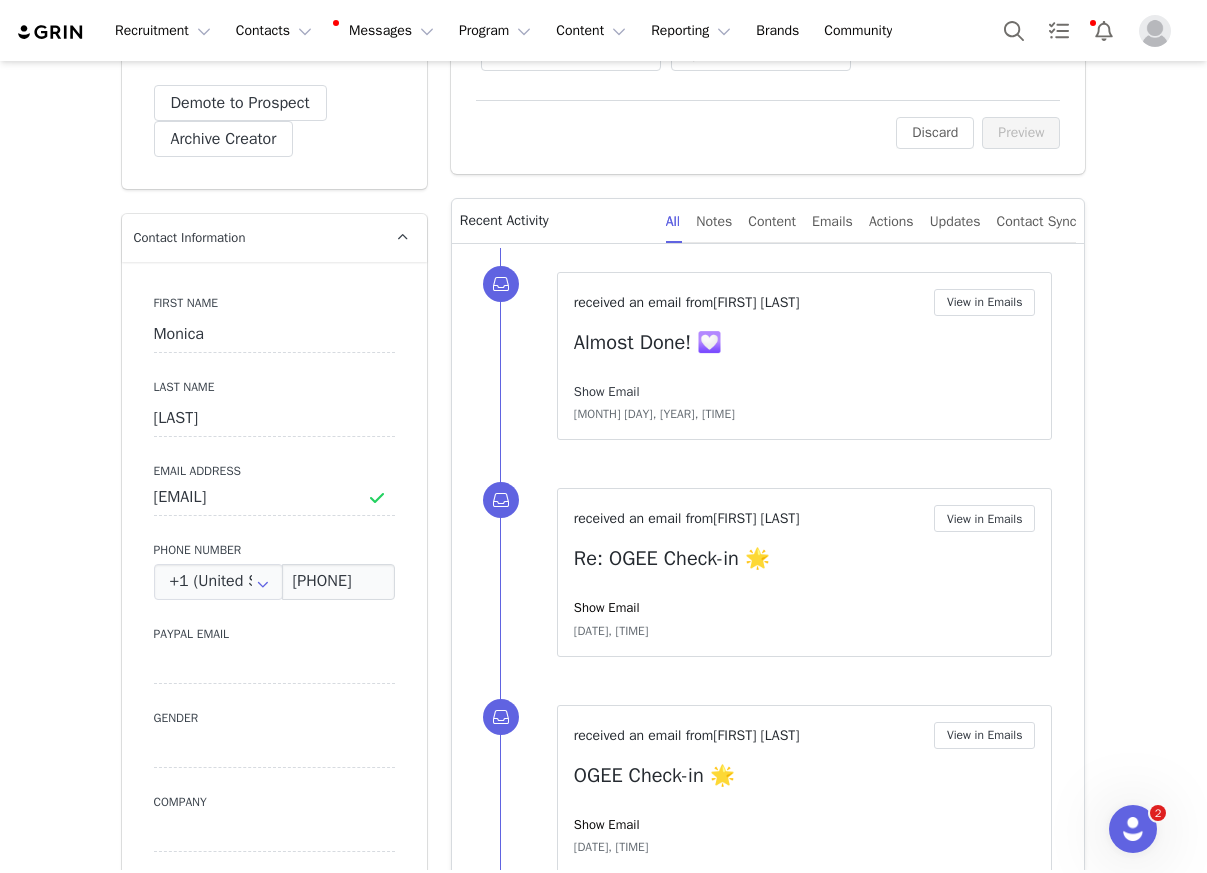 click on "Show Email" at bounding box center [607, 391] 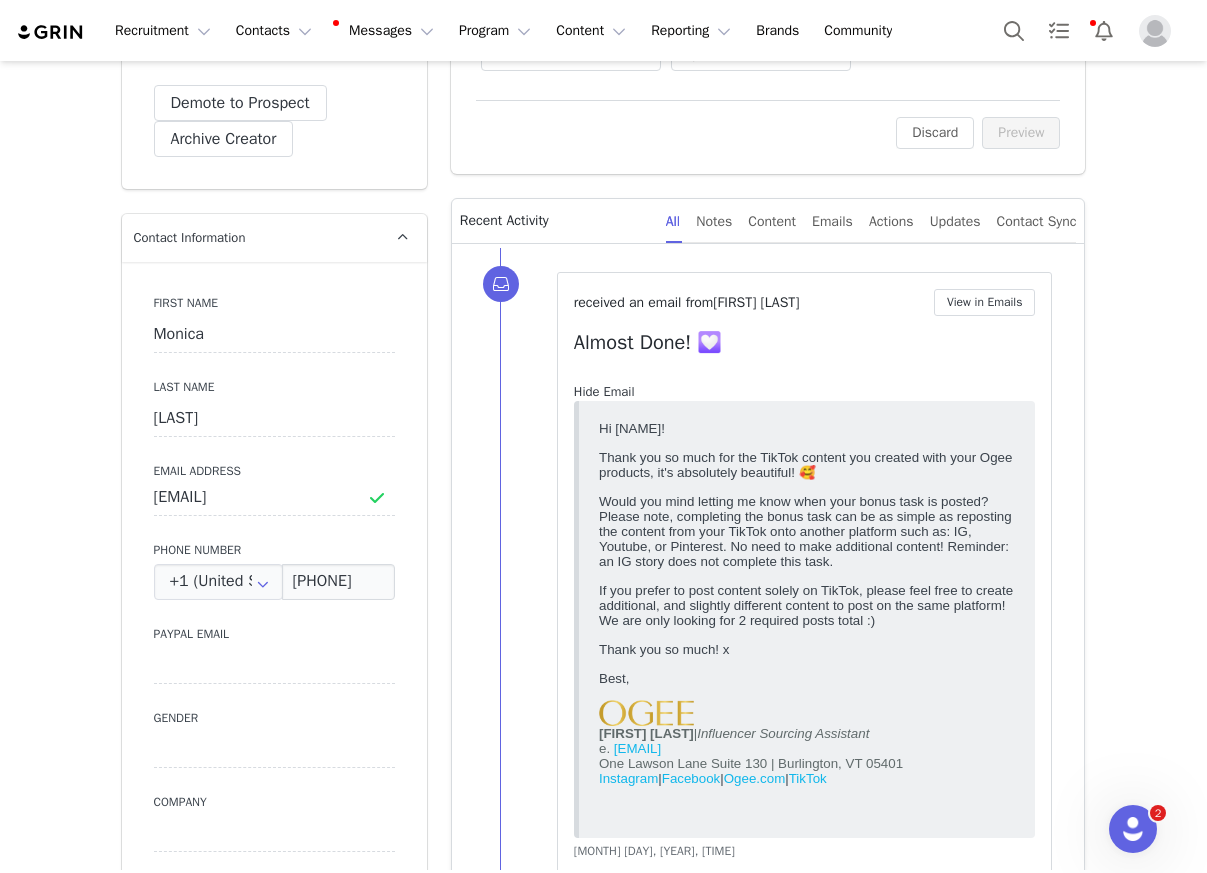 scroll, scrollTop: 0, scrollLeft: 0, axis: both 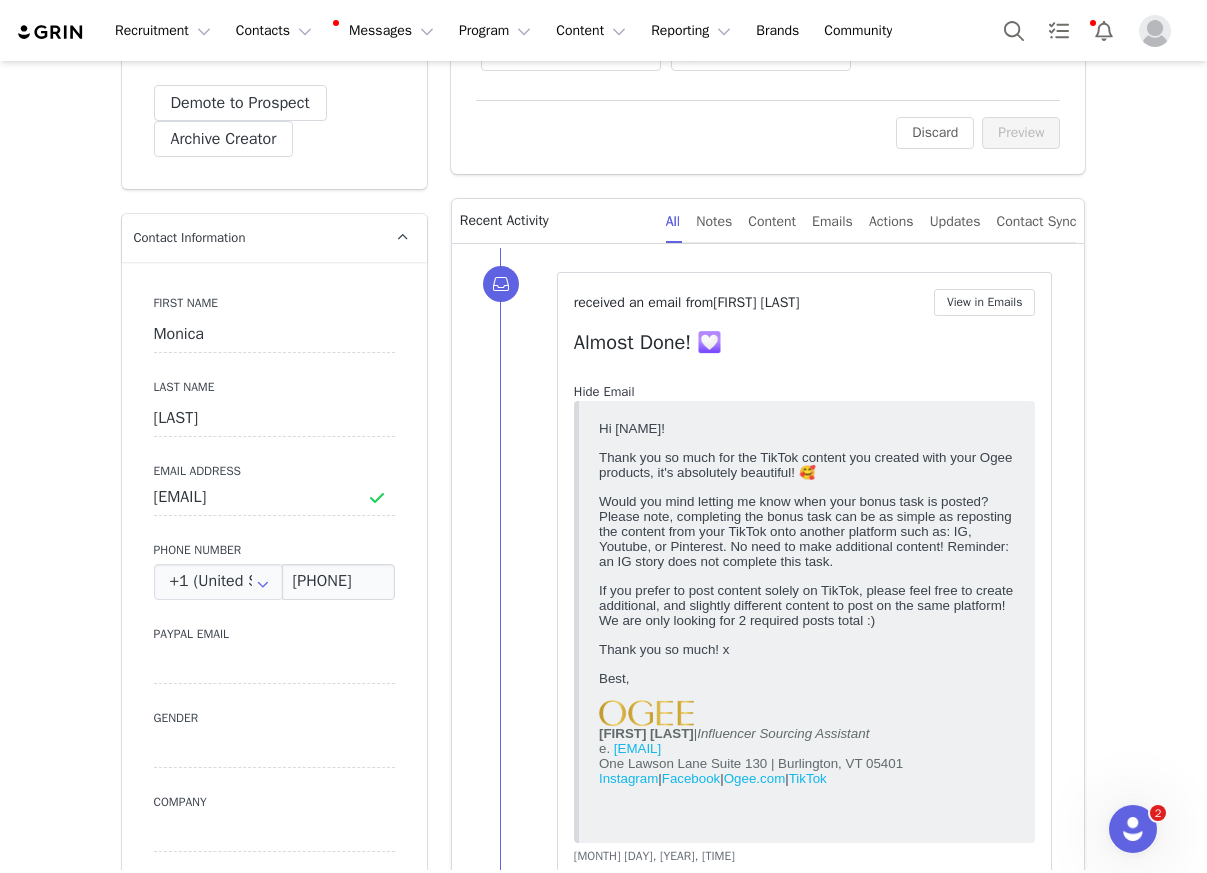 click on "Hide Email" at bounding box center [604, 391] 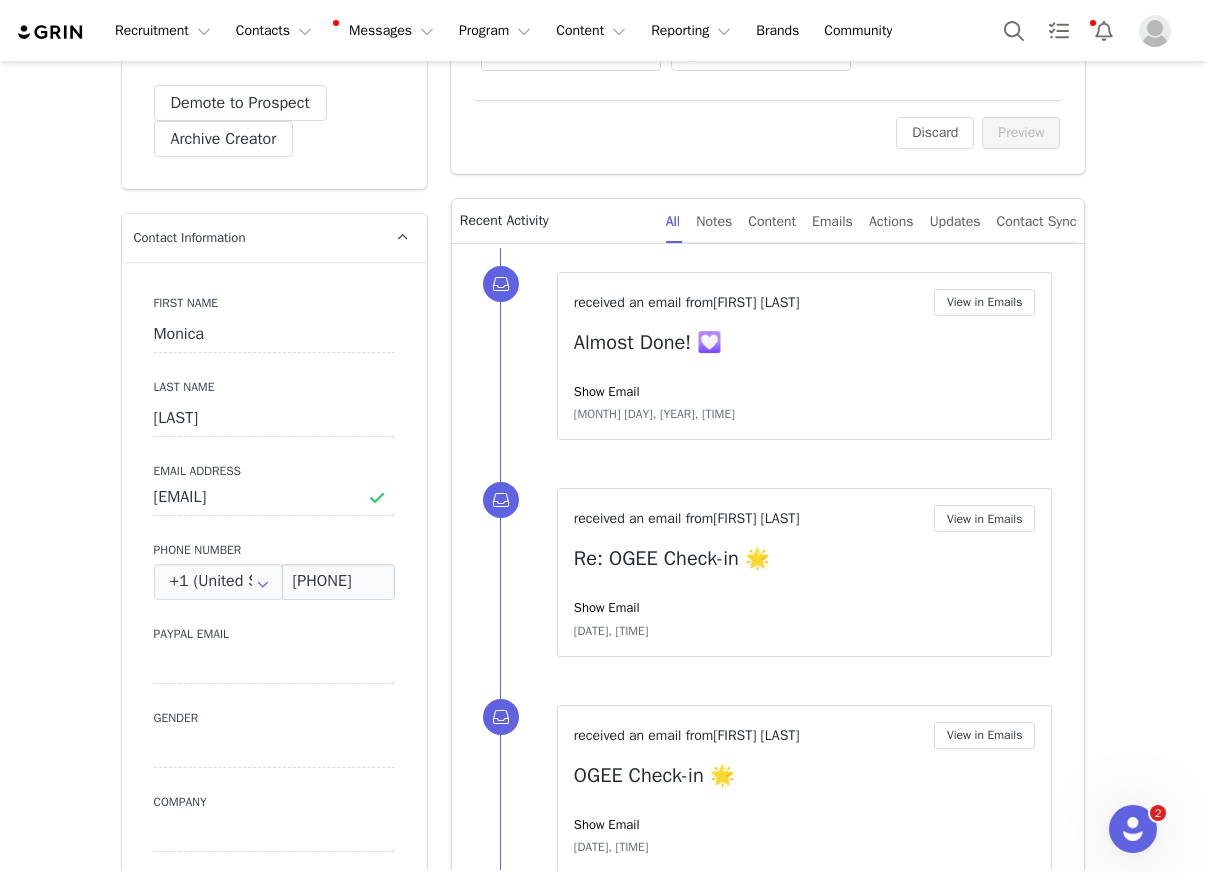scroll, scrollTop: 634, scrollLeft: 0, axis: vertical 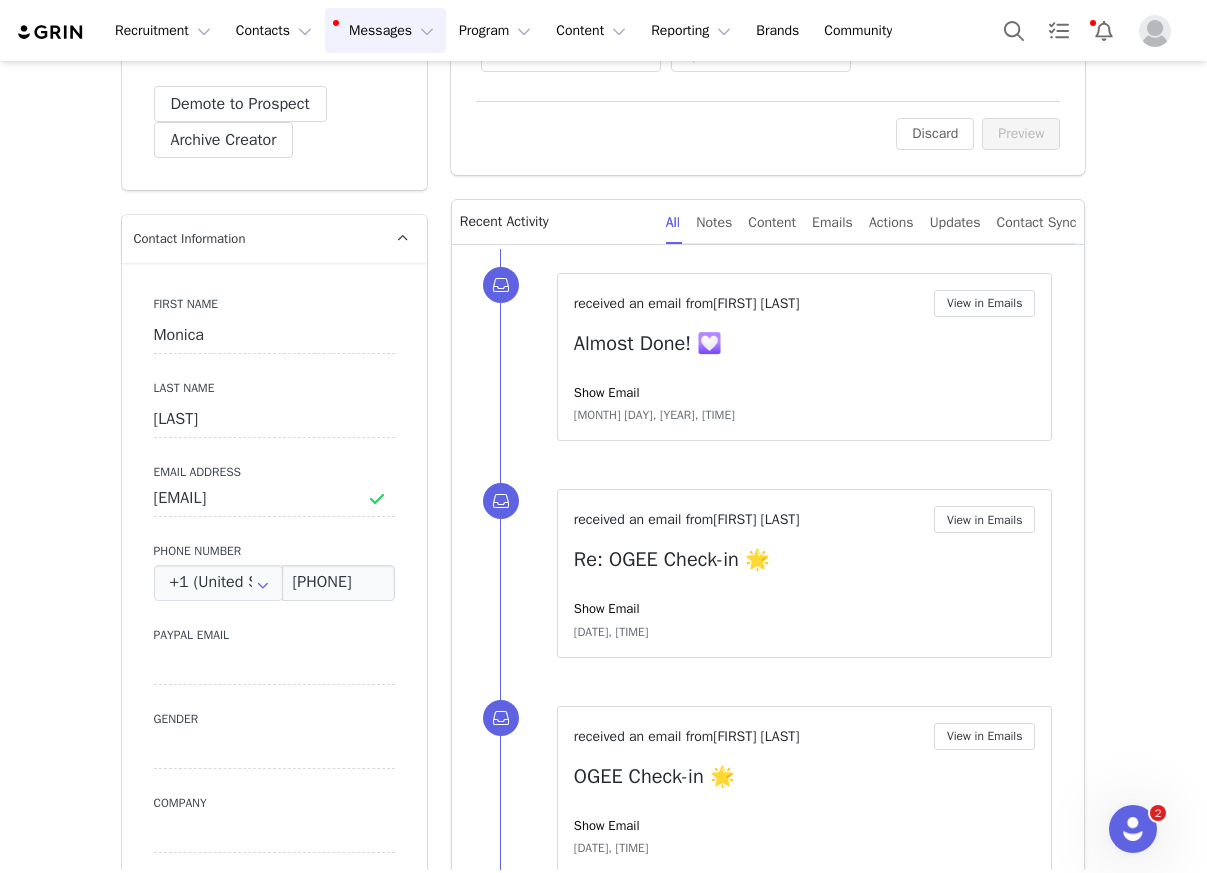click on "Messages Messages" at bounding box center (385, 30) 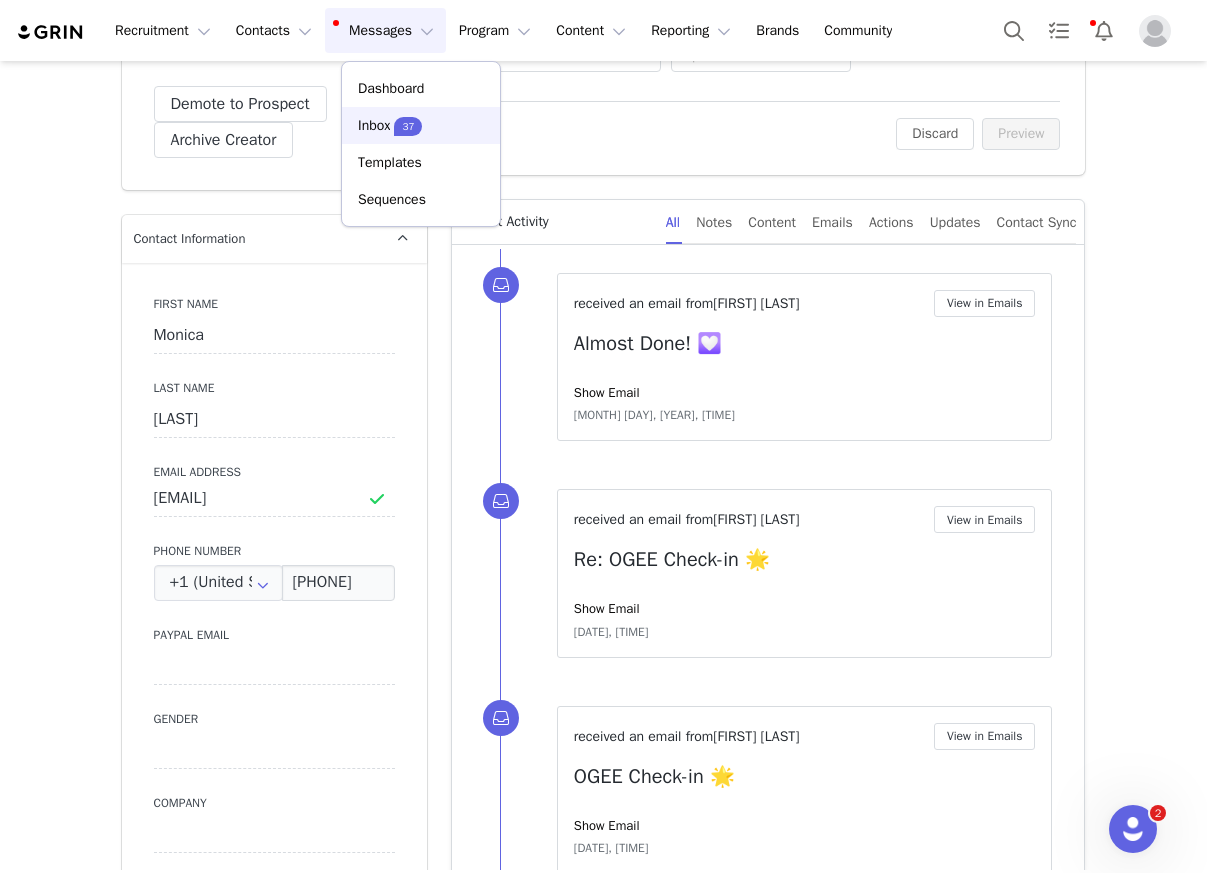 click on "37" at bounding box center [408, 126] 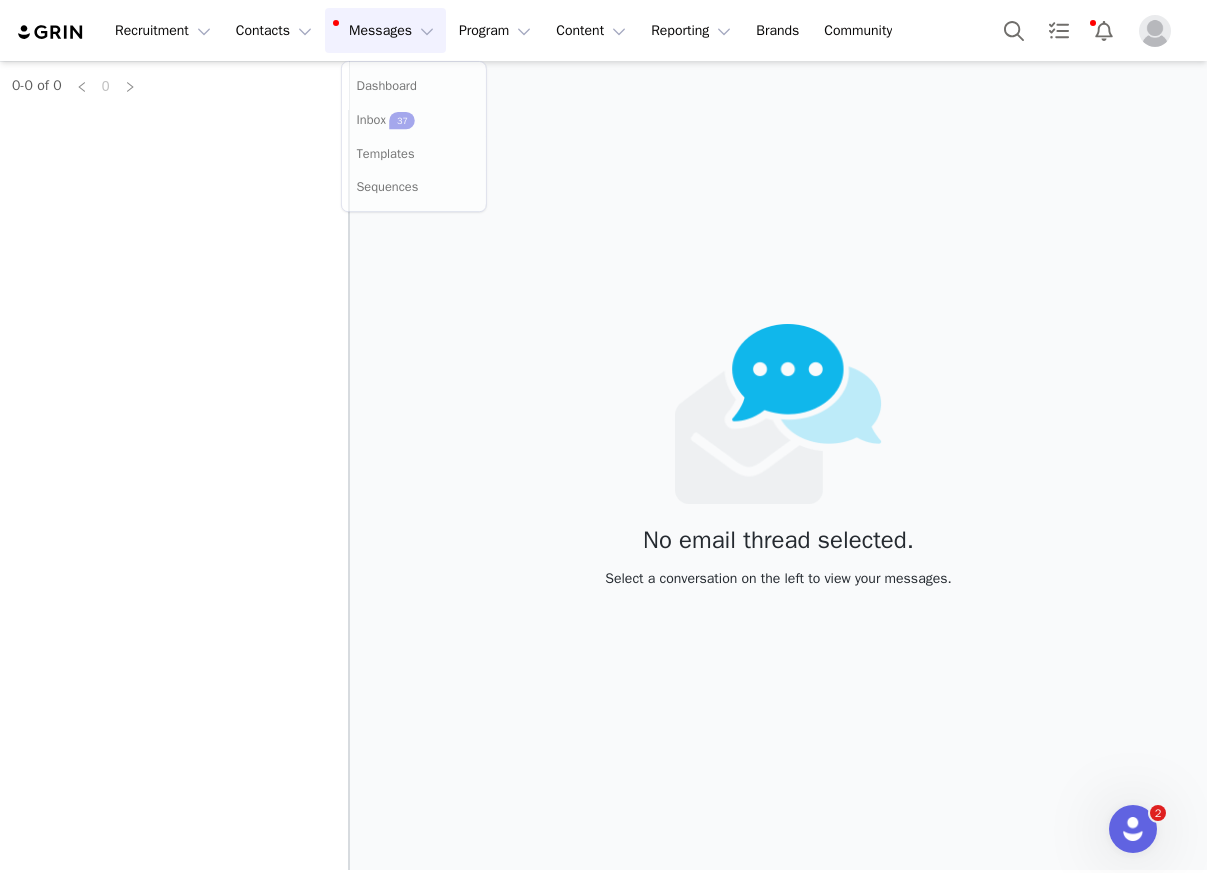 scroll, scrollTop: 0, scrollLeft: 0, axis: both 